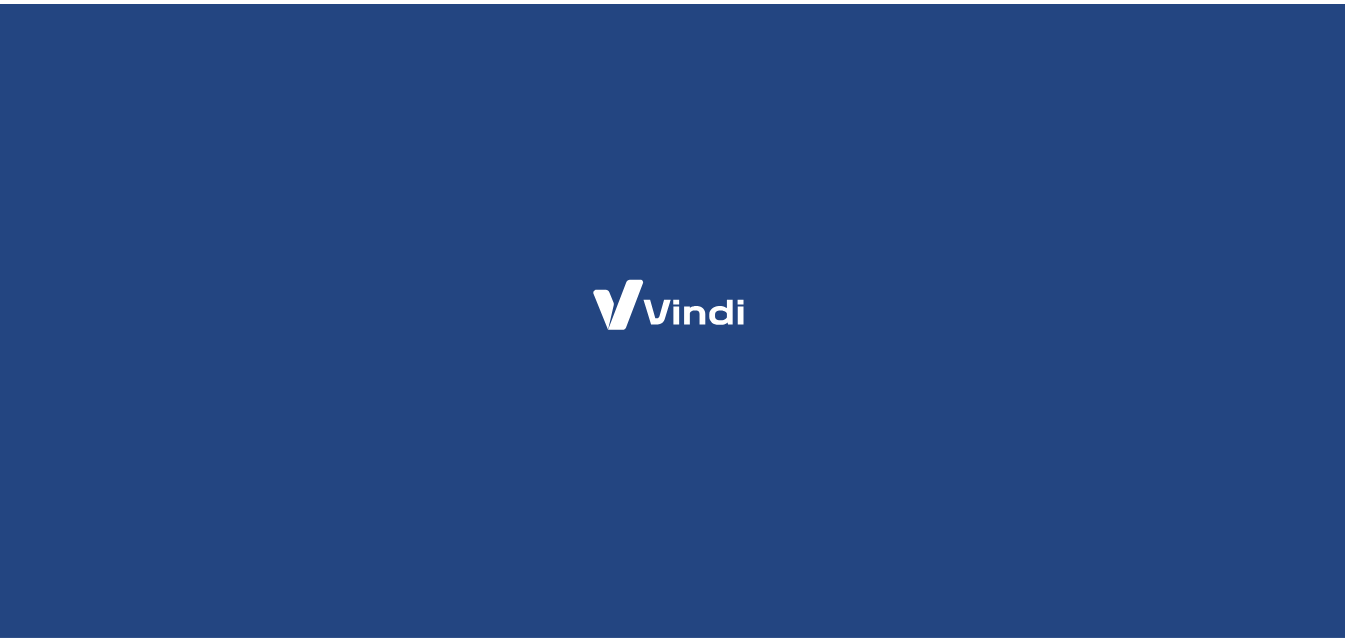 scroll, scrollTop: 0, scrollLeft: 0, axis: both 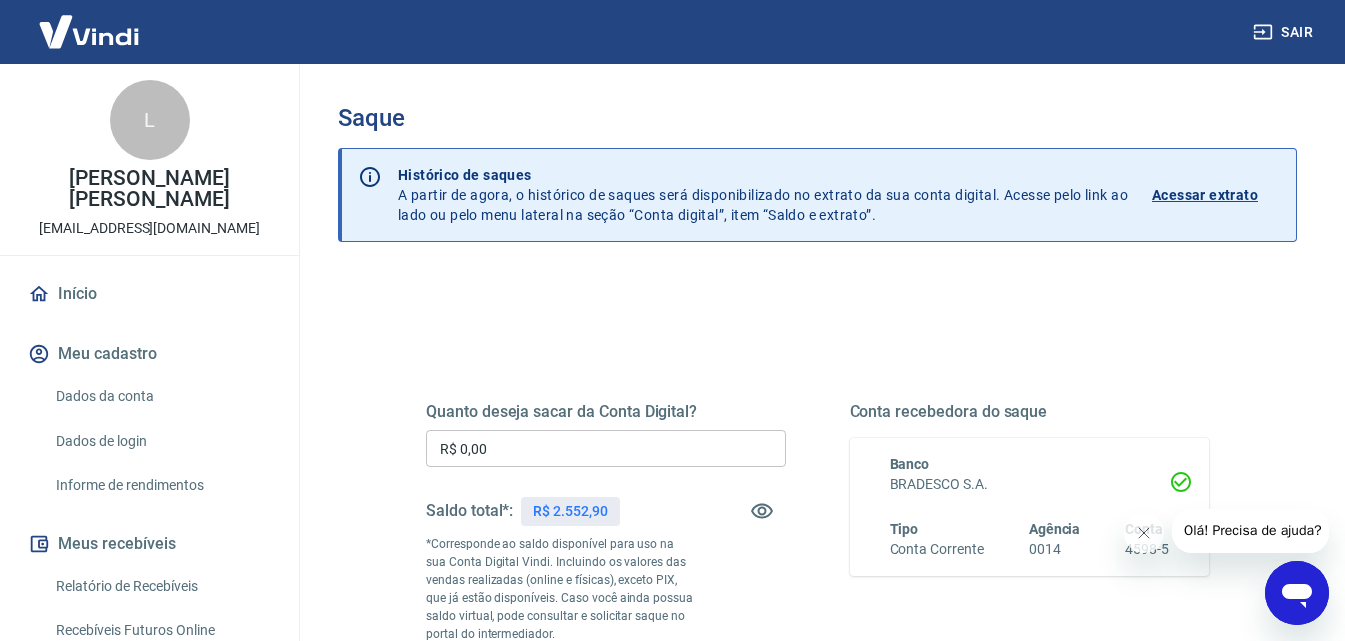 click on "Acessar extrato" at bounding box center (1205, 195) 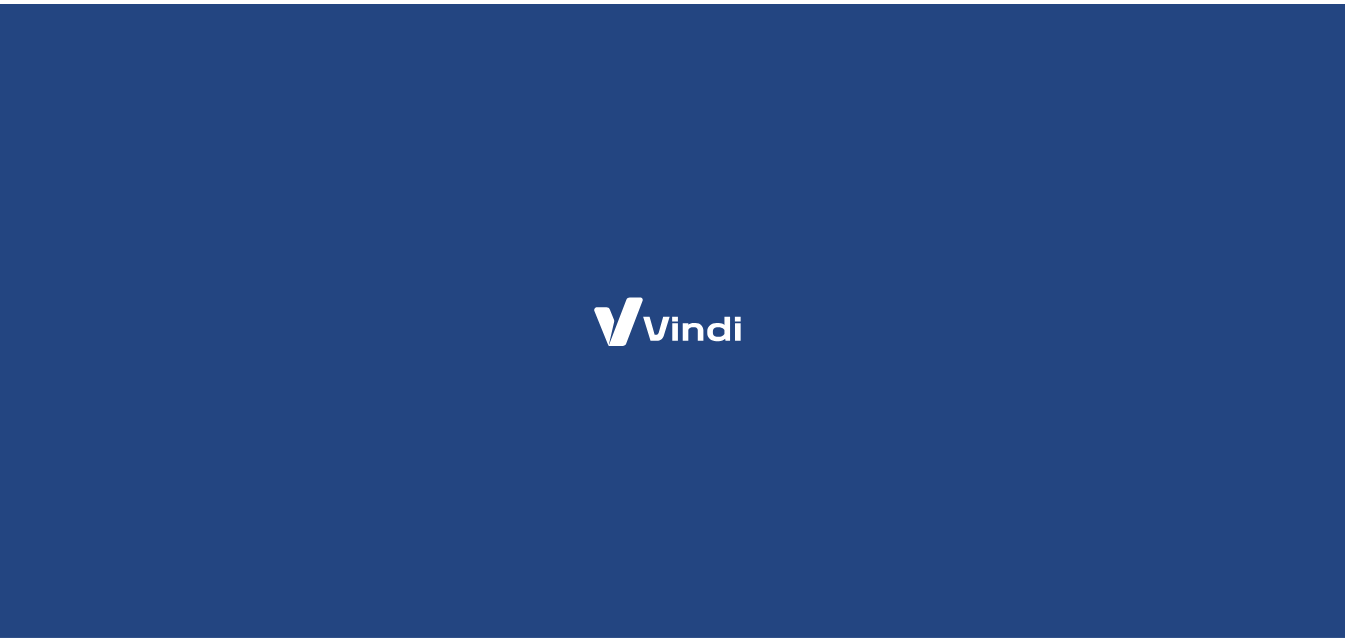scroll, scrollTop: 0, scrollLeft: 0, axis: both 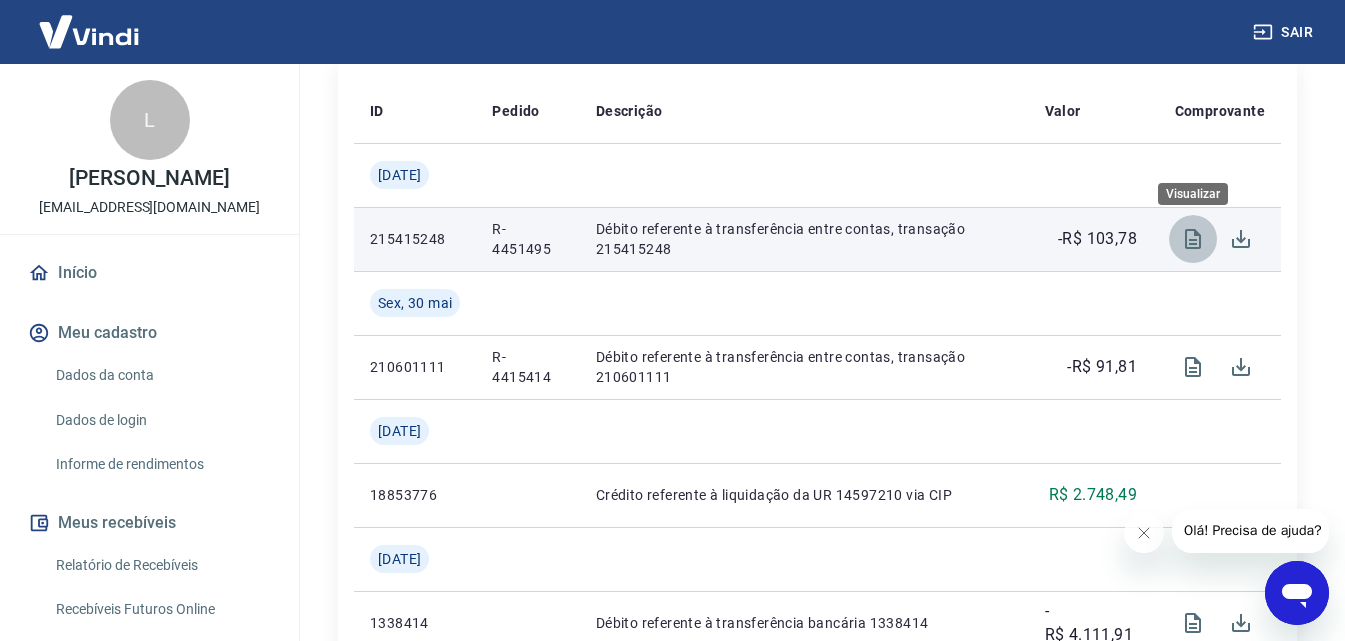 click 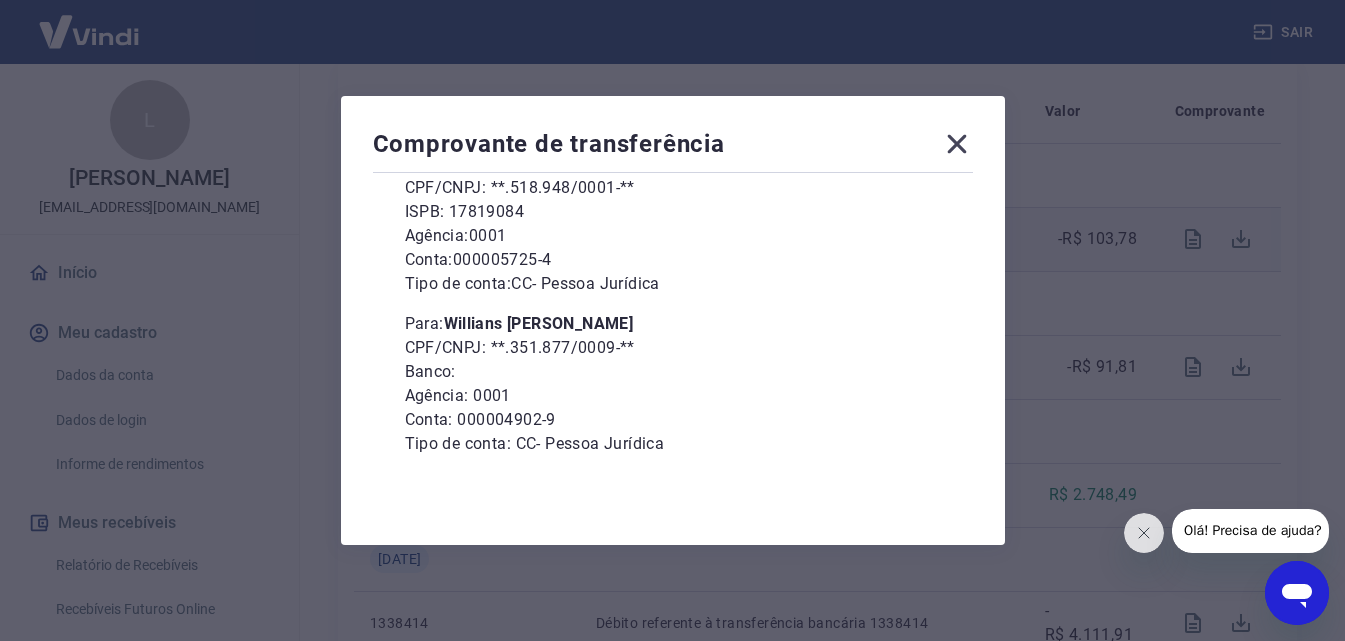scroll, scrollTop: 239, scrollLeft: 0, axis: vertical 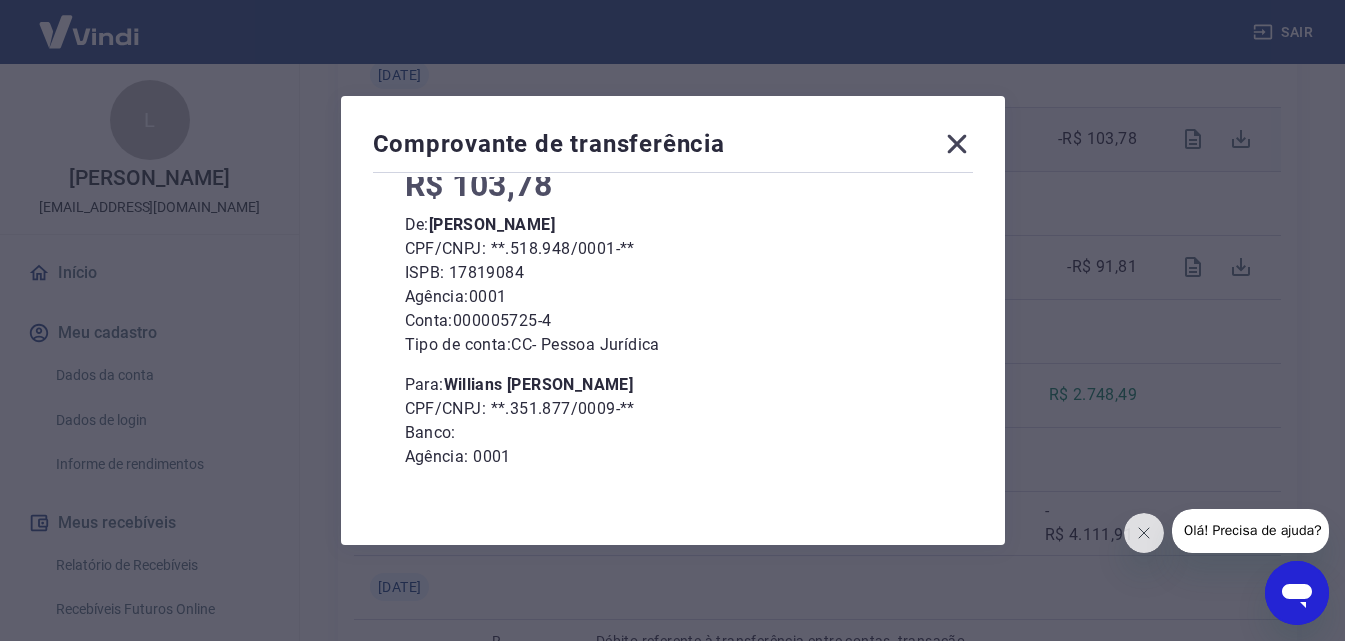 click 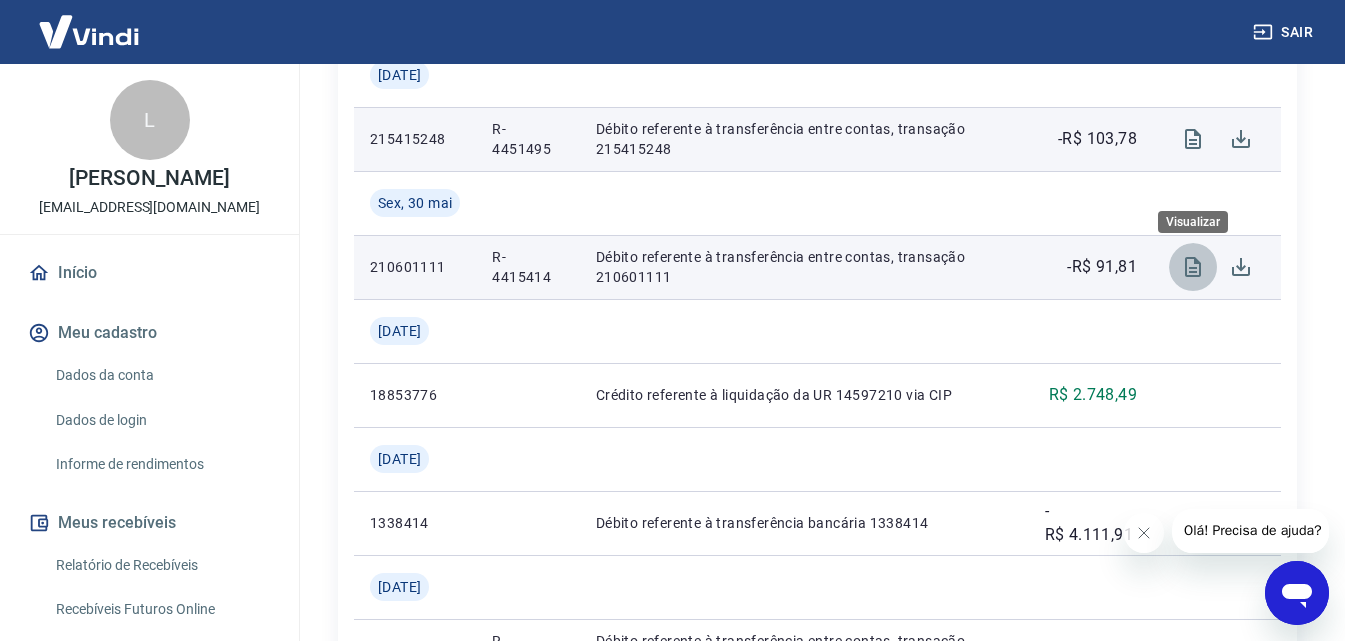 click 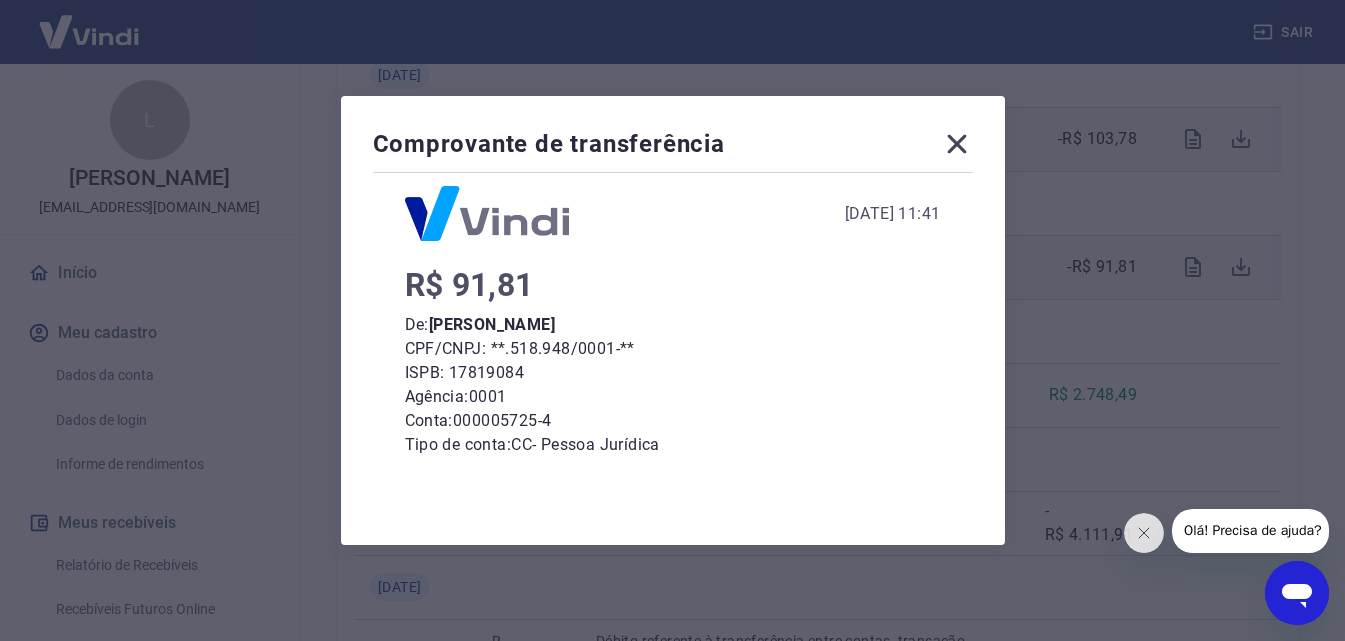 scroll, scrollTop: 0, scrollLeft: 0, axis: both 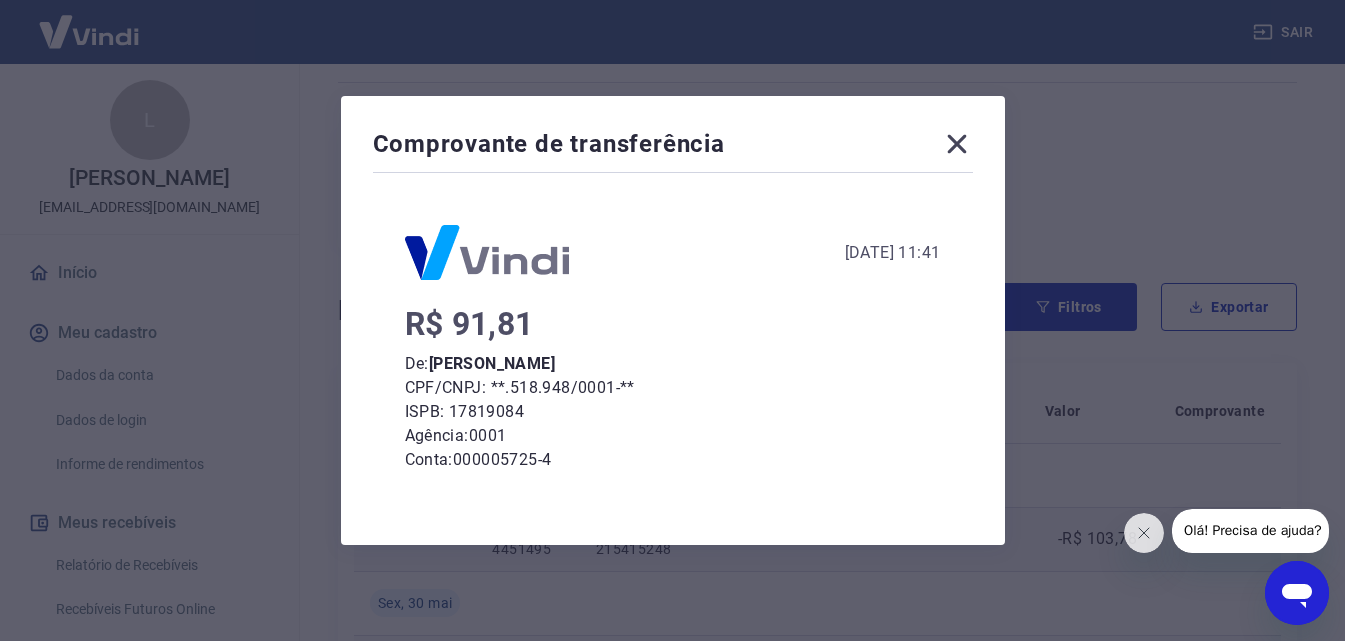click 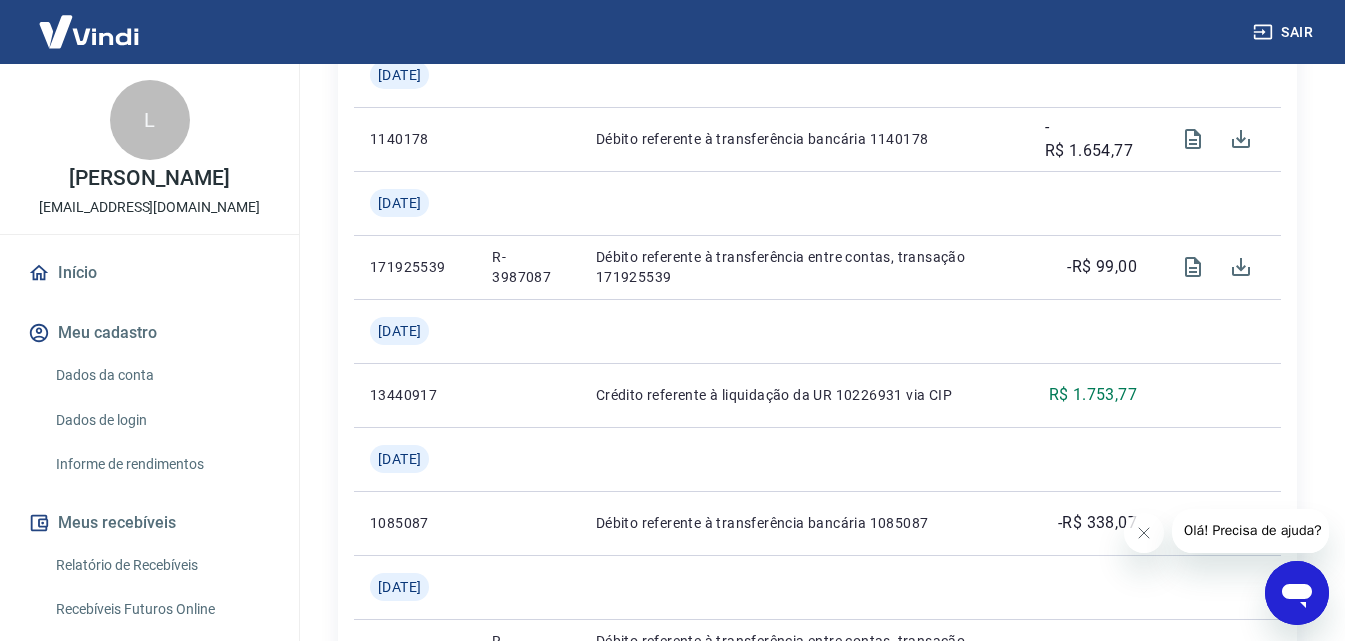 scroll, scrollTop: 2600, scrollLeft: 0, axis: vertical 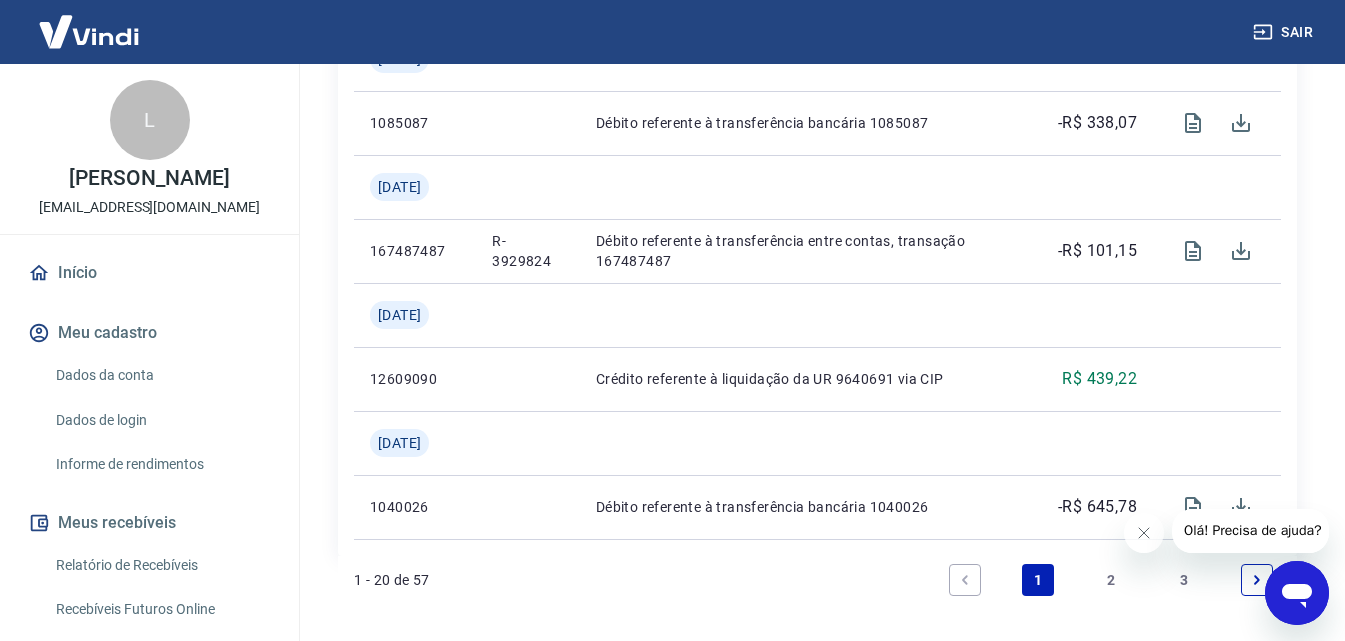 click 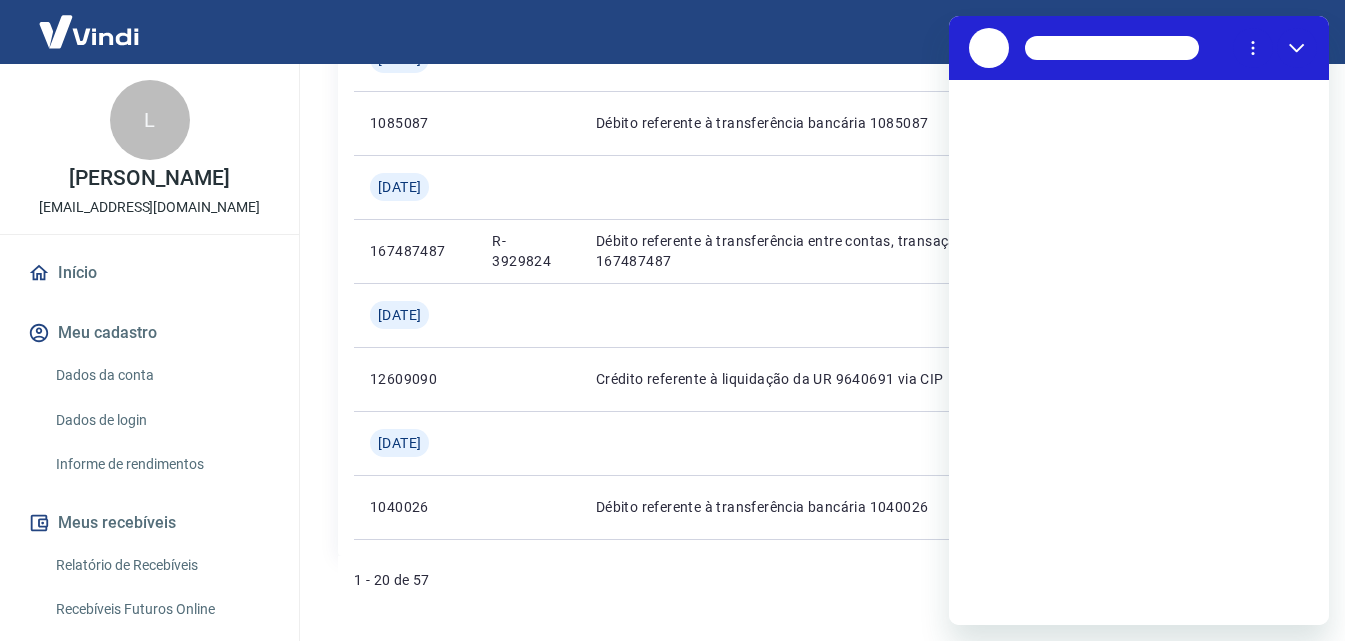 scroll, scrollTop: 0, scrollLeft: 0, axis: both 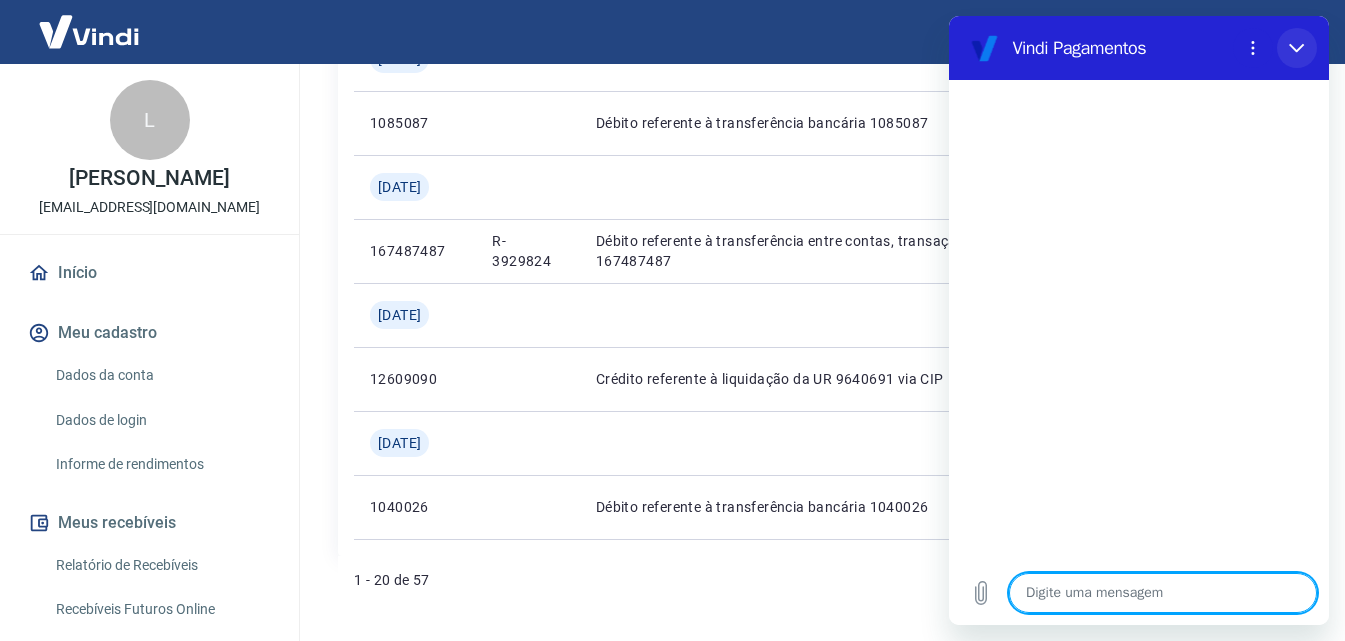 click 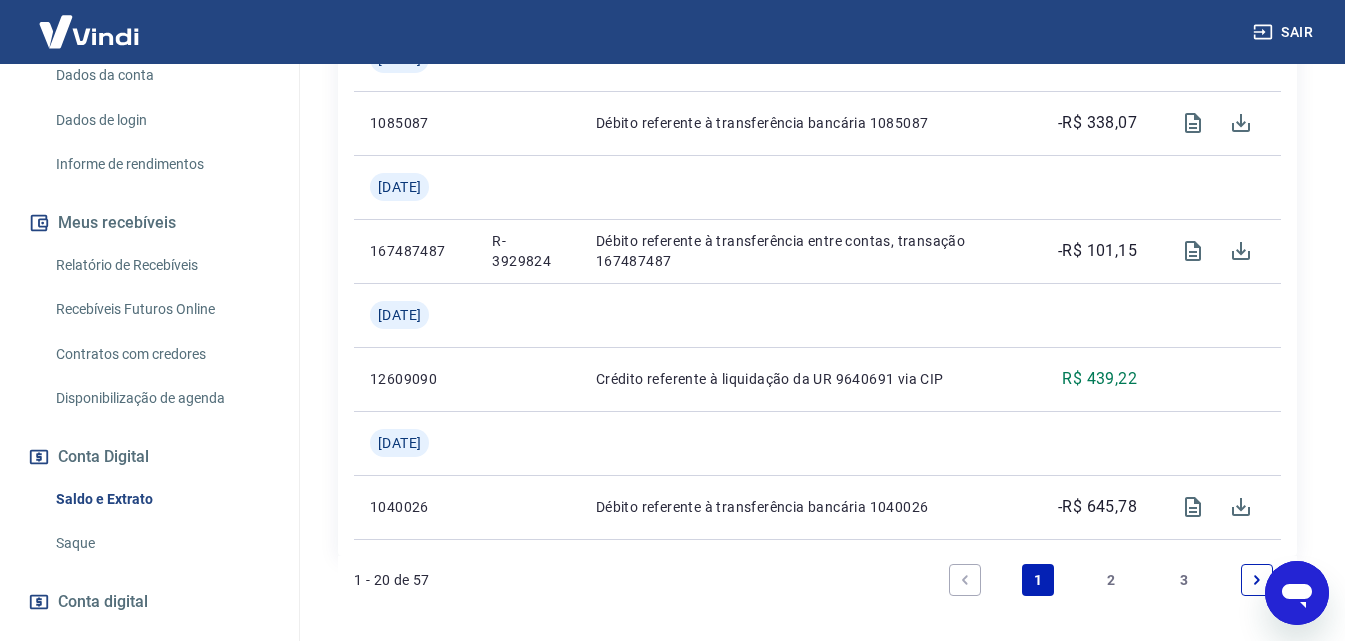 scroll, scrollTop: 403, scrollLeft: 0, axis: vertical 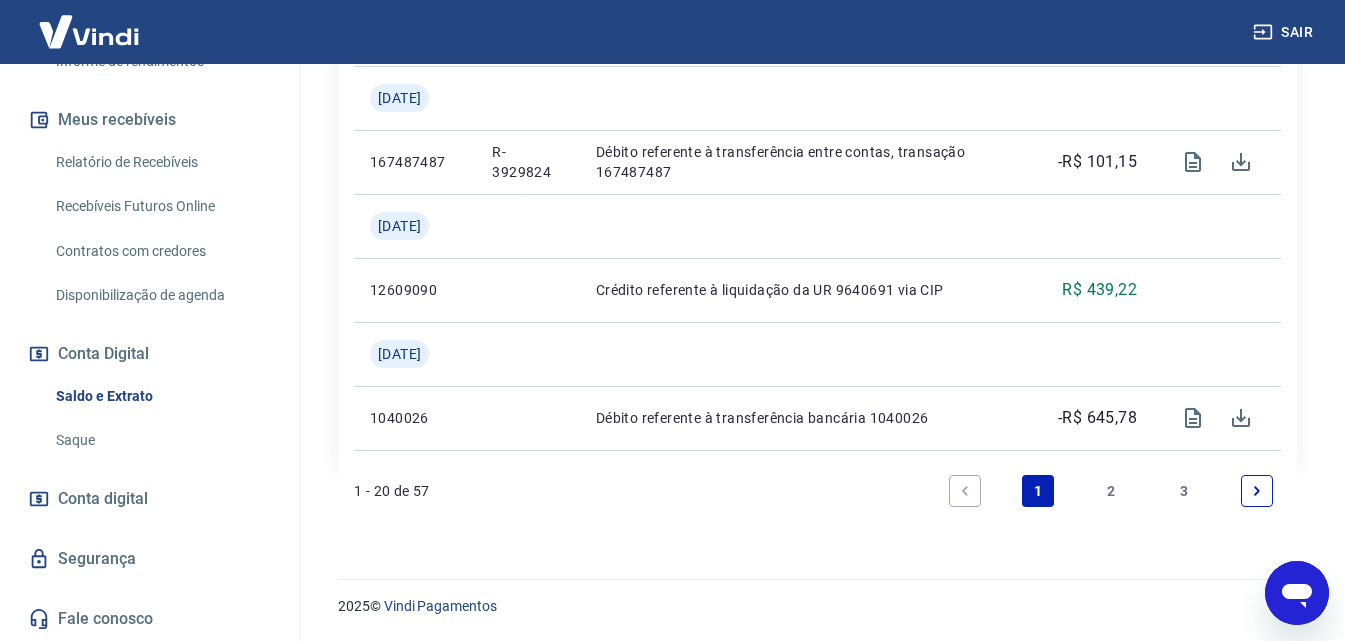 click on "Fale conosco" at bounding box center (149, 619) 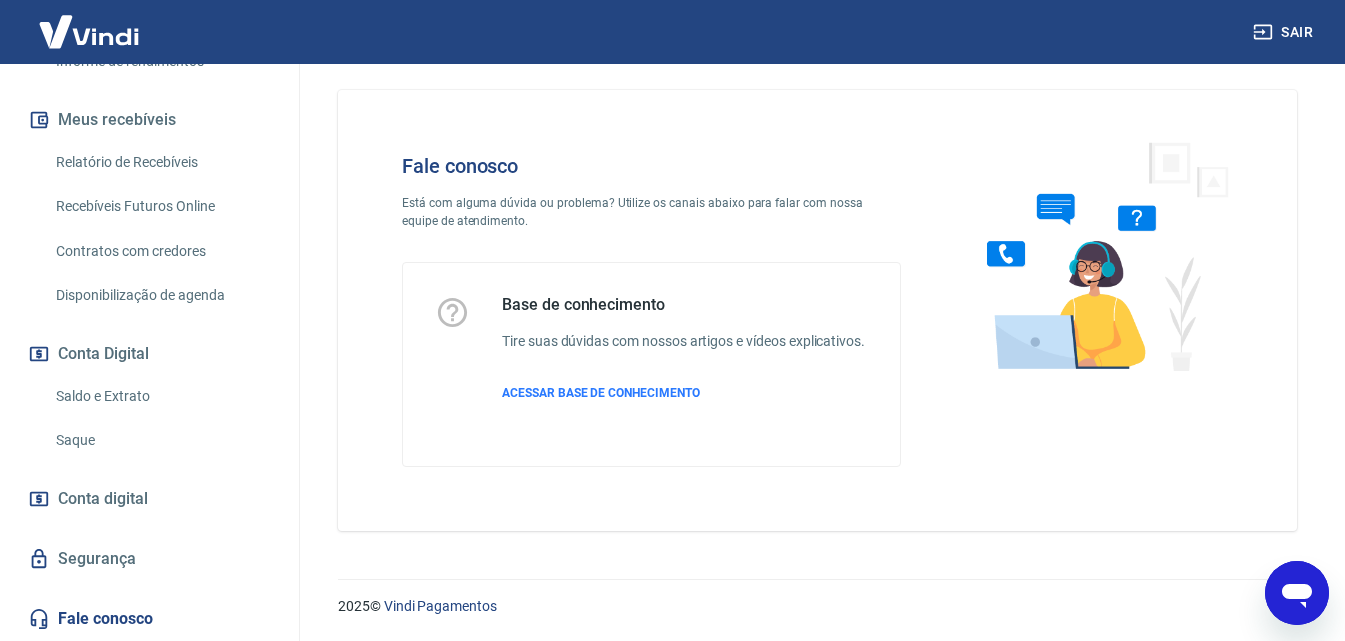 scroll, scrollTop: 0, scrollLeft: 0, axis: both 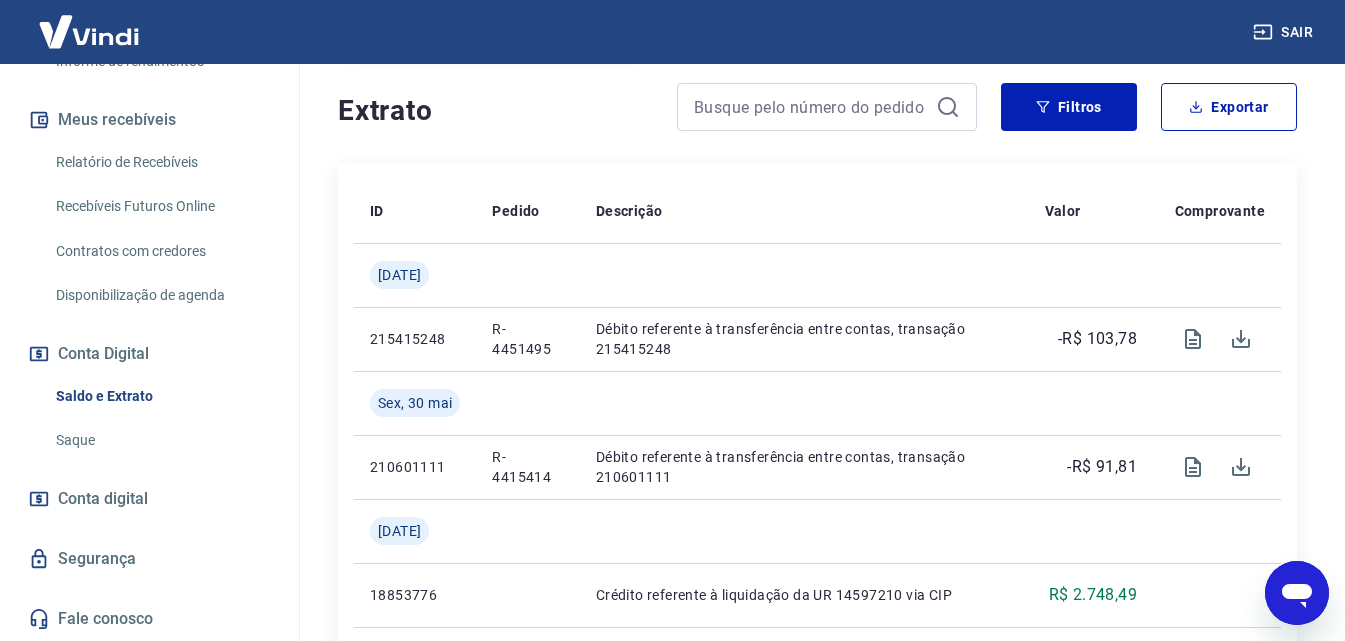click 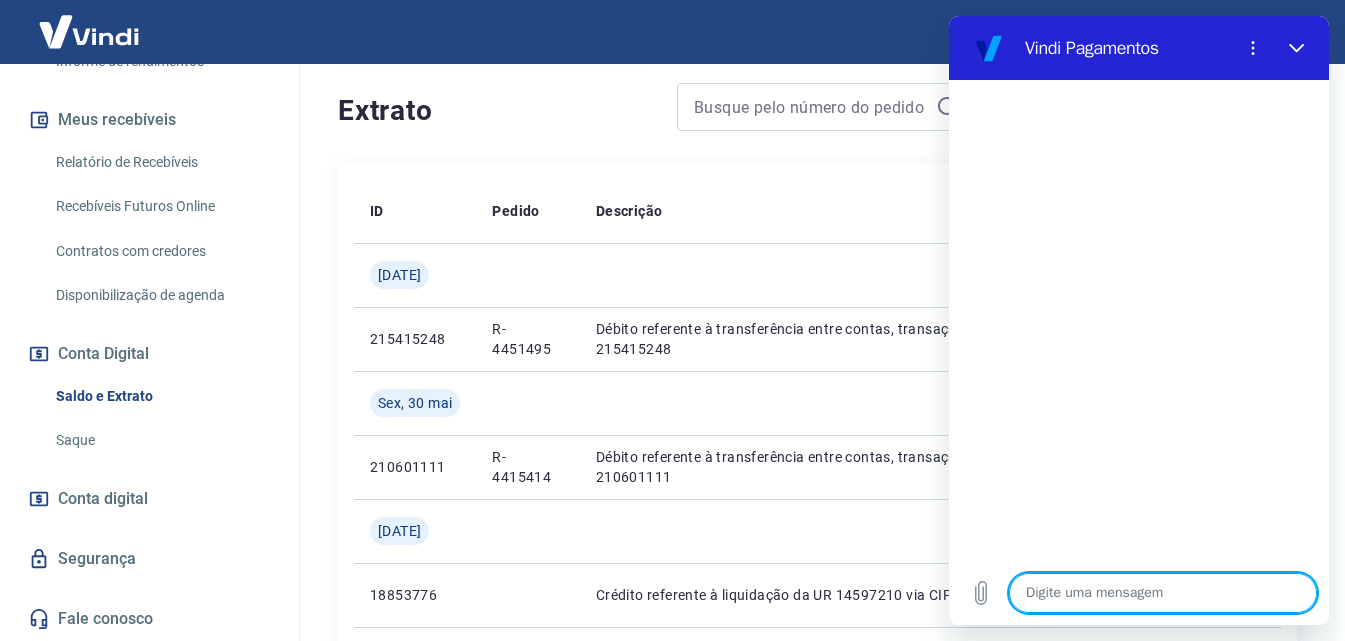 type on "B" 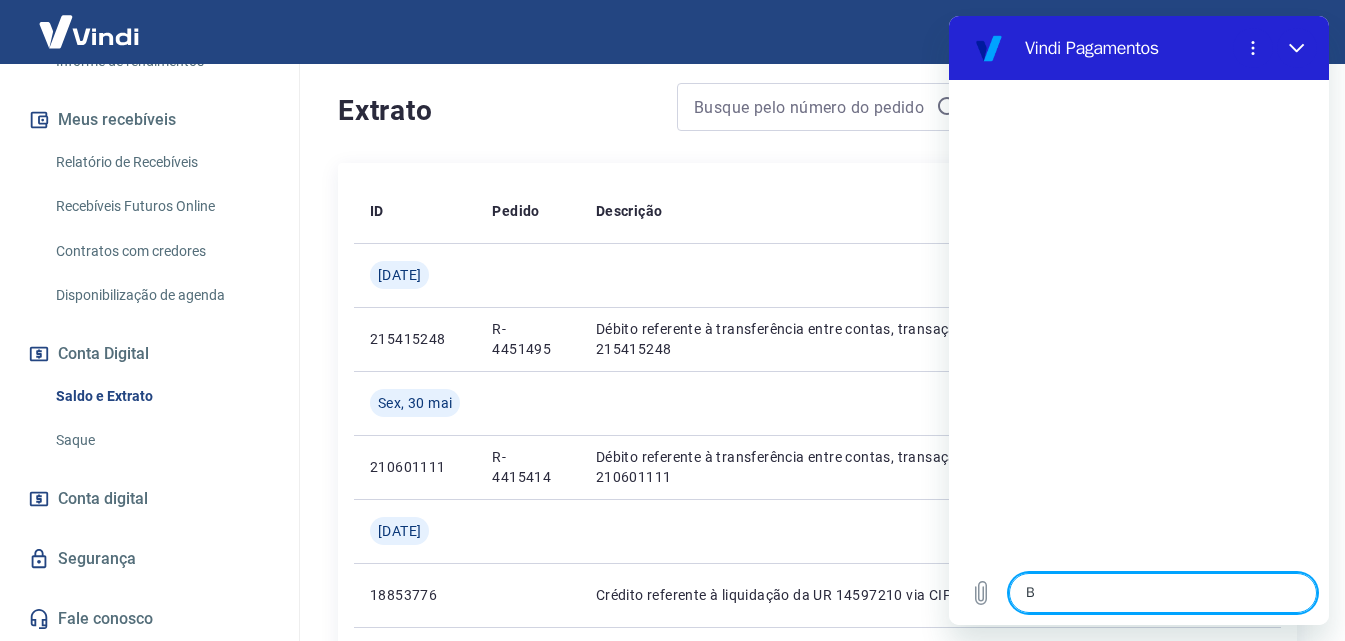 type on "x" 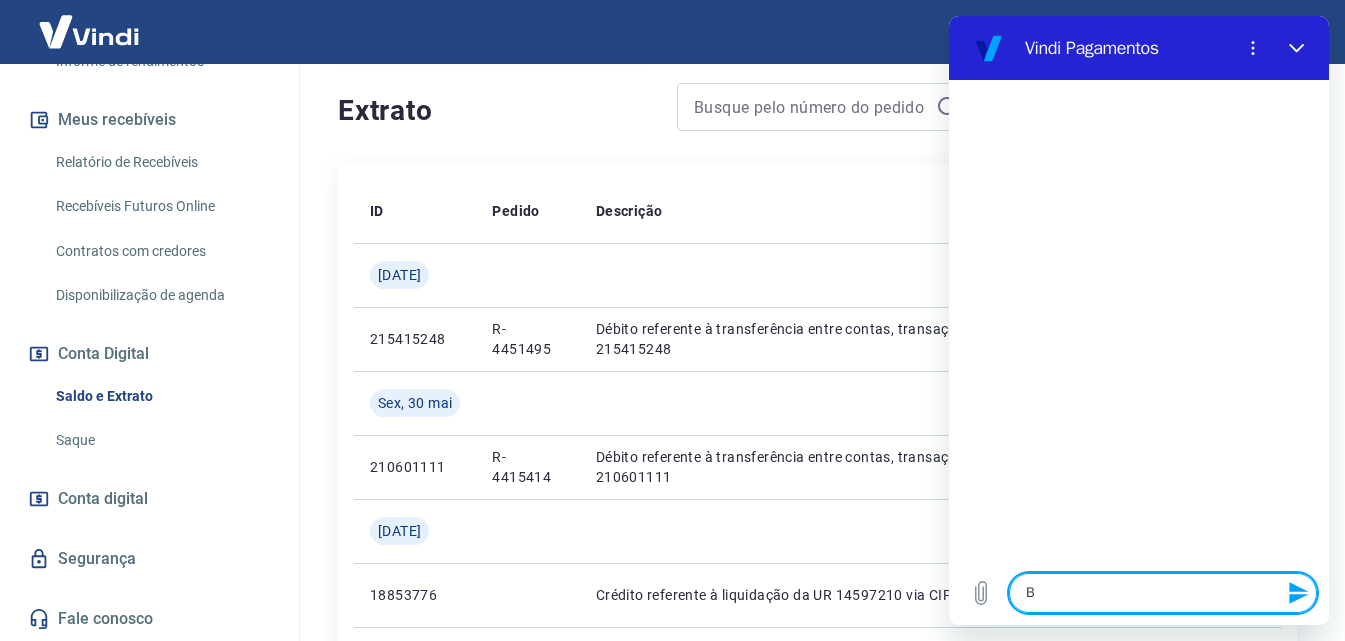 type on "BO" 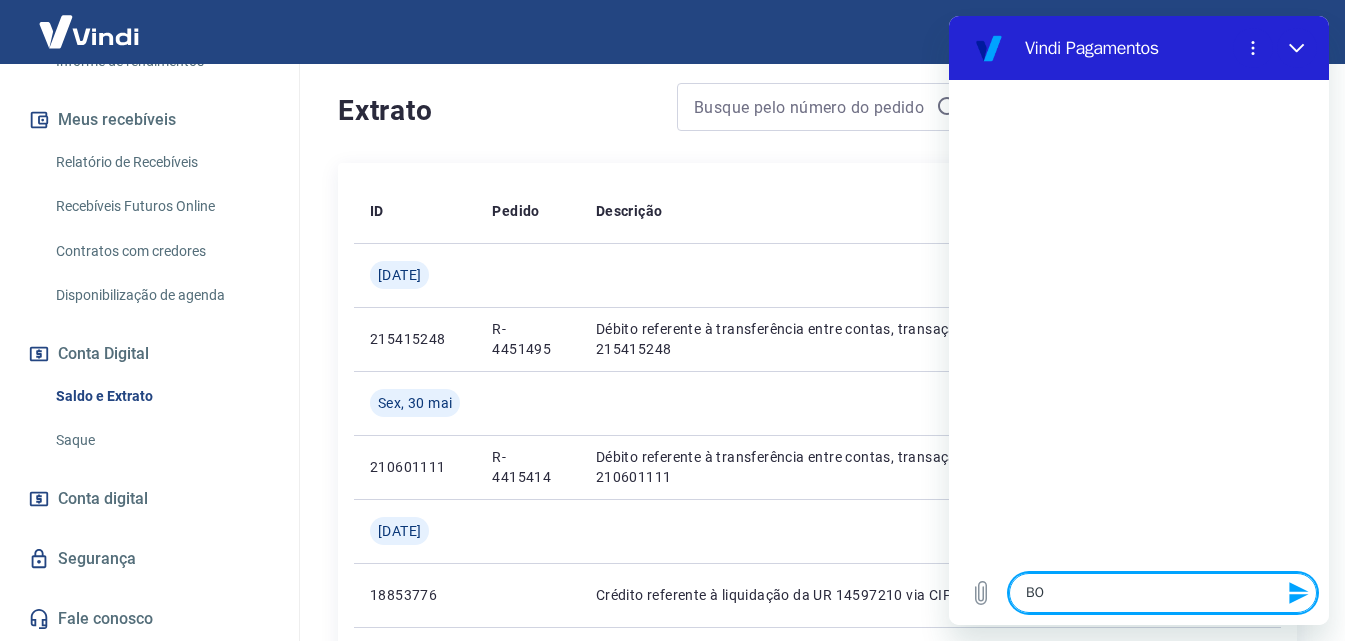 type on "BOA" 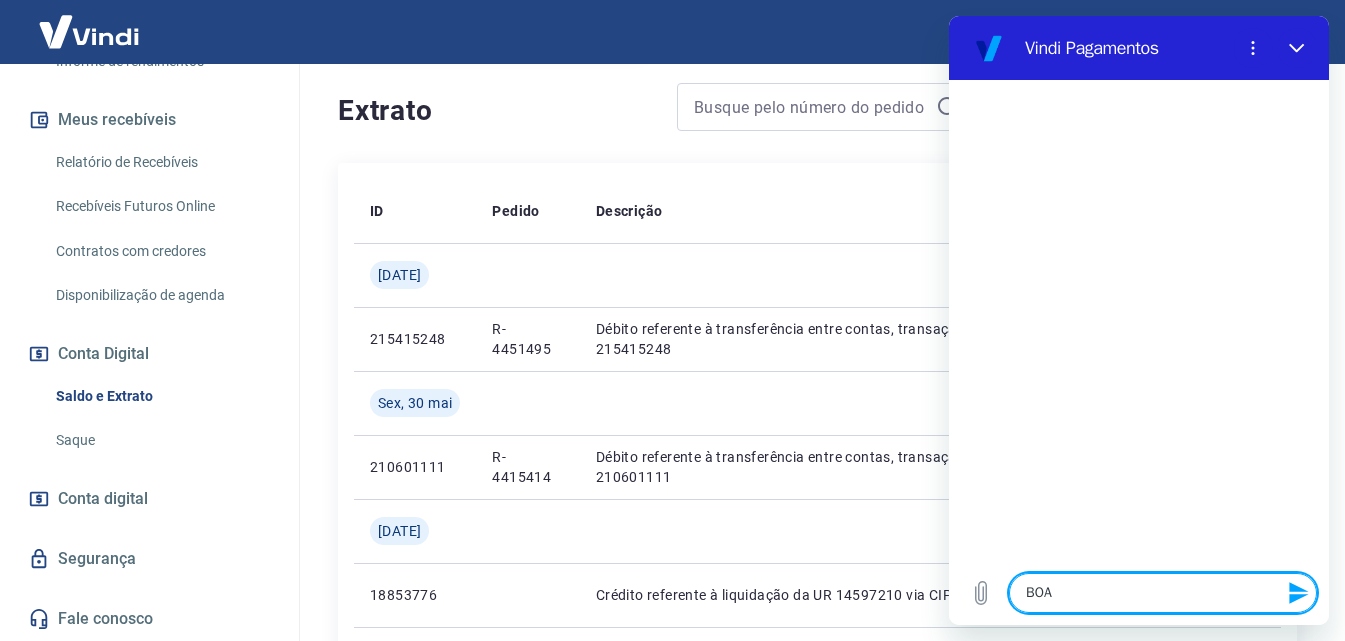 type on "BOA" 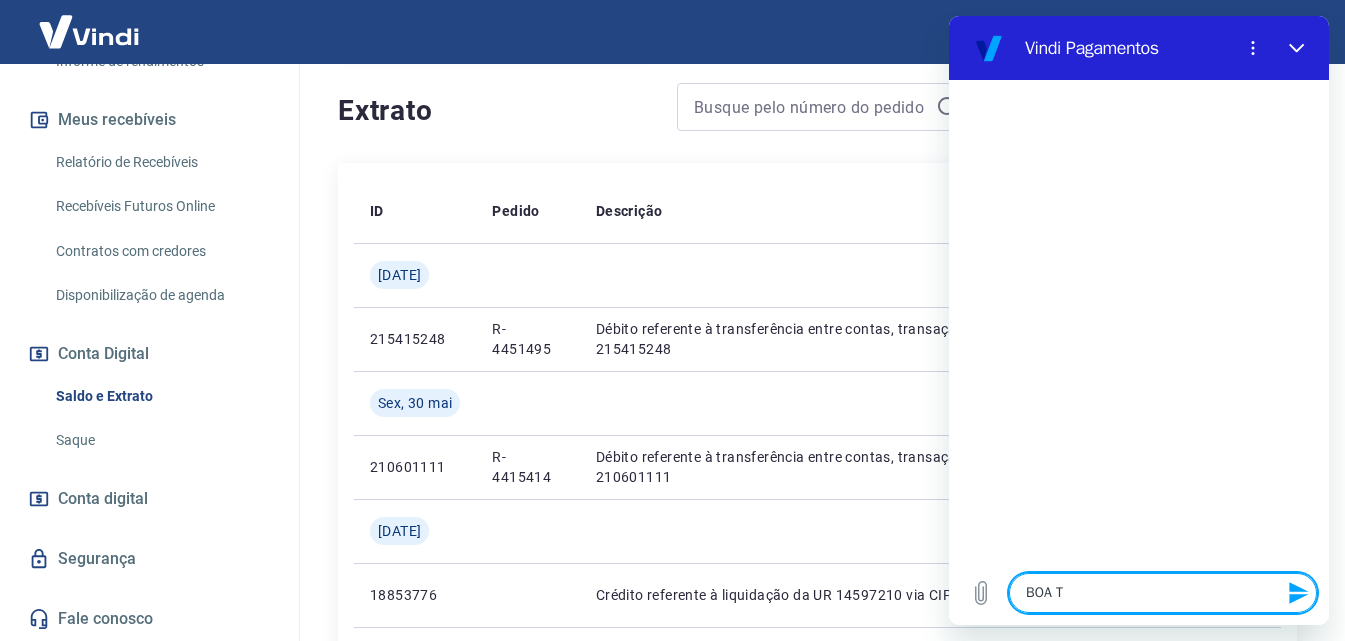 type on "BOA TA" 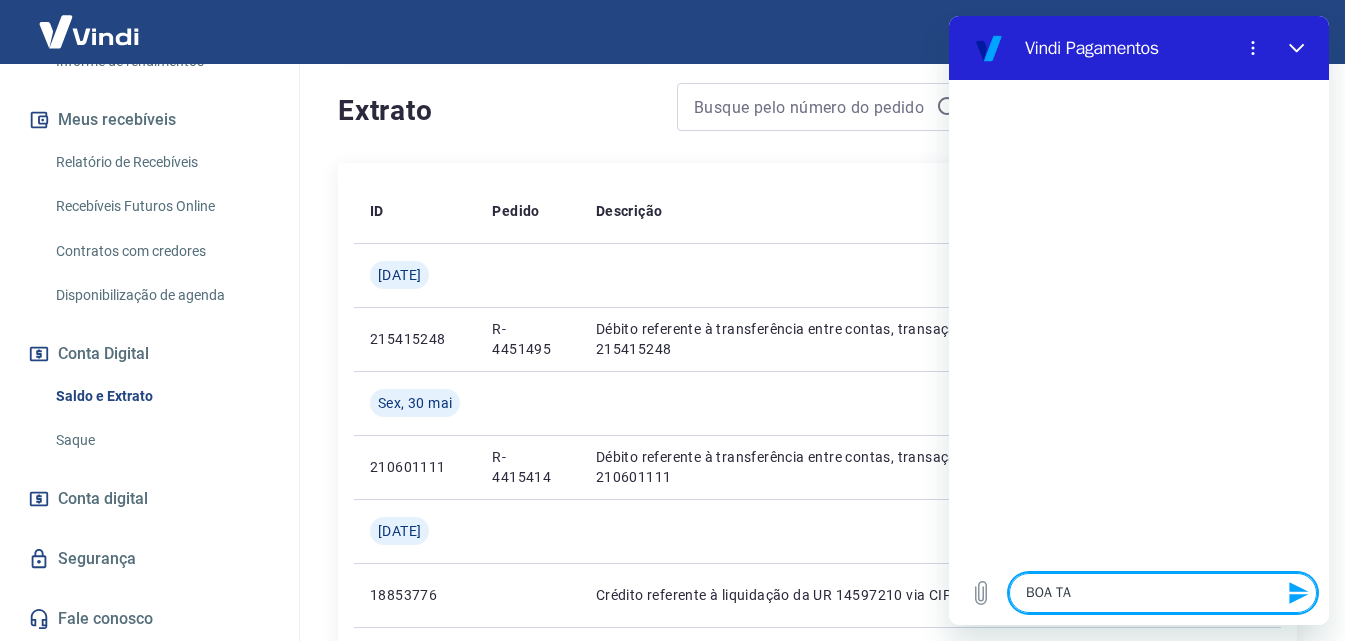 type on "BOA TAR" 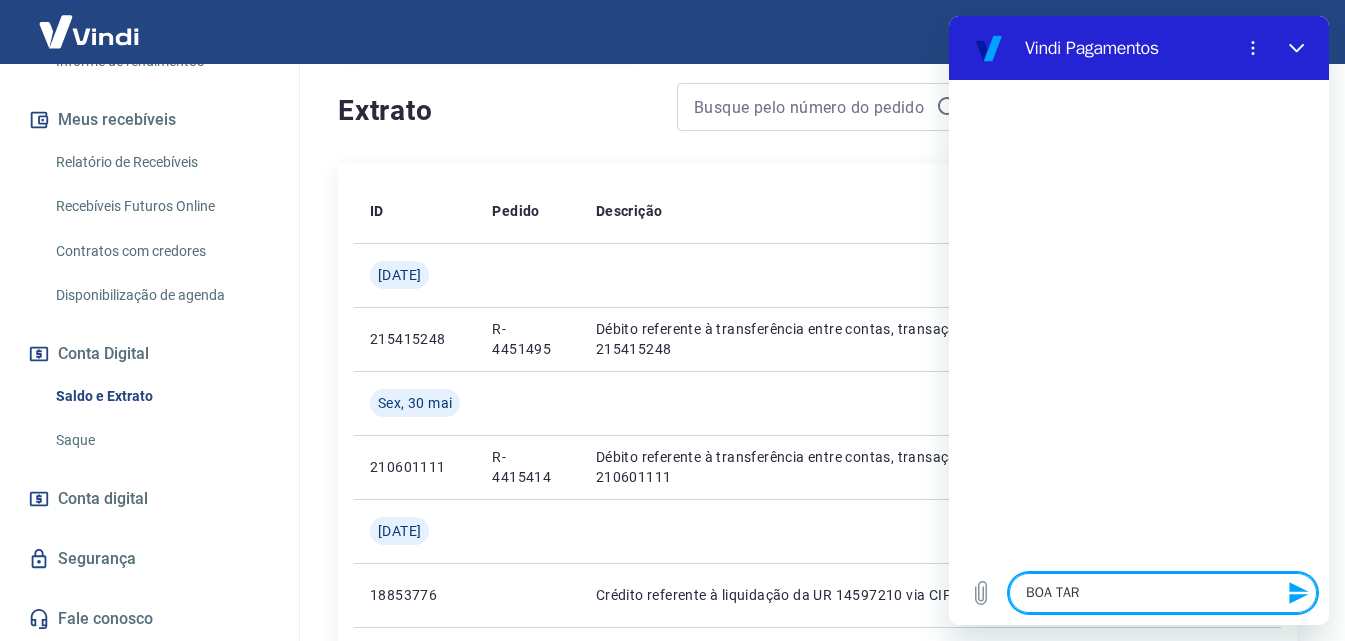 type on "BOA TARD" 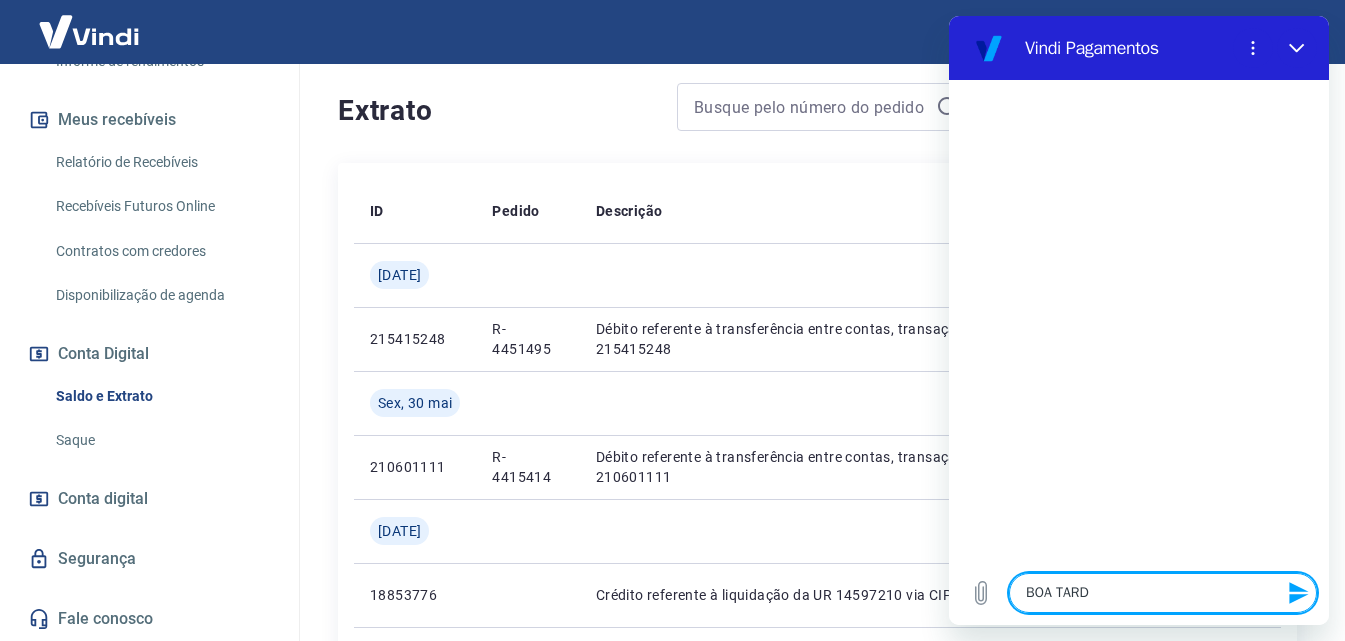type on "BOA TARDE" 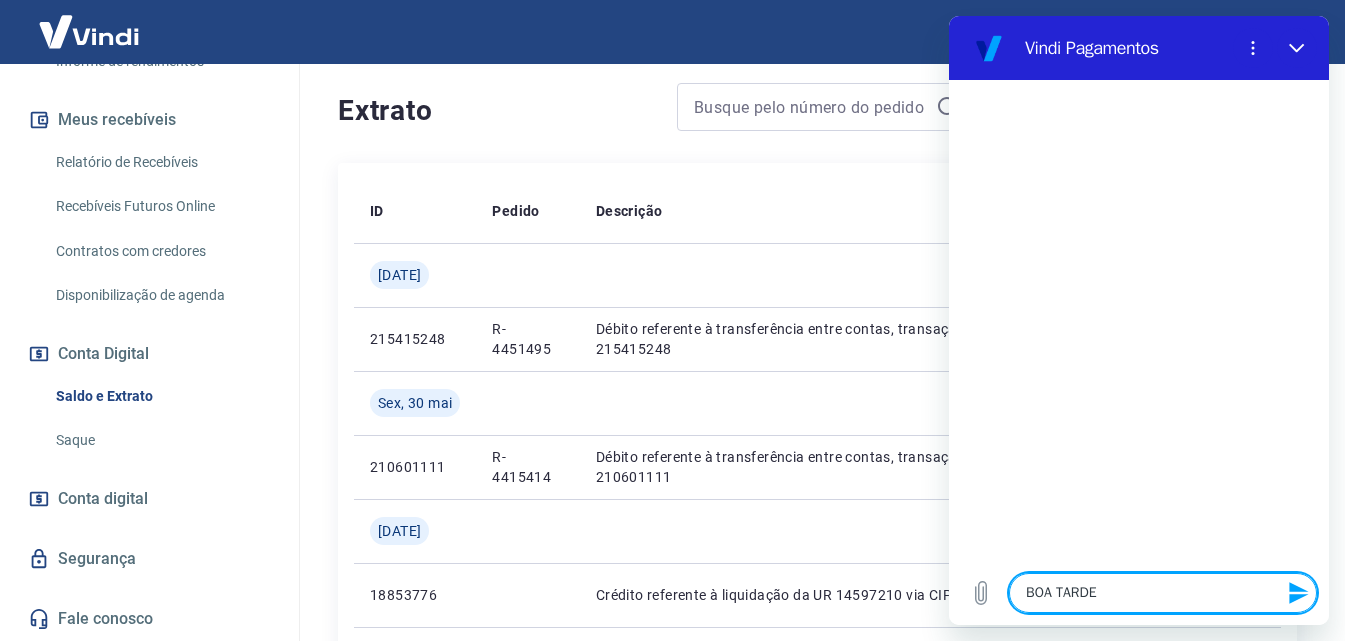 type 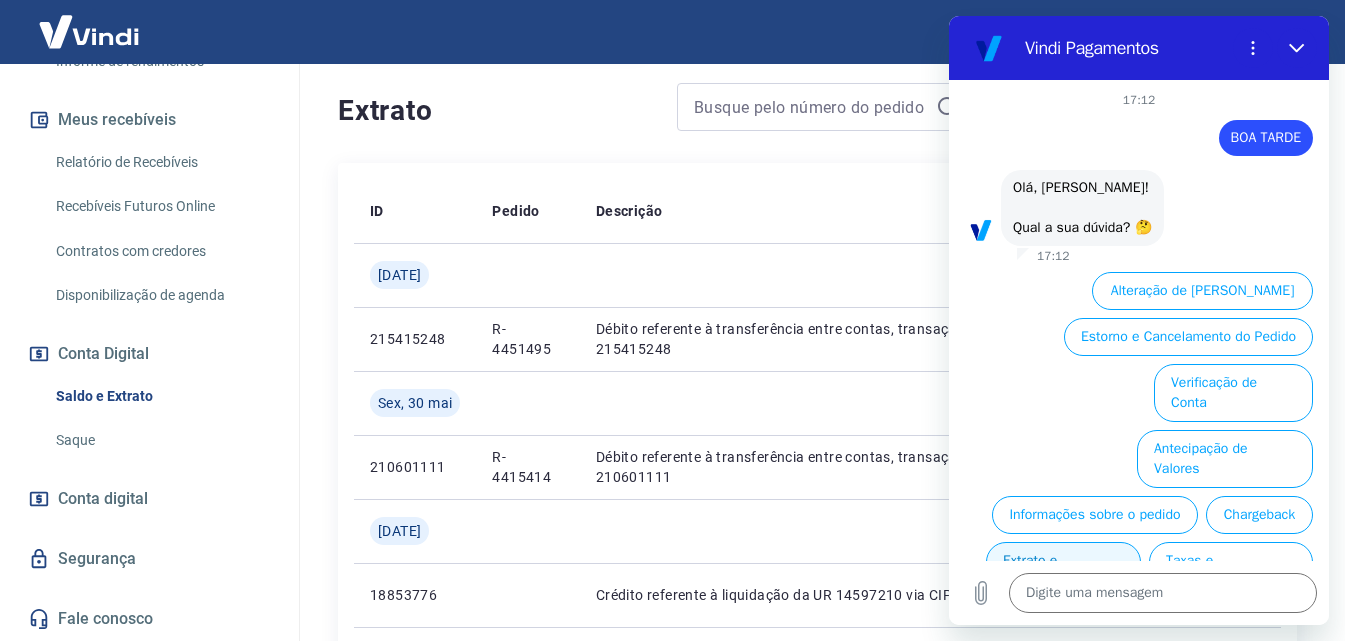 click on "Extrato e Recebíveis" at bounding box center (1063, 571) 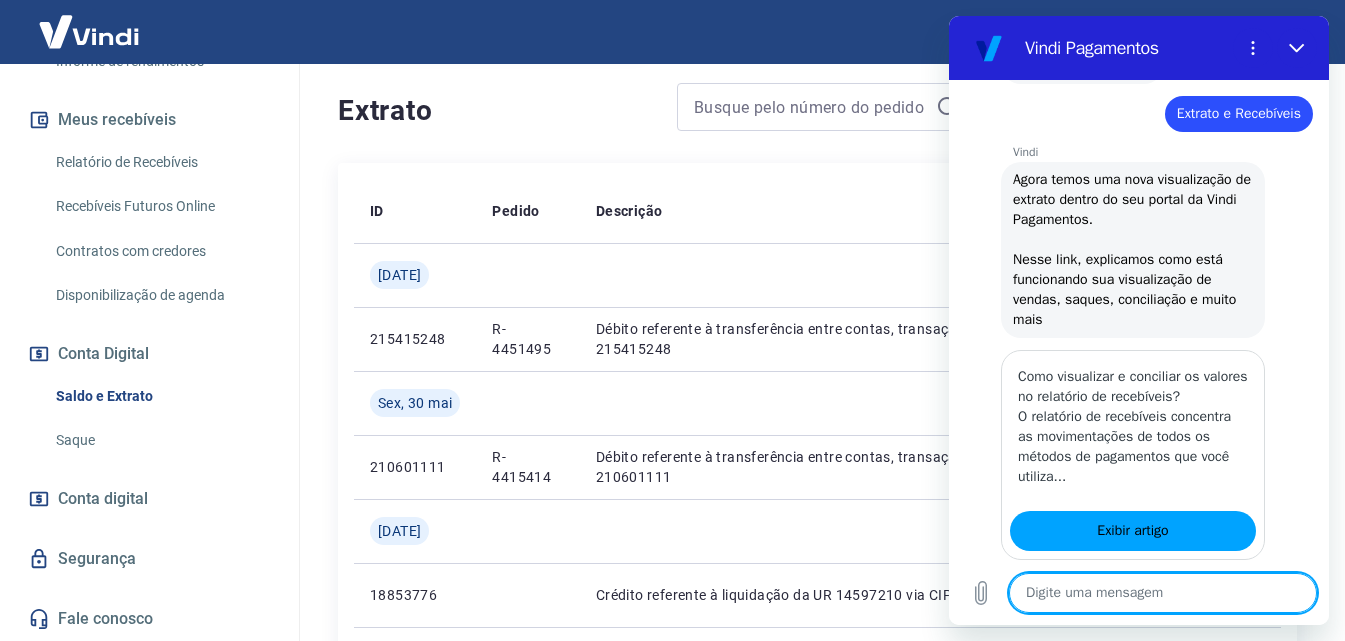 scroll, scrollTop: 280, scrollLeft: 0, axis: vertical 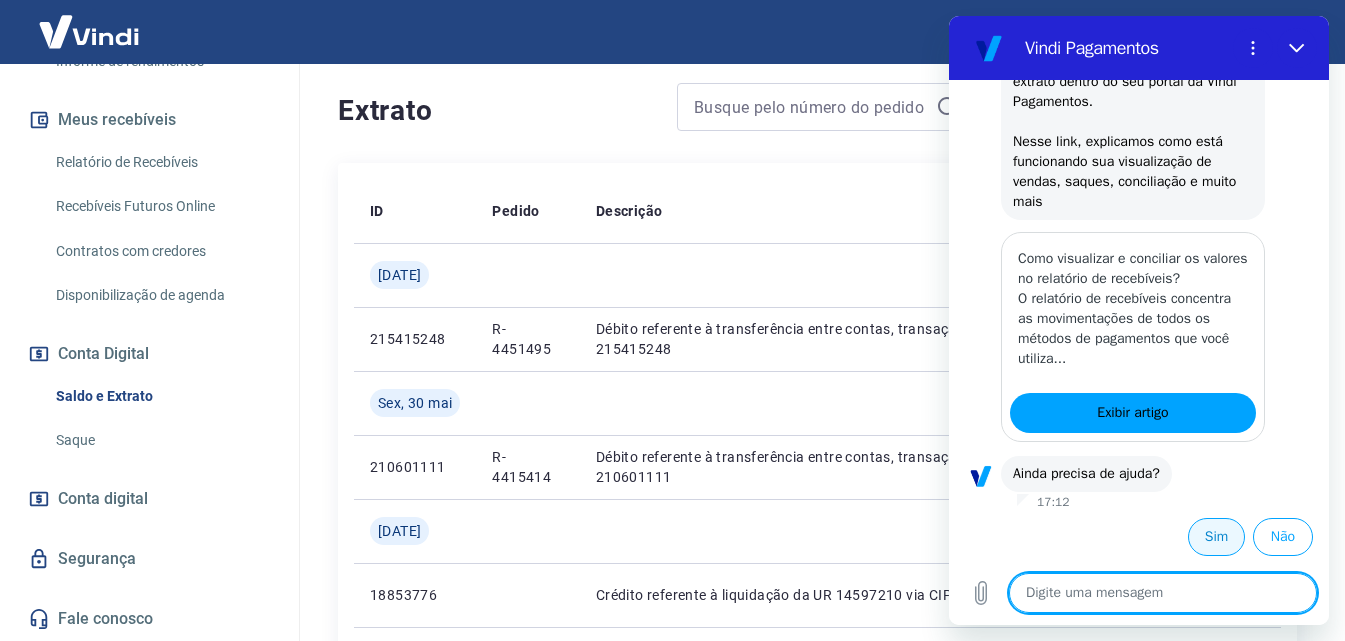 click on "Sim" at bounding box center (1216, 537) 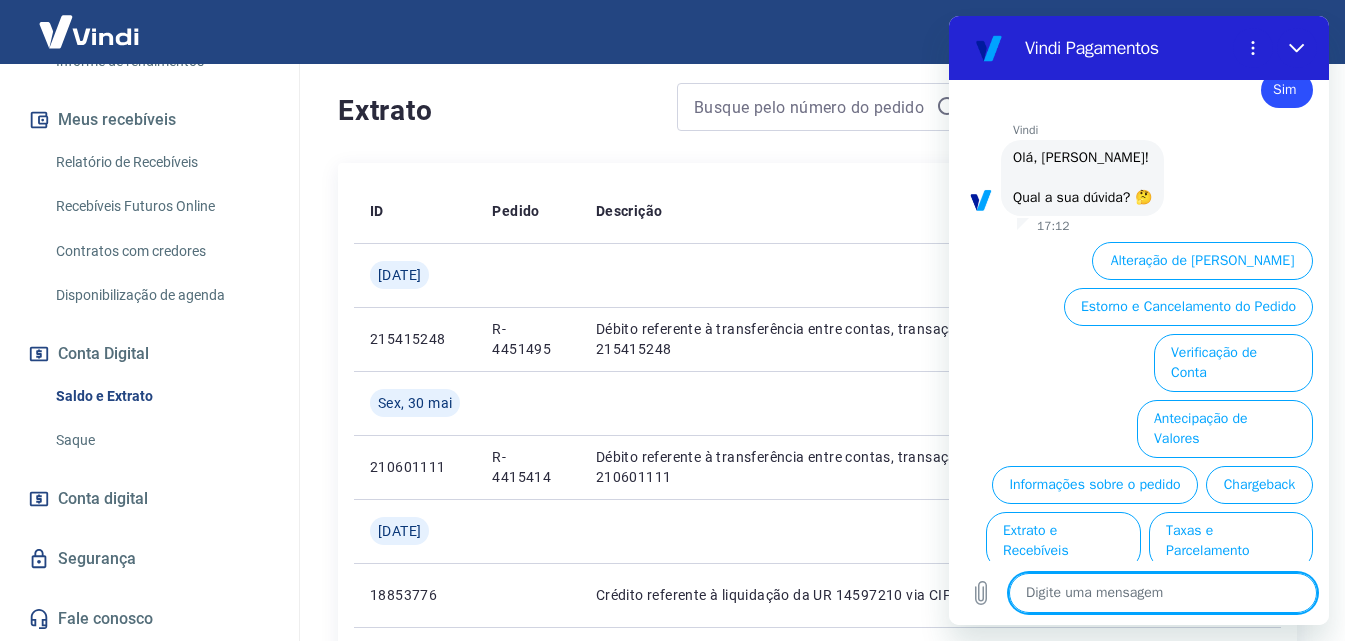 scroll, scrollTop: 710, scrollLeft: 0, axis: vertical 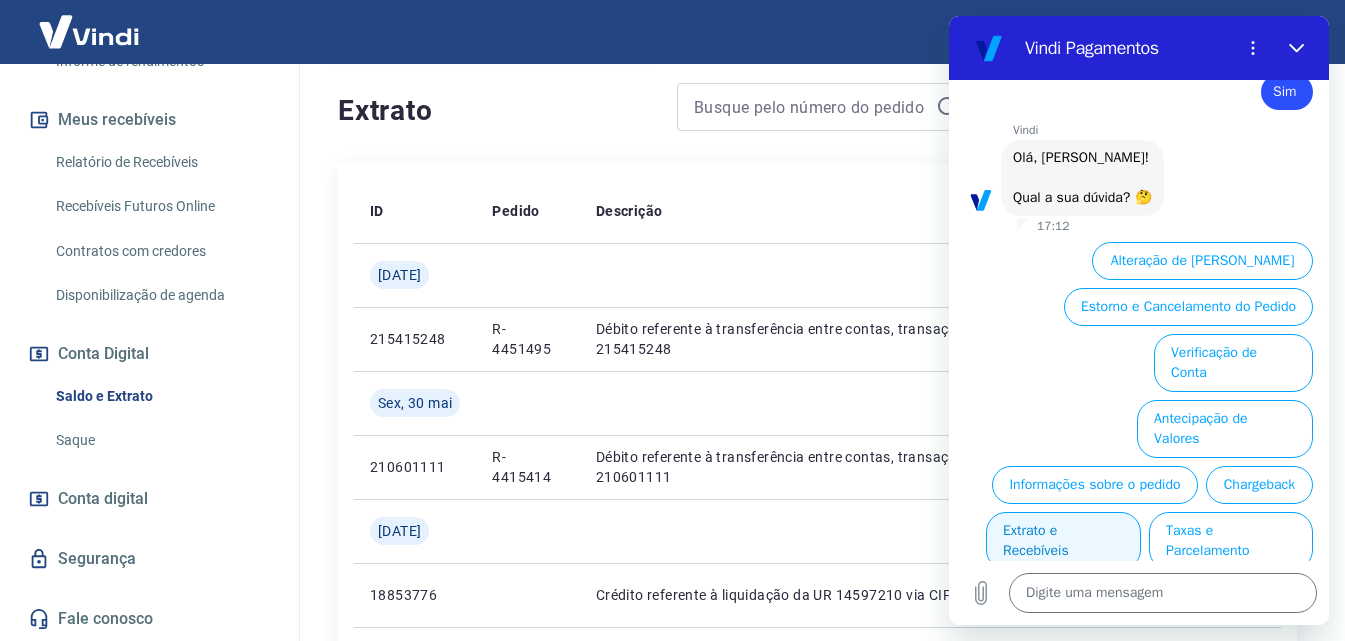 click on "Extrato e Recebíveis" at bounding box center (1063, 541) 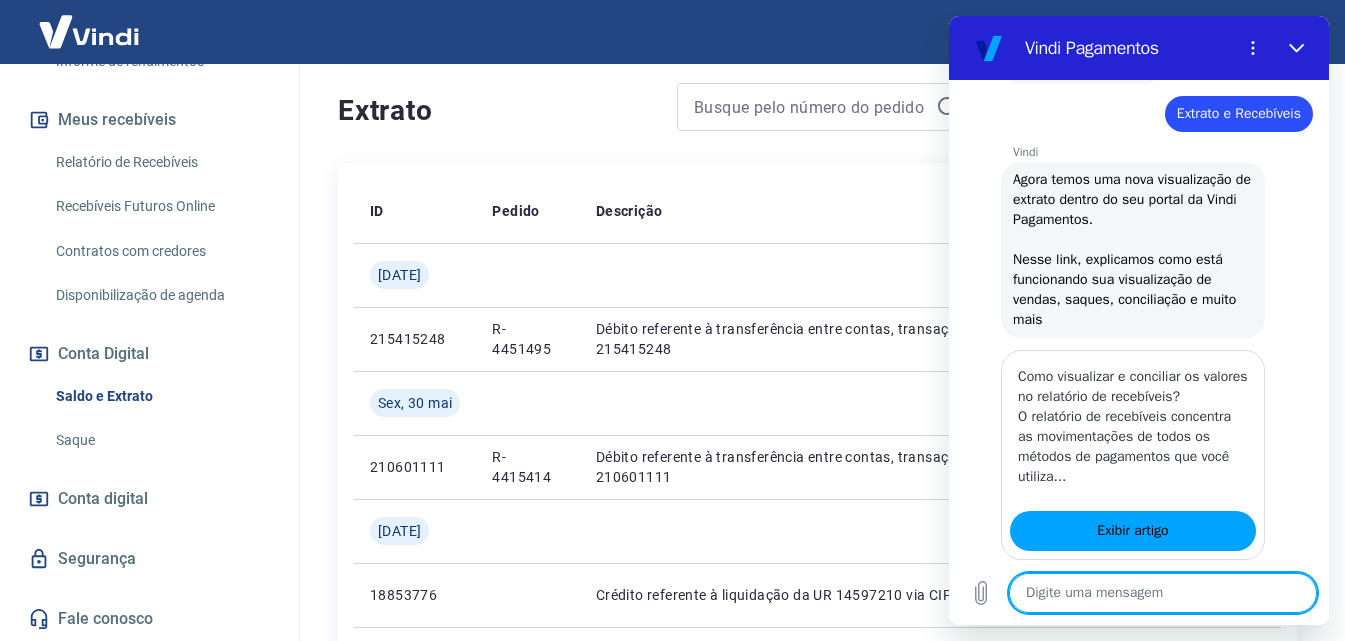 scroll, scrollTop: 960, scrollLeft: 0, axis: vertical 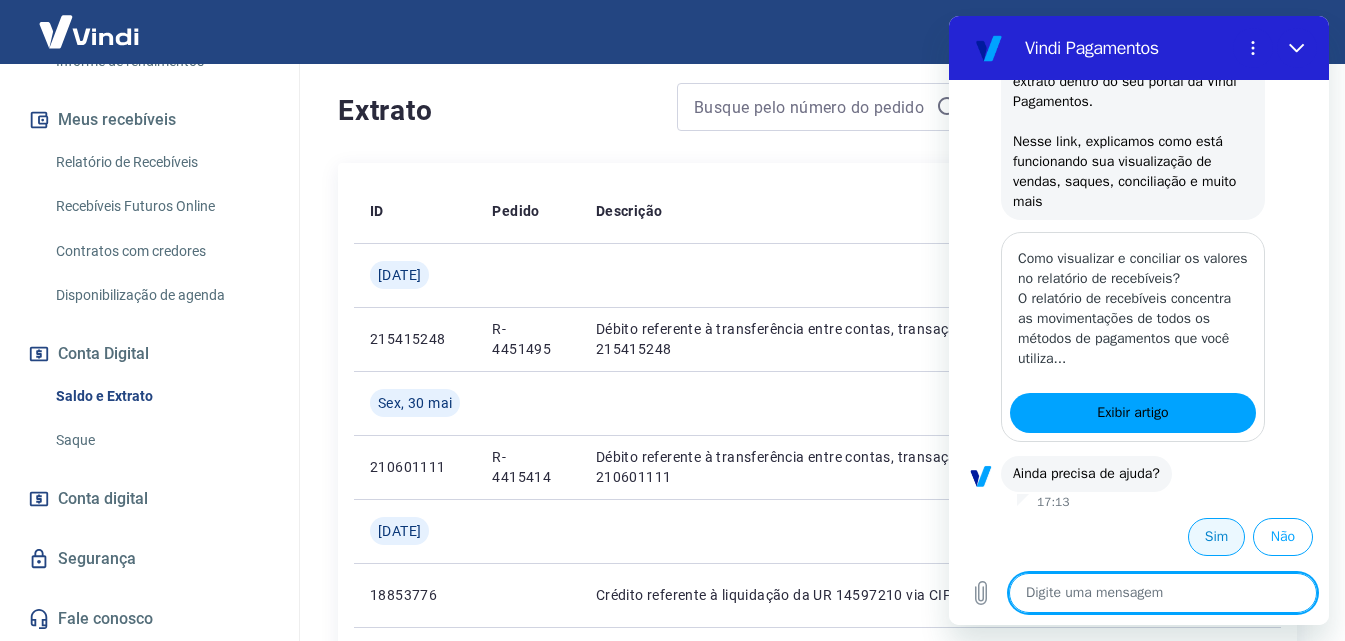 click on "Sim" at bounding box center (1216, 537) 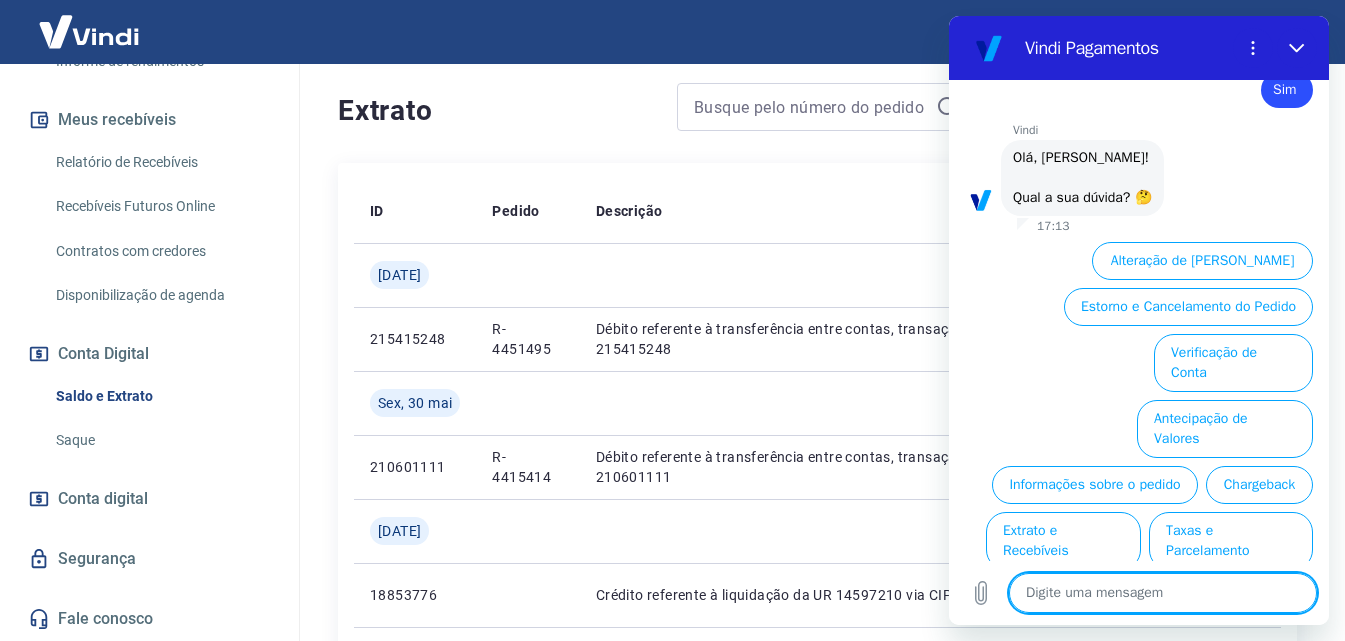 scroll, scrollTop: 1390, scrollLeft: 0, axis: vertical 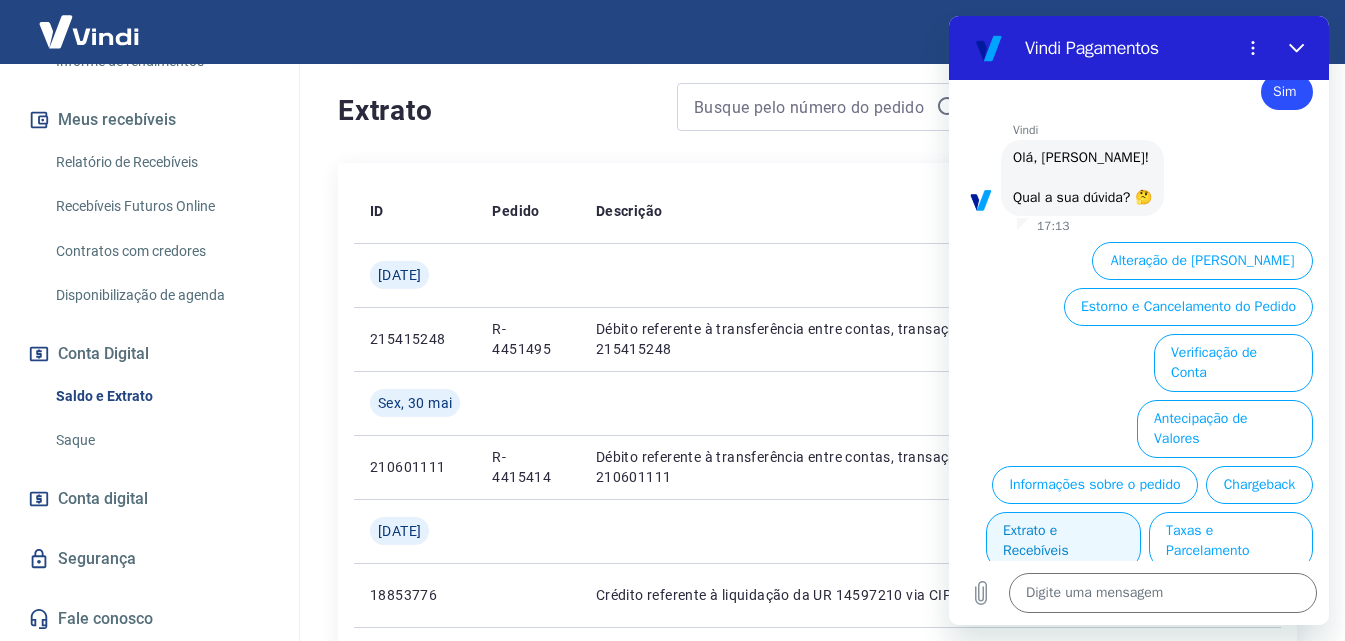 click on "Extrato e Recebíveis" at bounding box center (1063, 541) 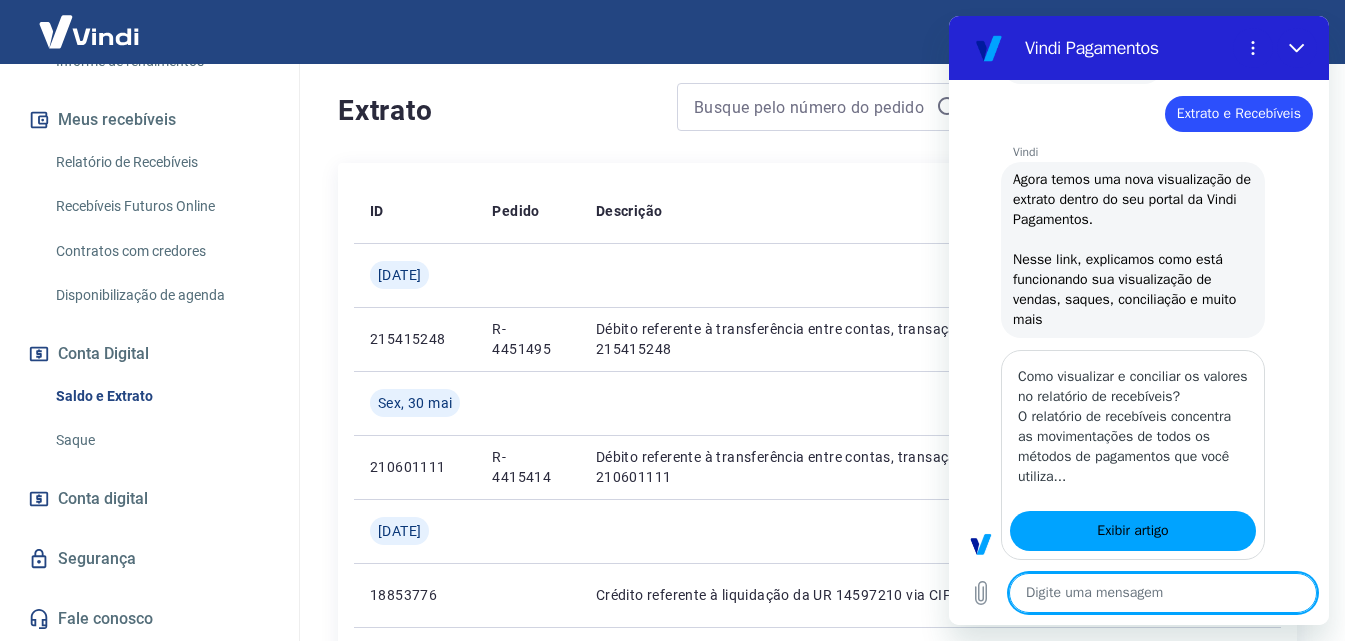 scroll, scrollTop: 1640, scrollLeft: 0, axis: vertical 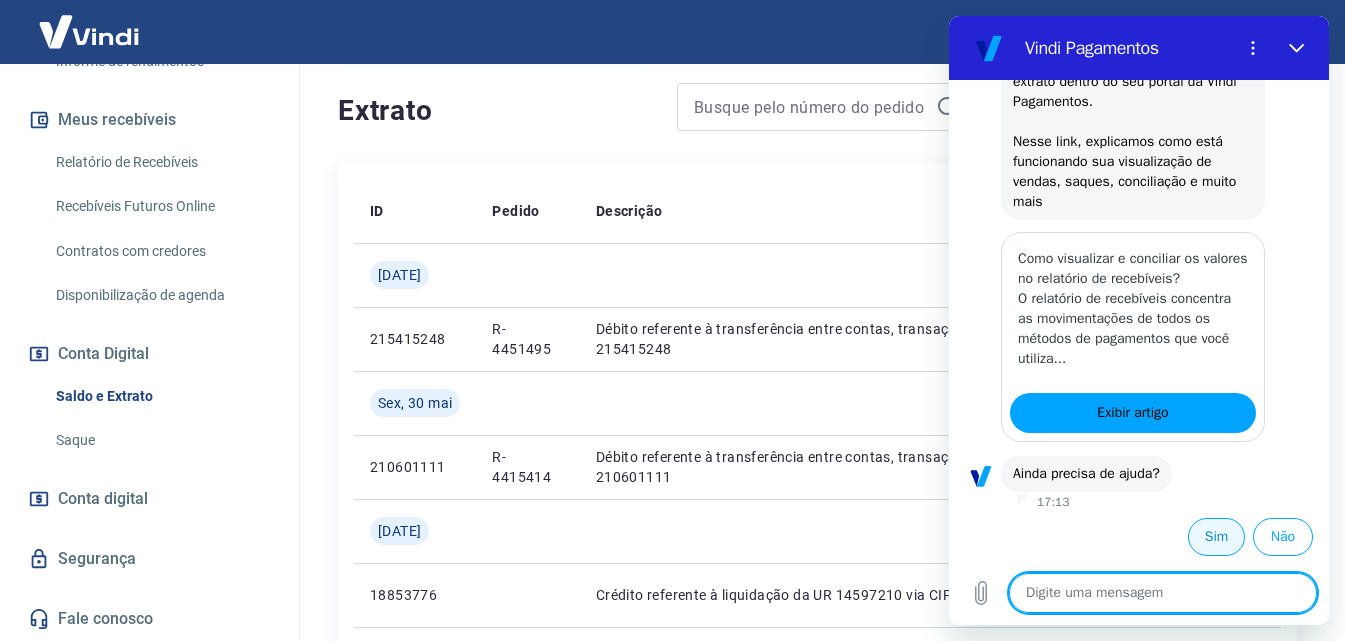click on "Sim" at bounding box center [1216, 537] 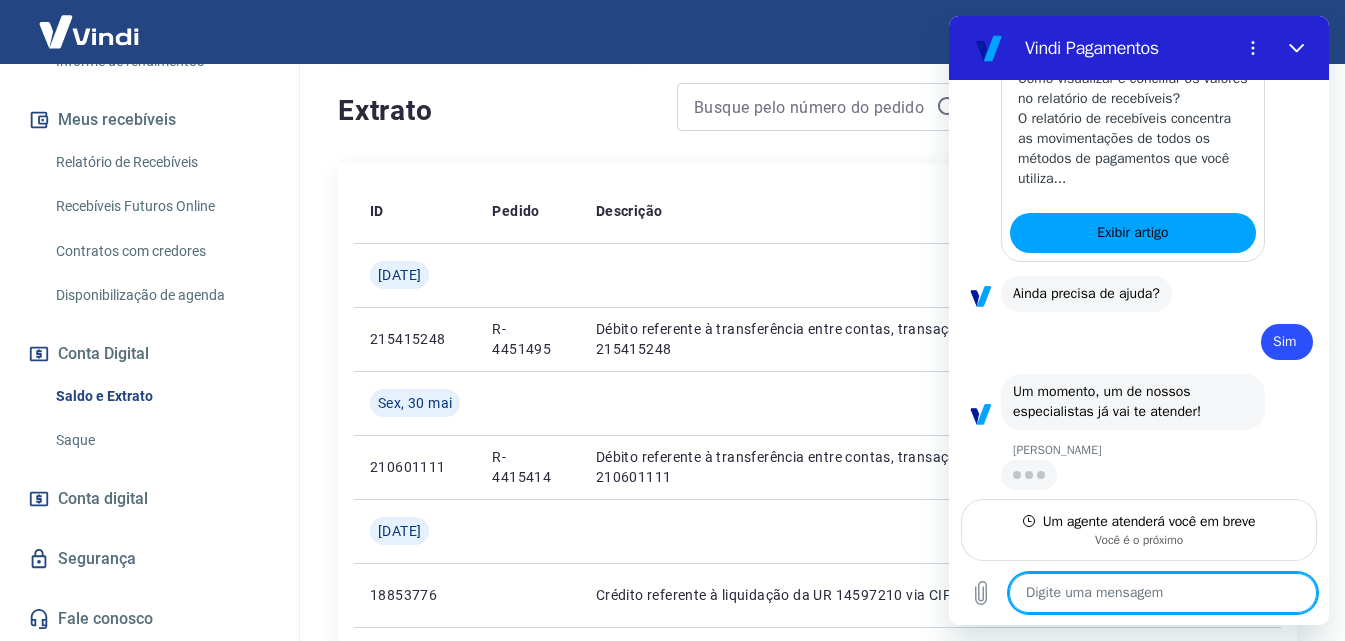 scroll, scrollTop: 1820, scrollLeft: 0, axis: vertical 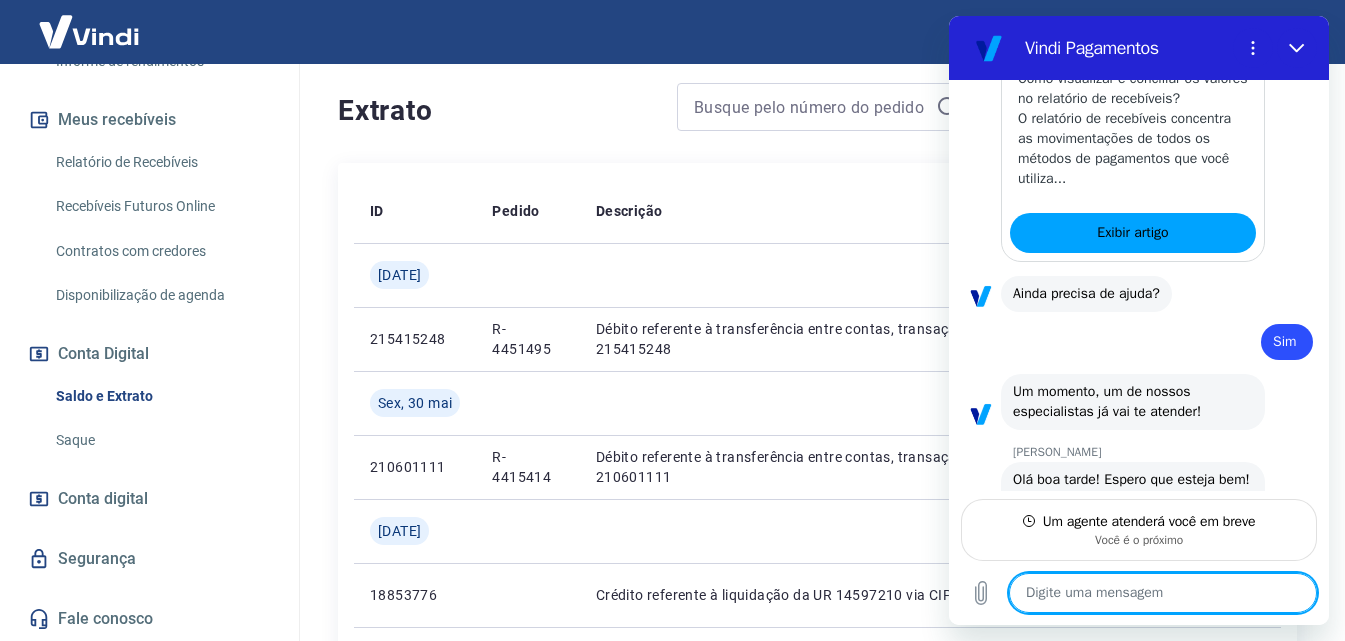 type on "x" 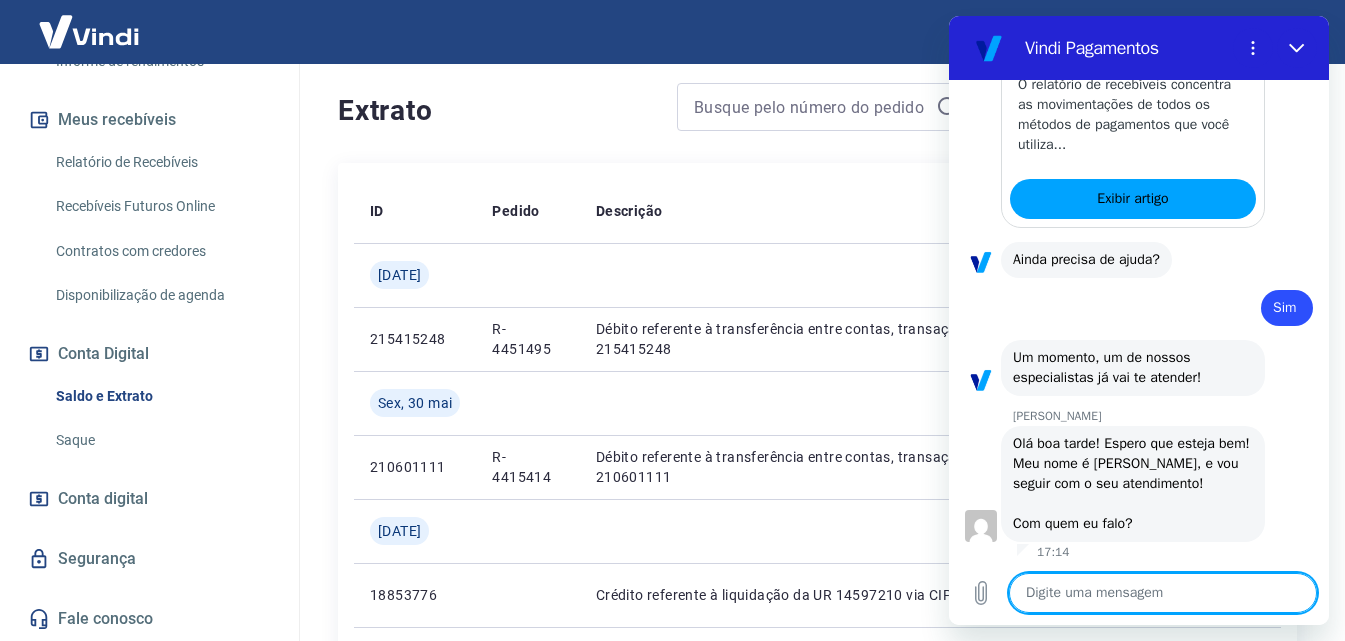 scroll, scrollTop: 1878, scrollLeft: 0, axis: vertical 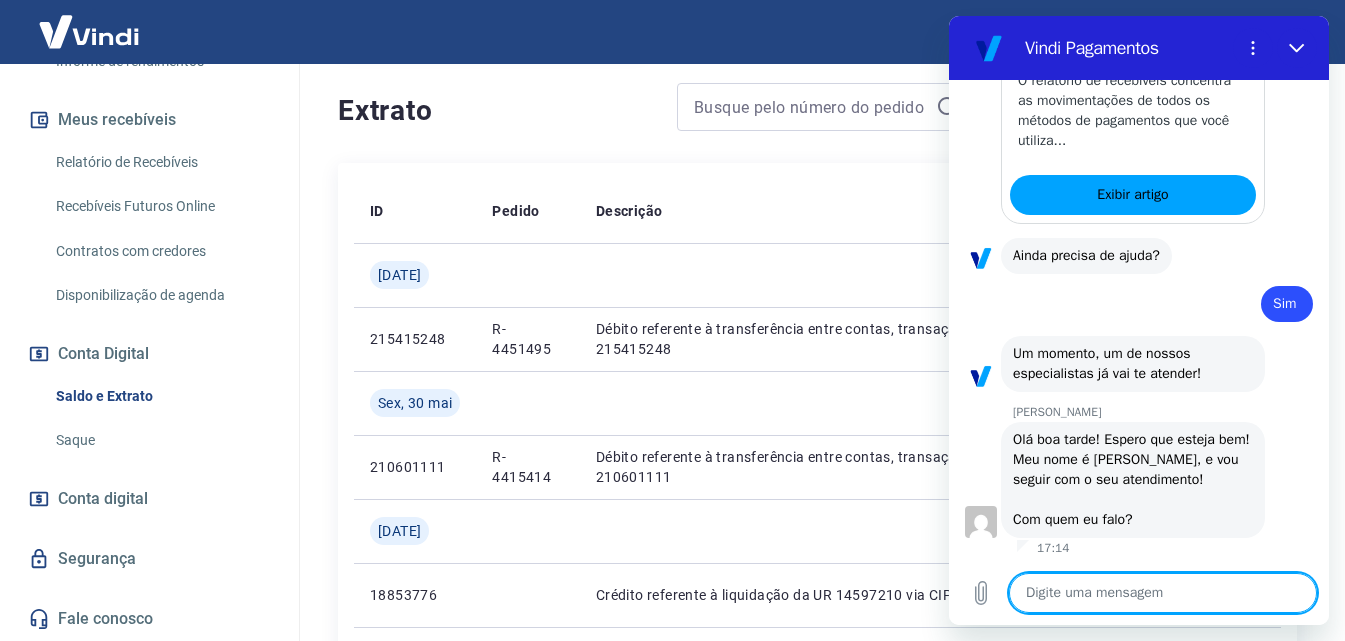 type on "c" 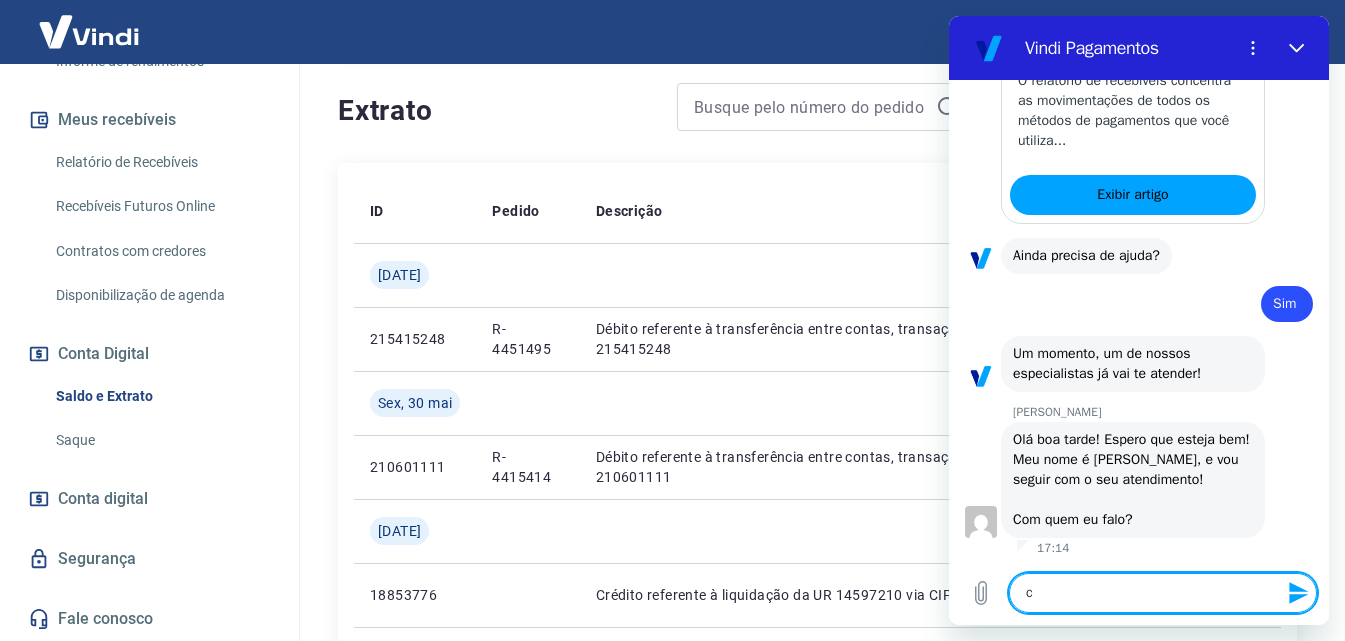 type on "cO" 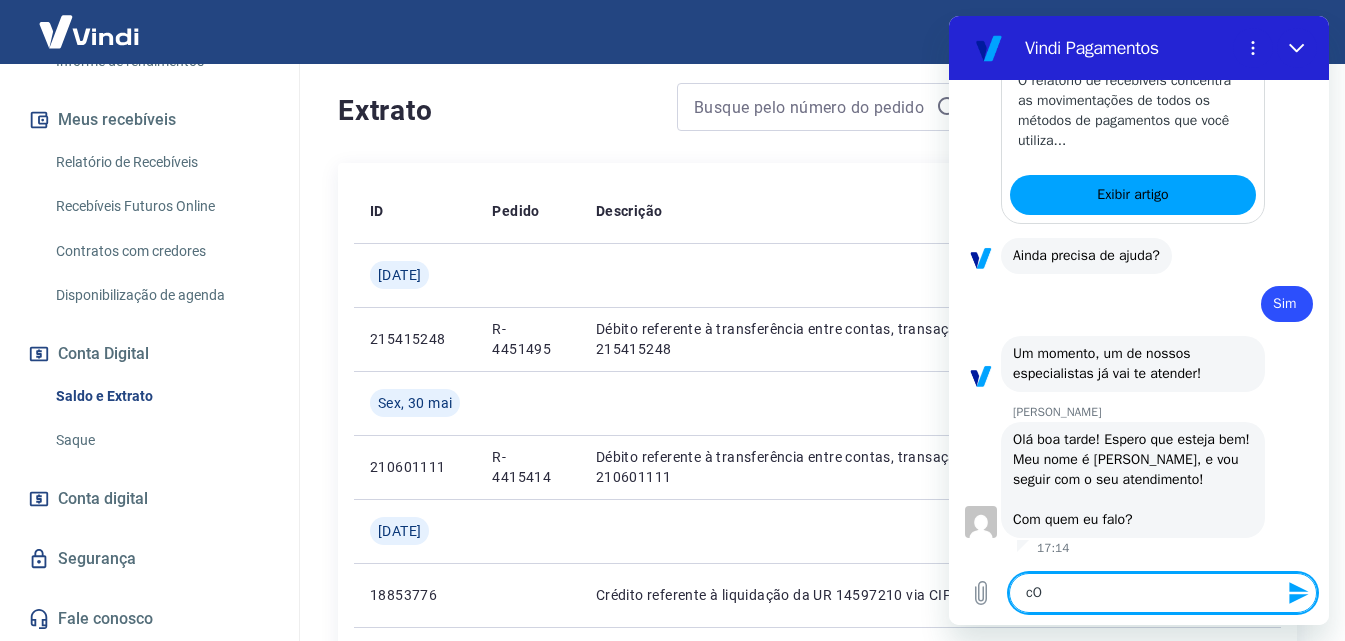type on "cOM" 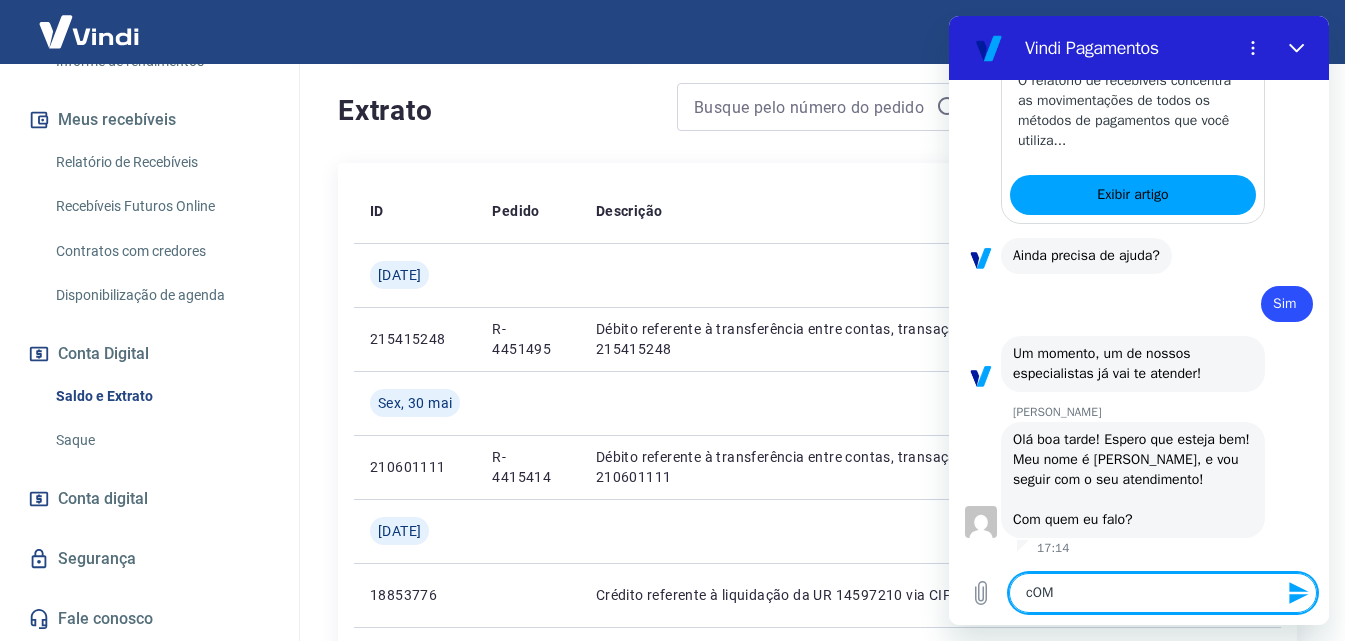 type on "cOM" 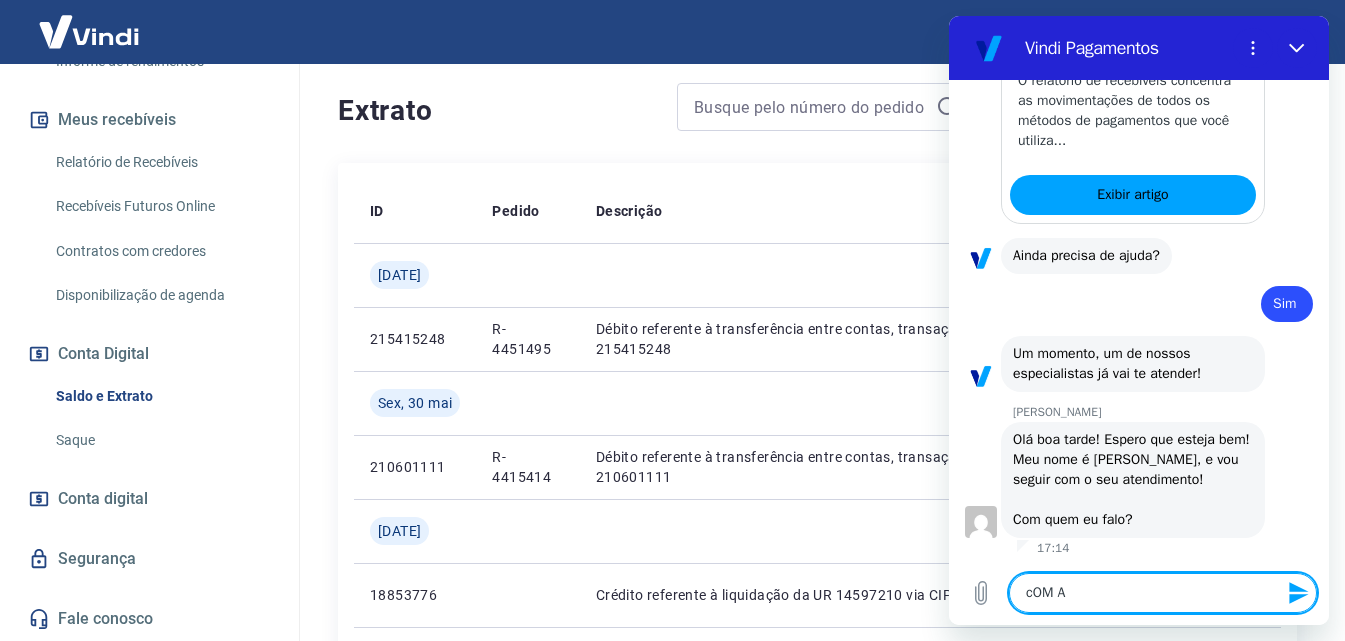 type on "cOM A" 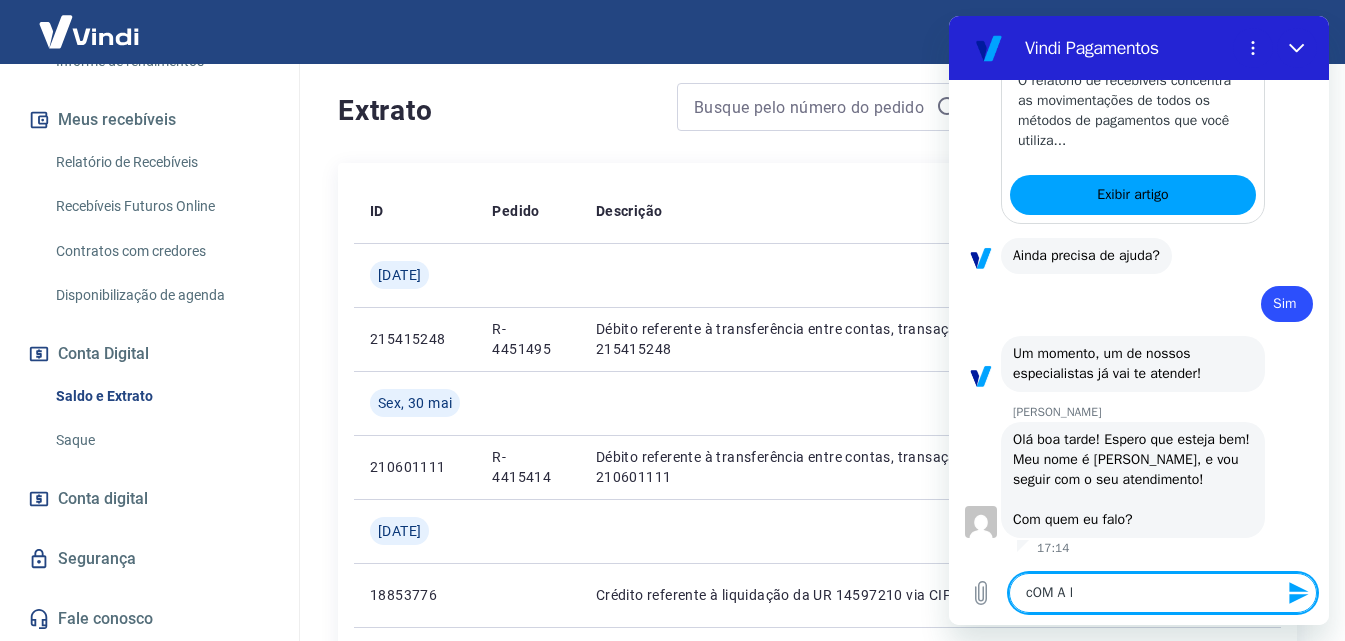 type on "cOM A lE" 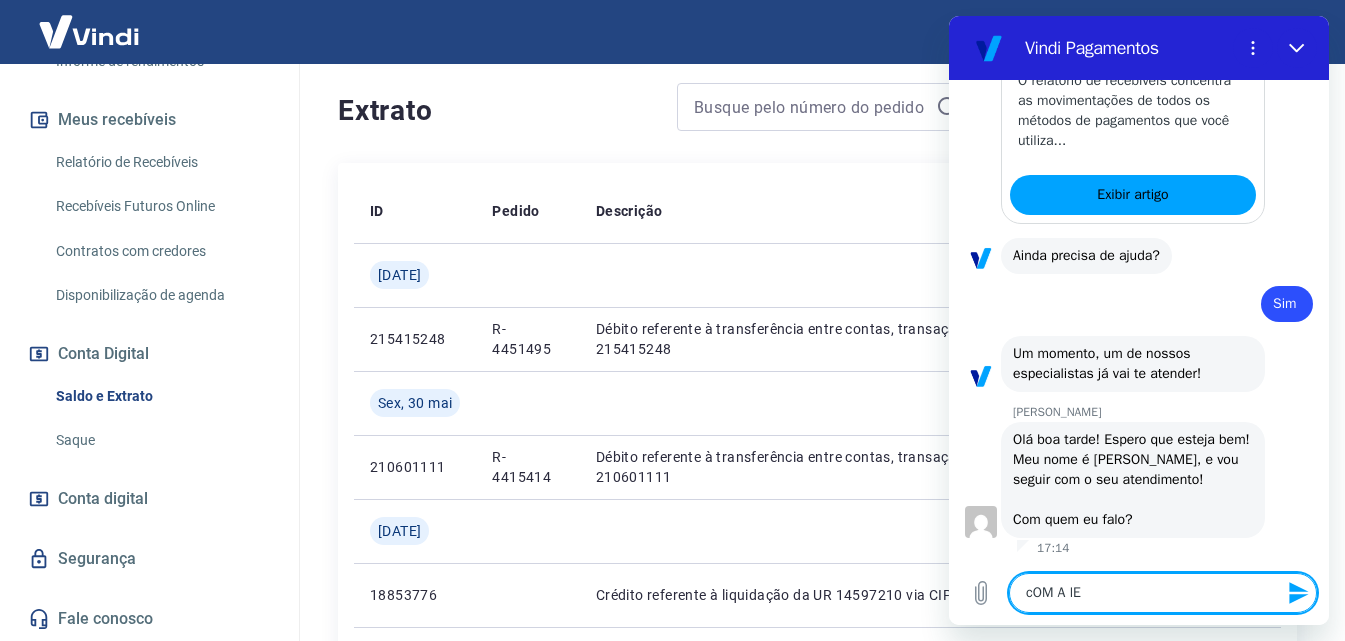 type on "cOM A l" 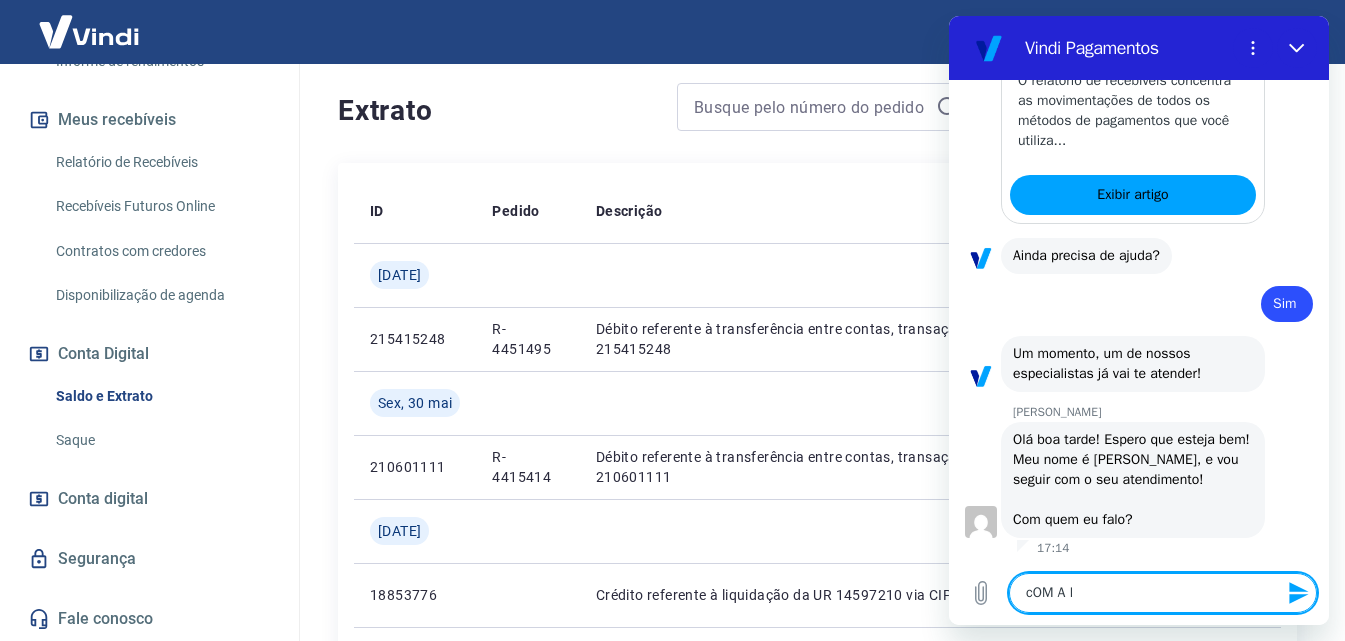 type on "cOM A" 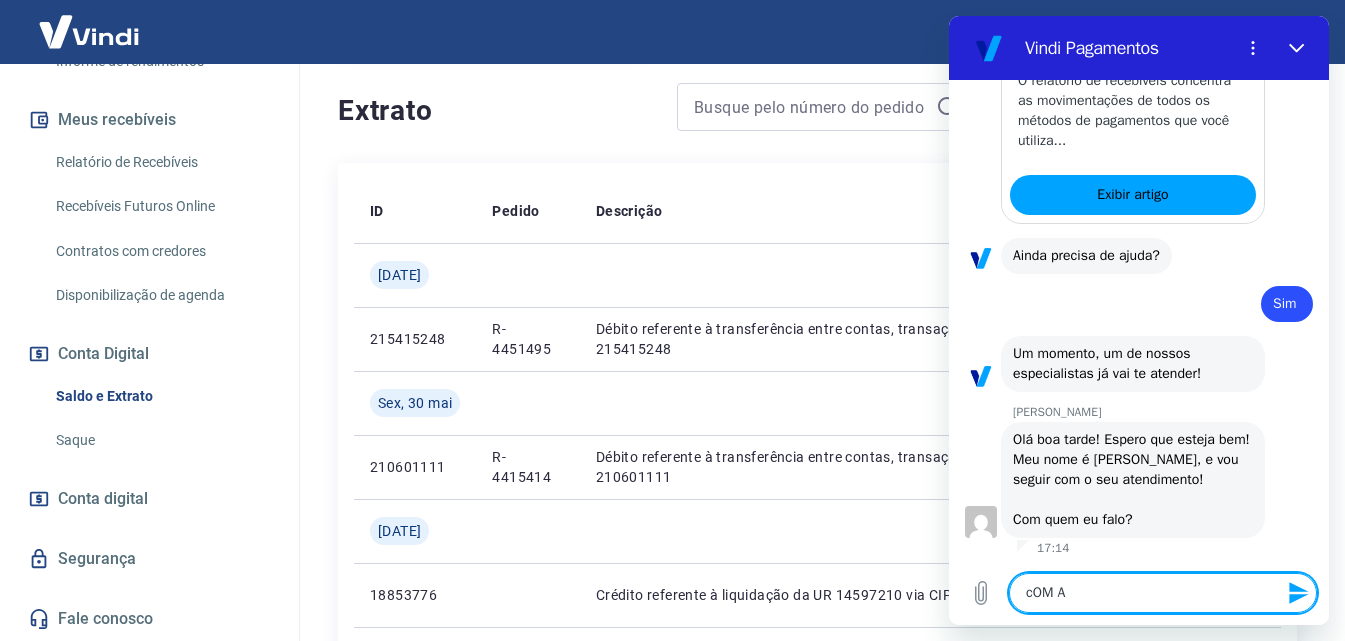 type on "cOM A" 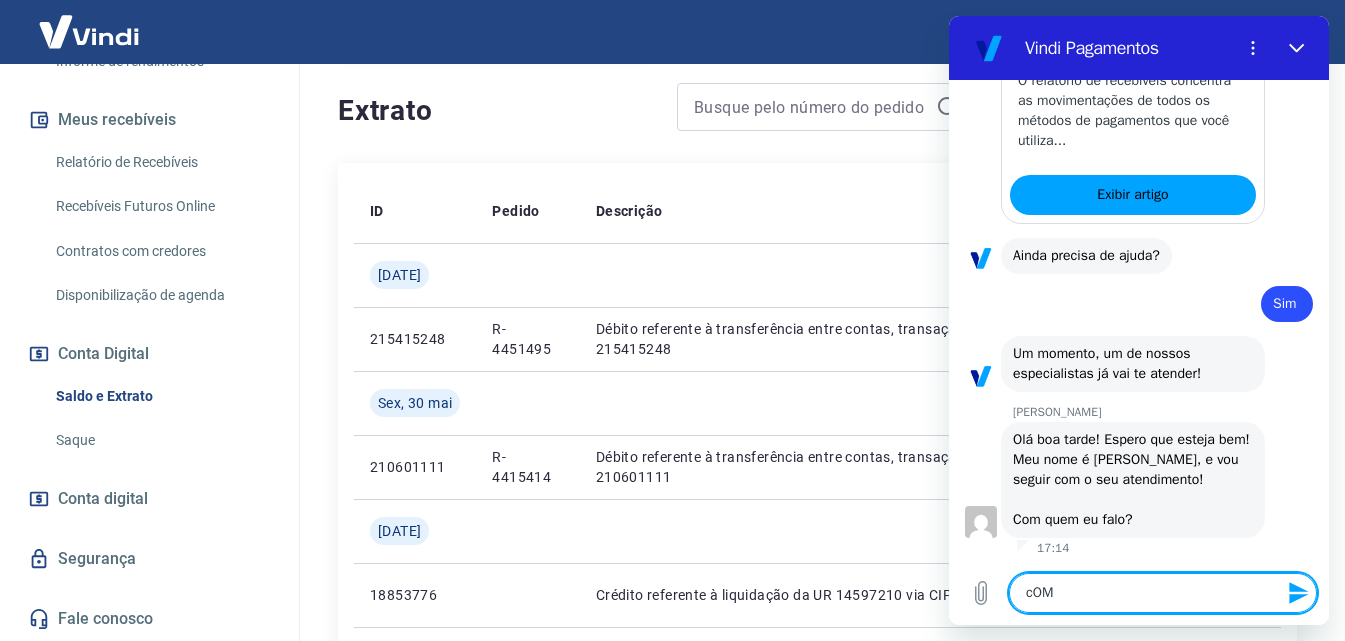 type on "cOM" 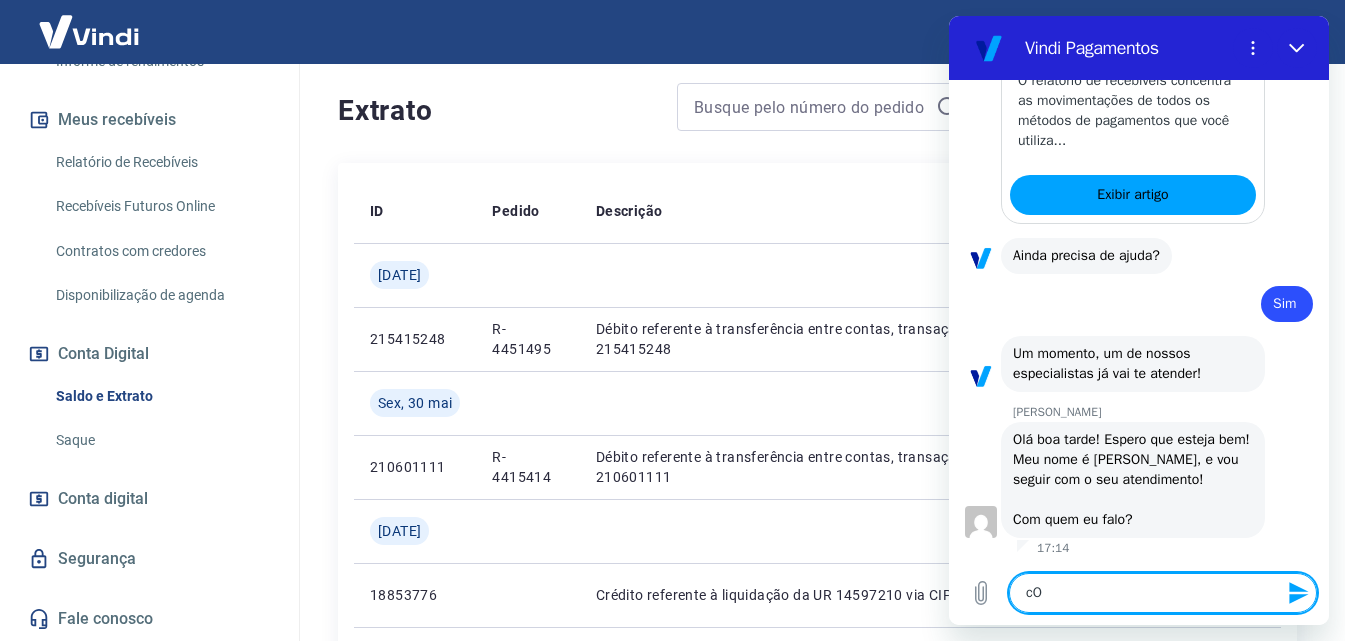 type on "c" 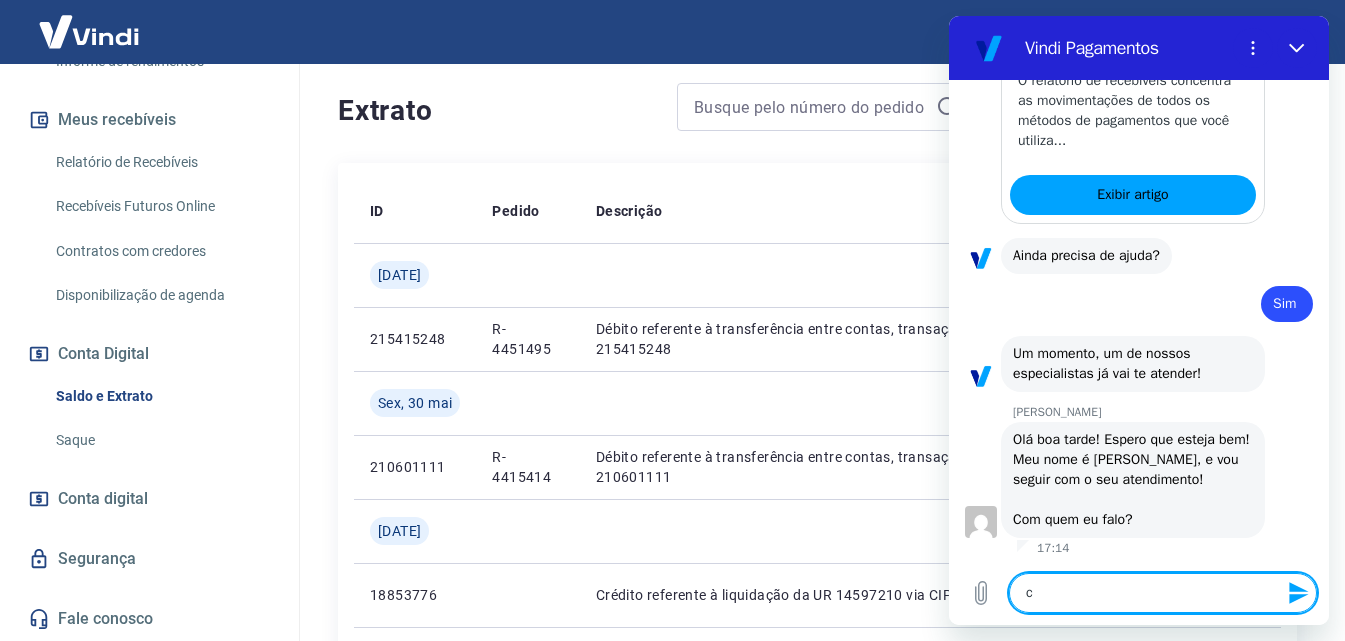 type 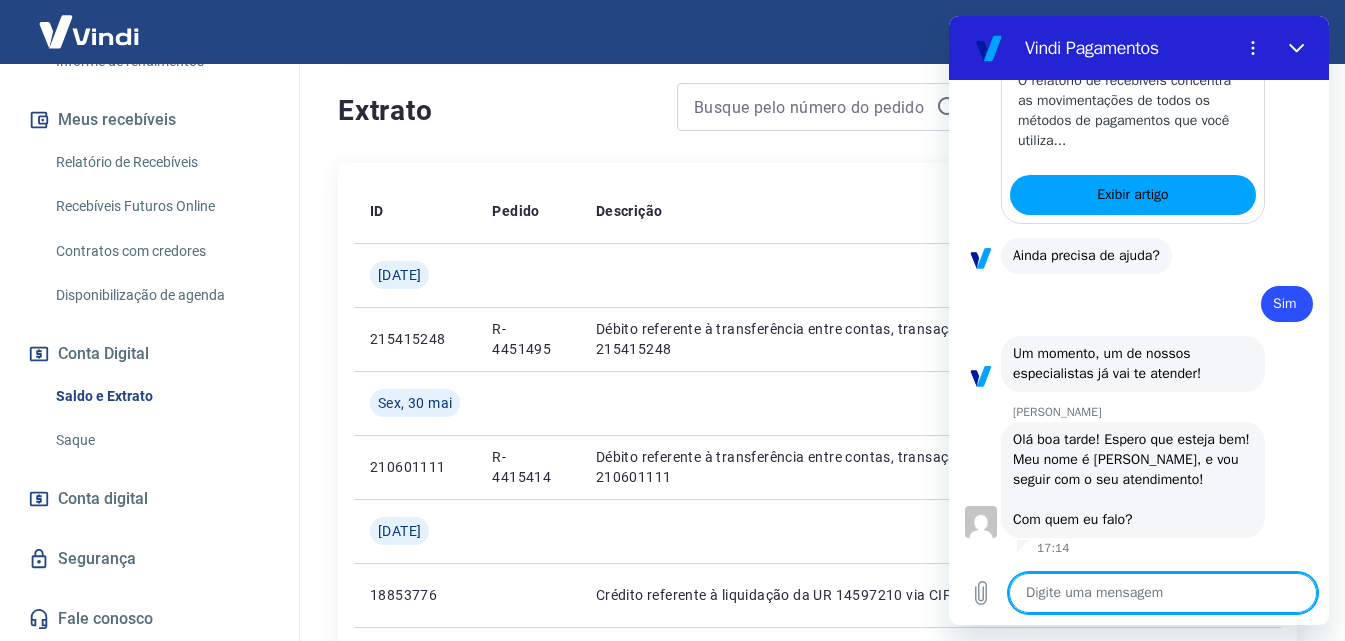 type on "C" 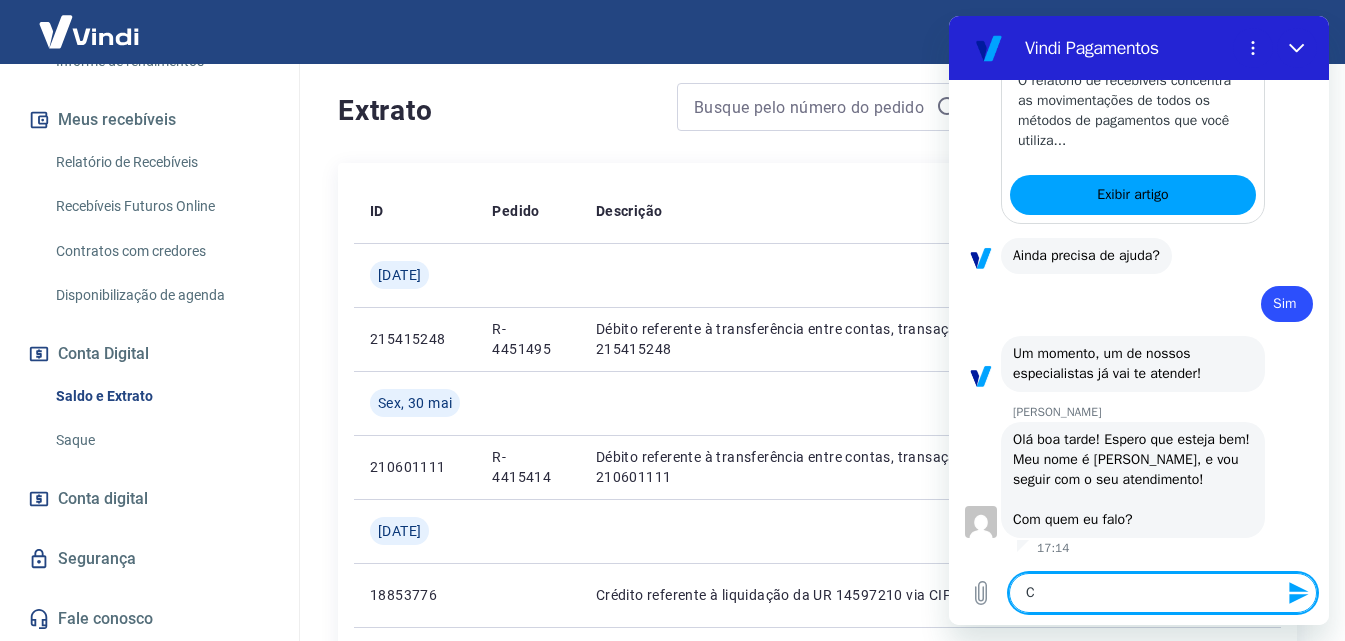 type on "Co" 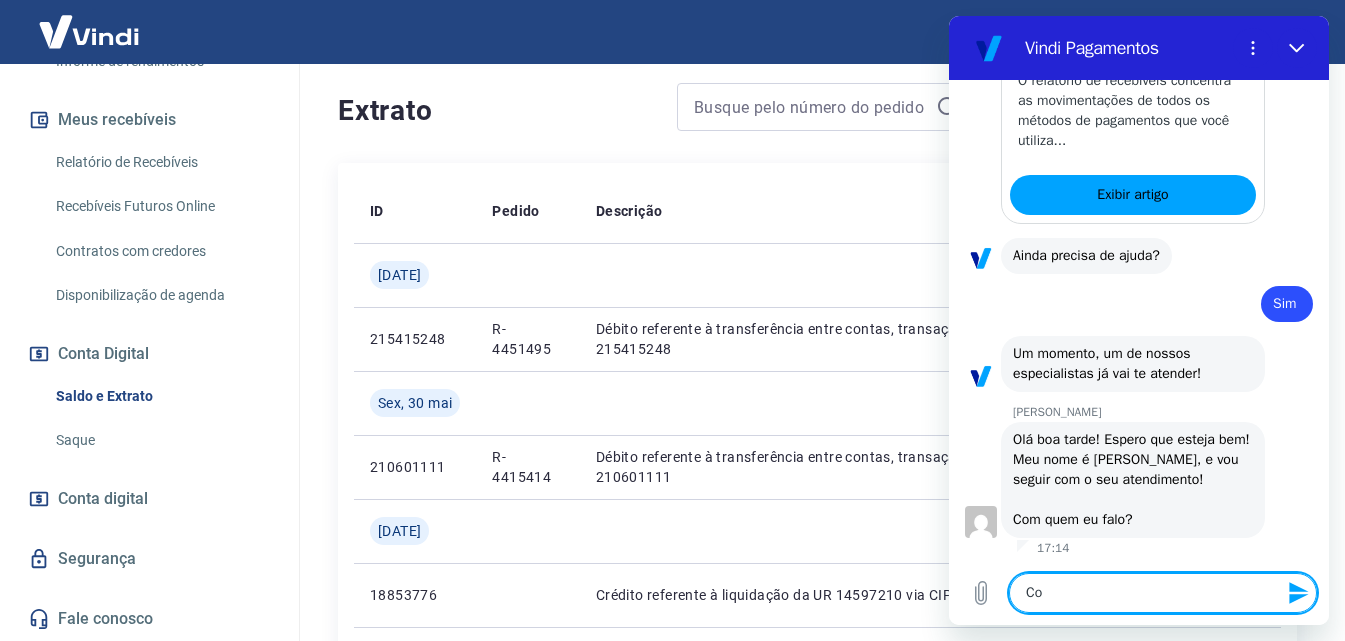 type on "Com" 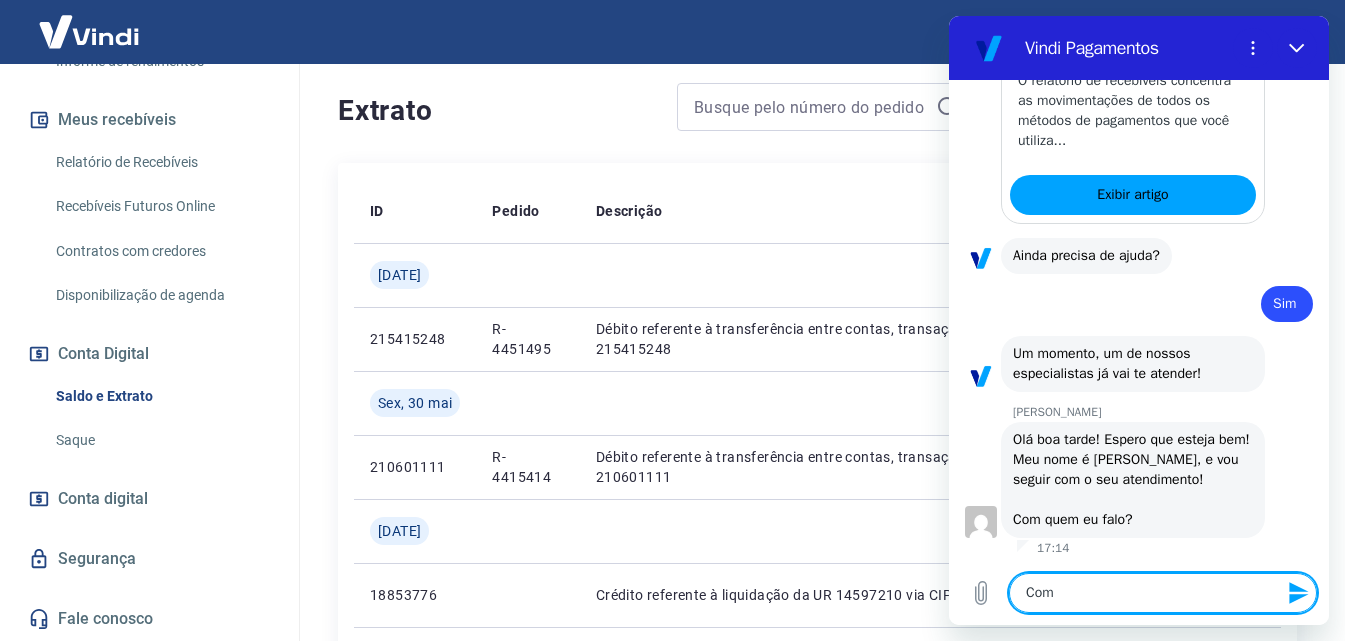 type on "Com" 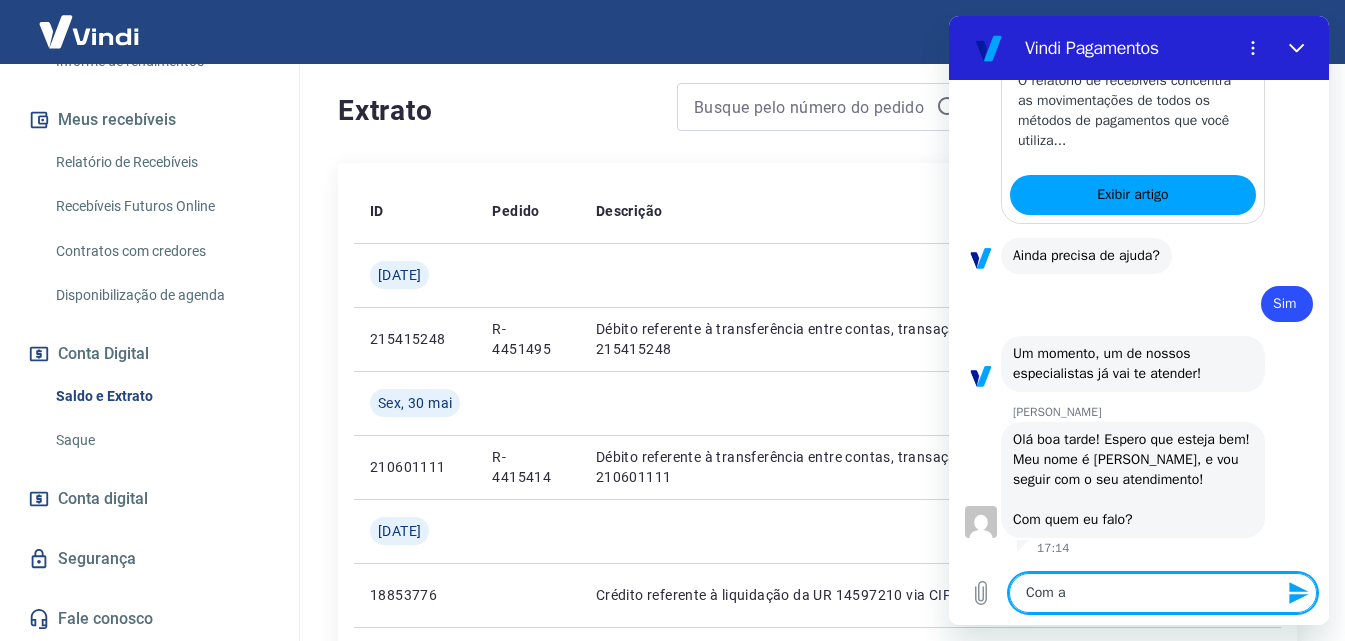 type on "Com a" 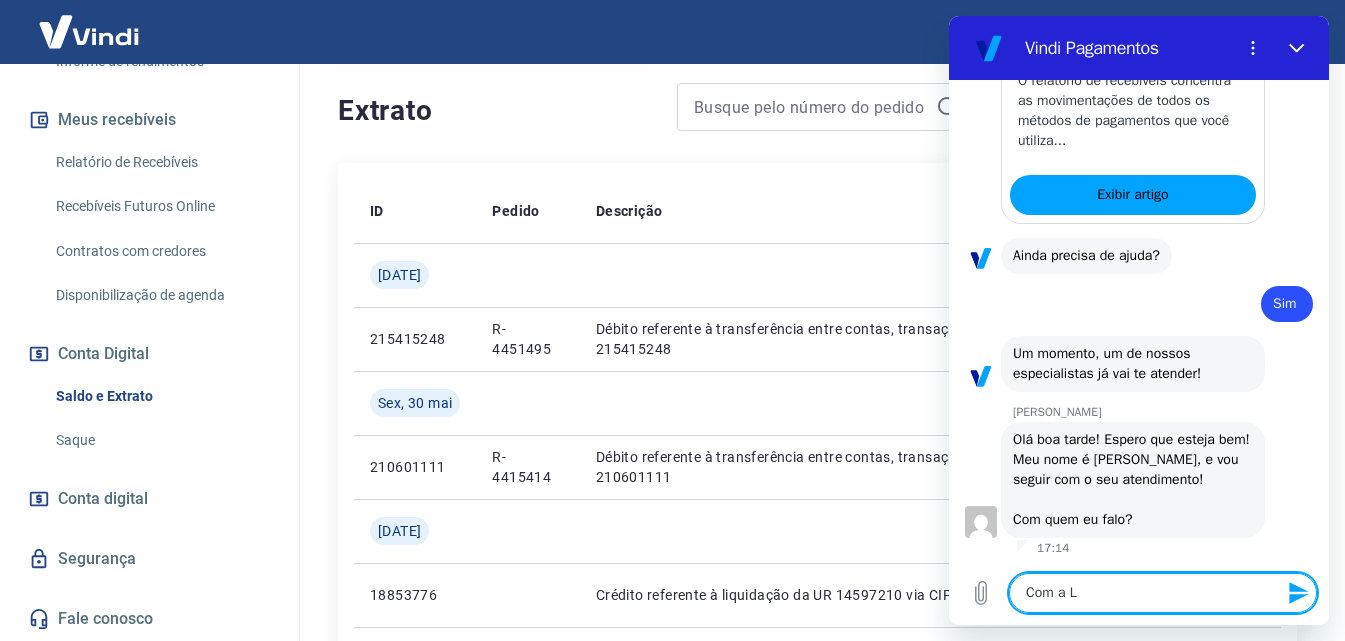type on "Com a Le" 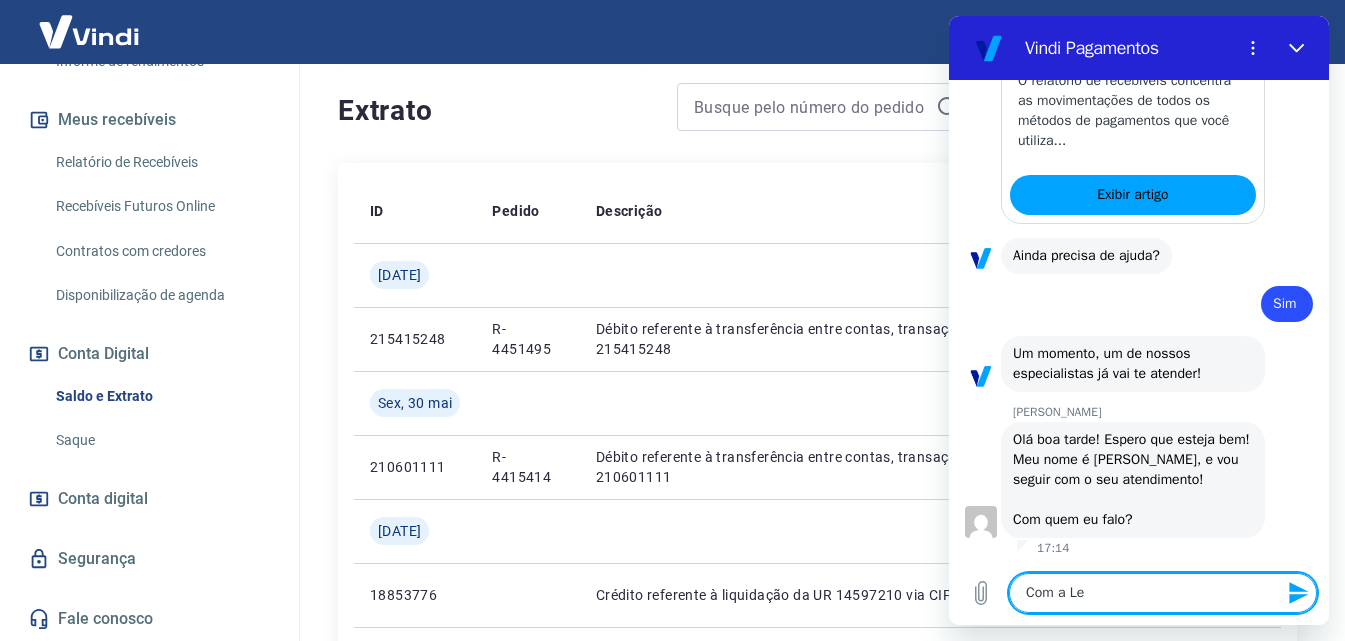 type on "Com a Let" 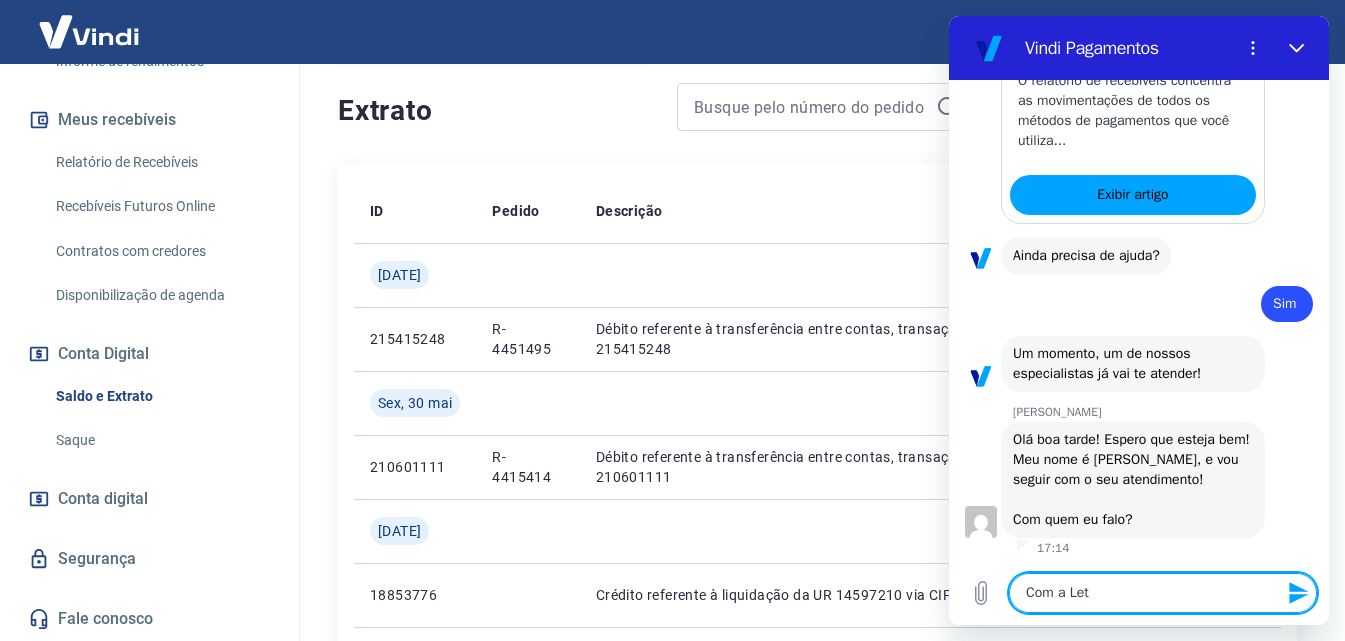 type on "Com a Leti" 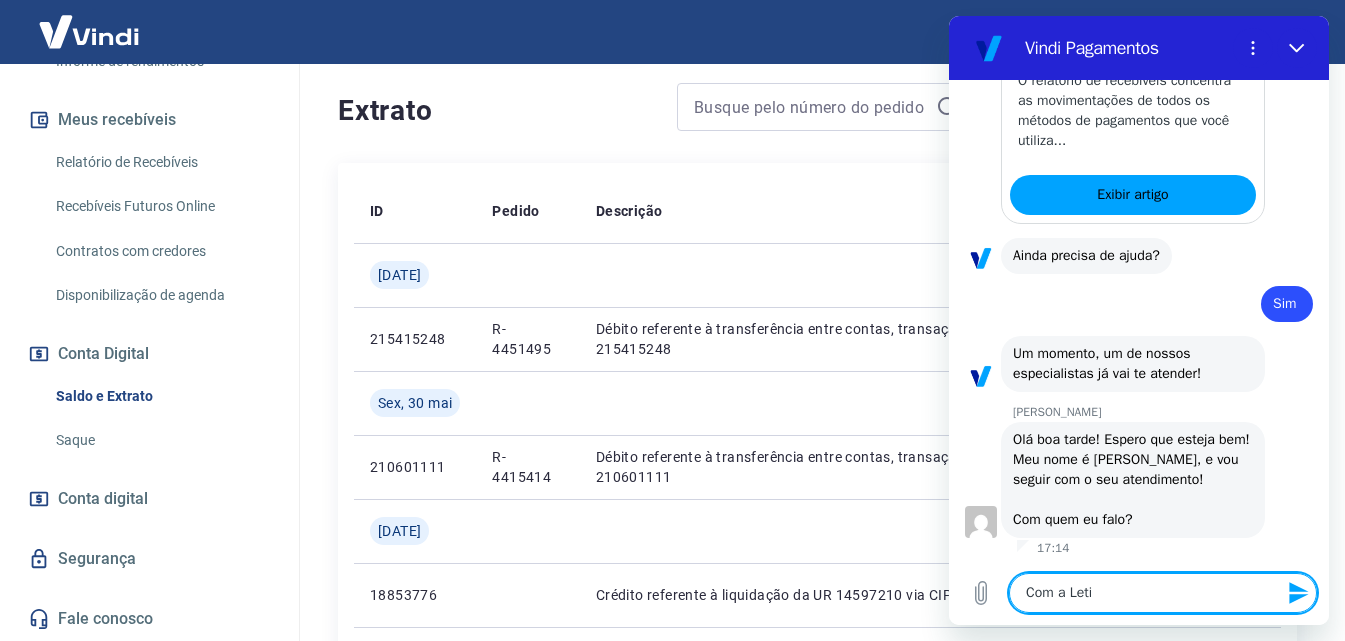 type on "Com a Letic" 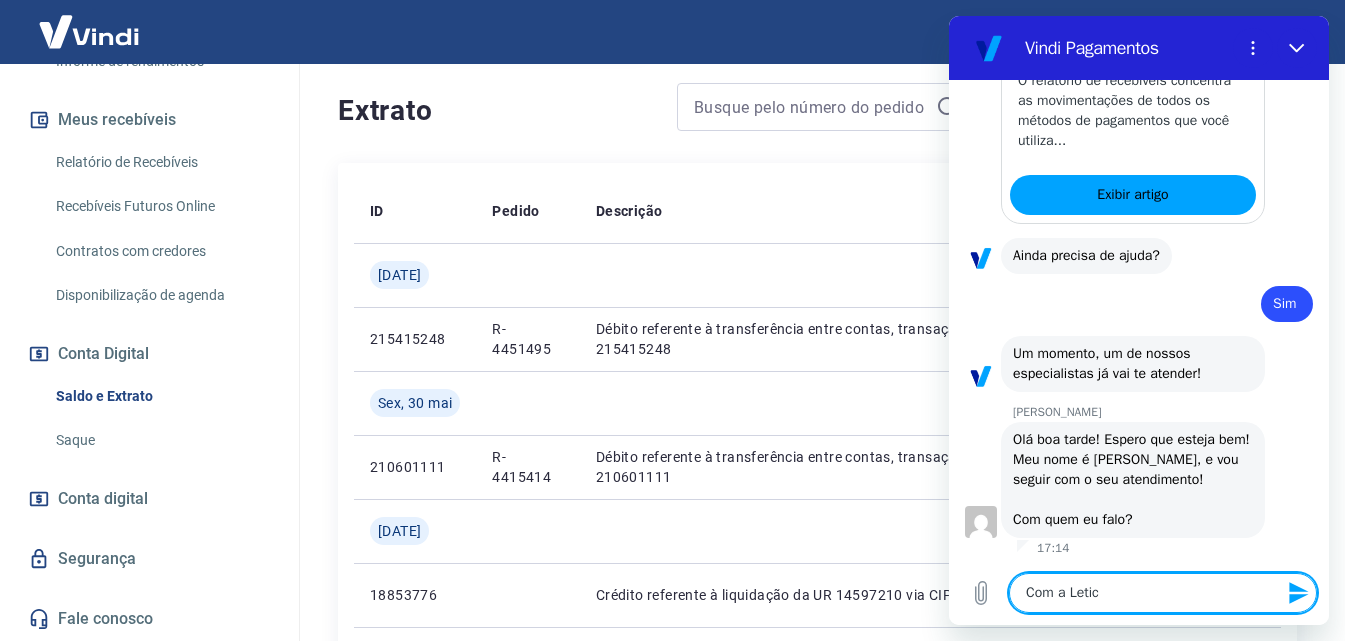 type on "x" 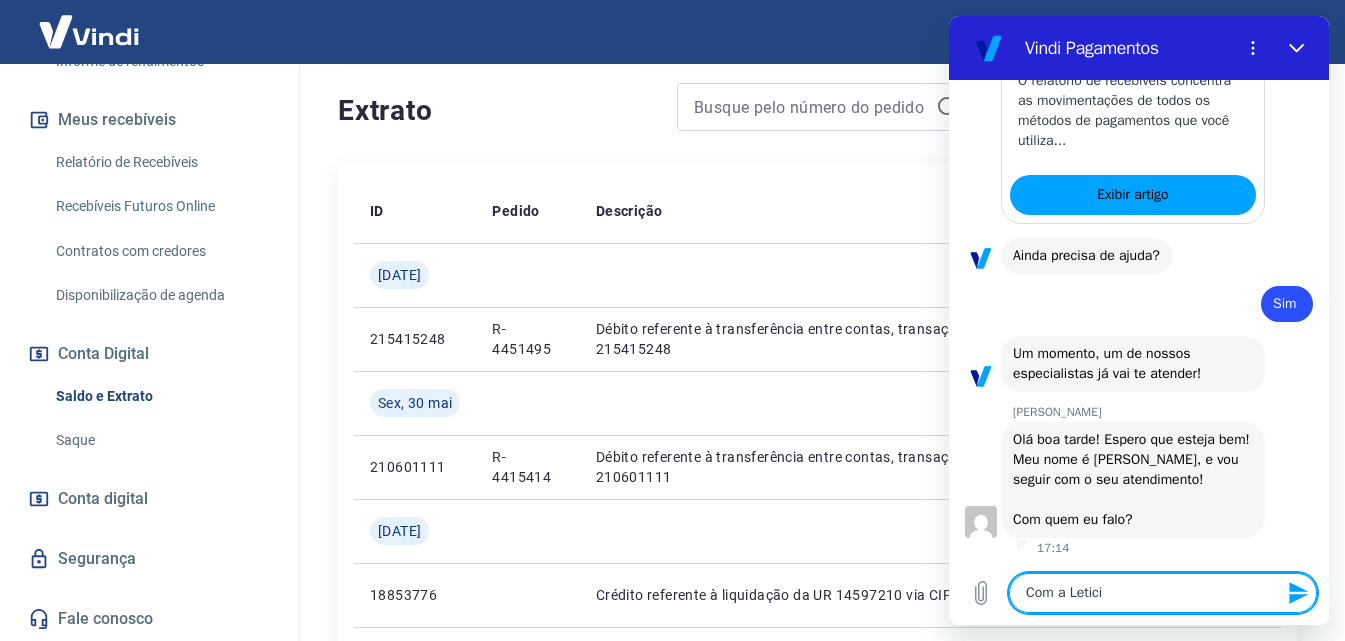 type on "Com a Leticia" 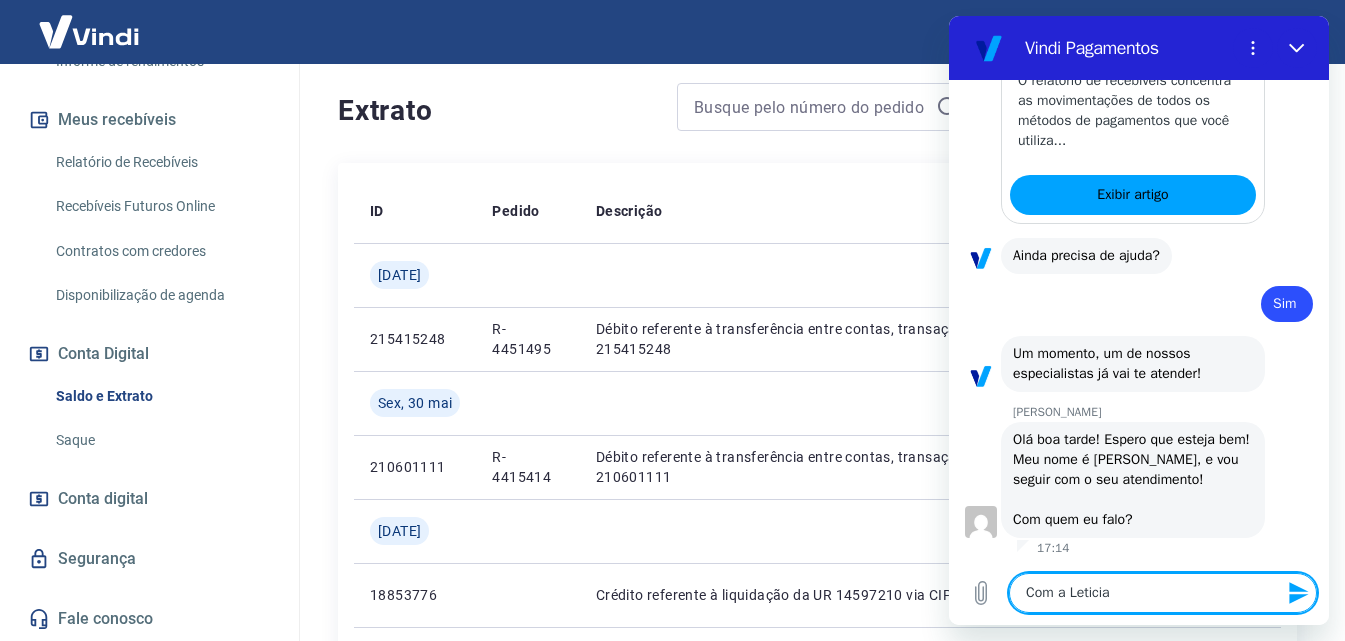 type 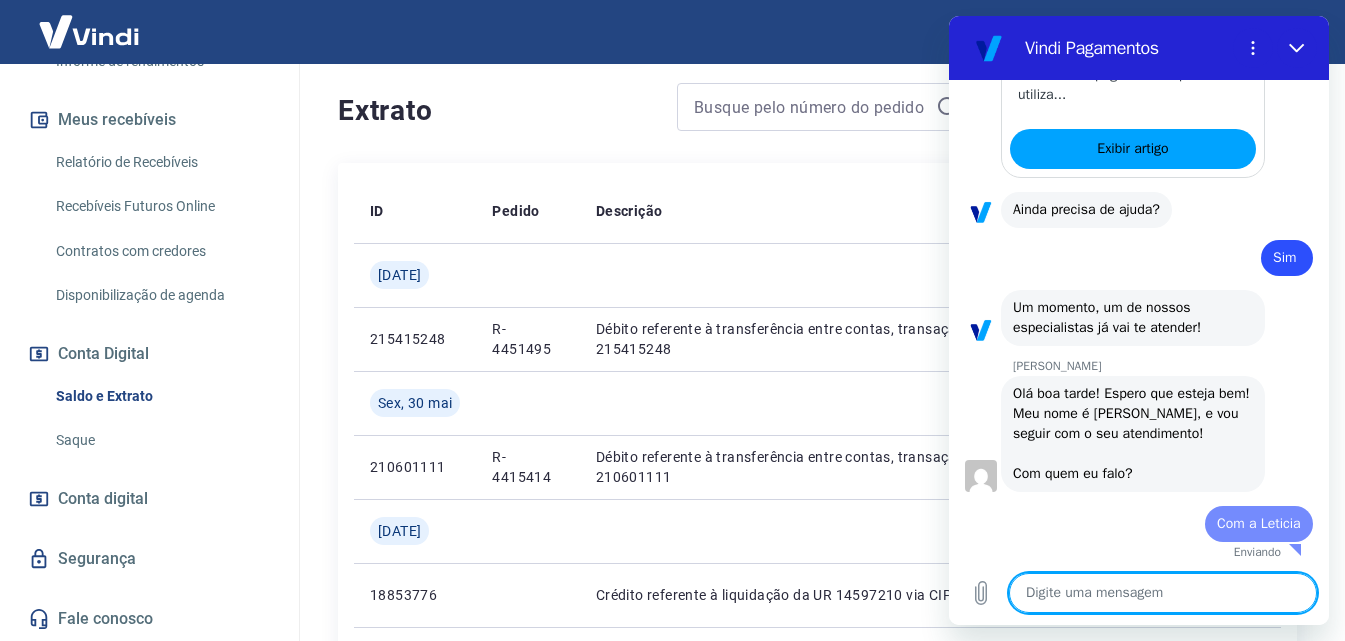 type on "x" 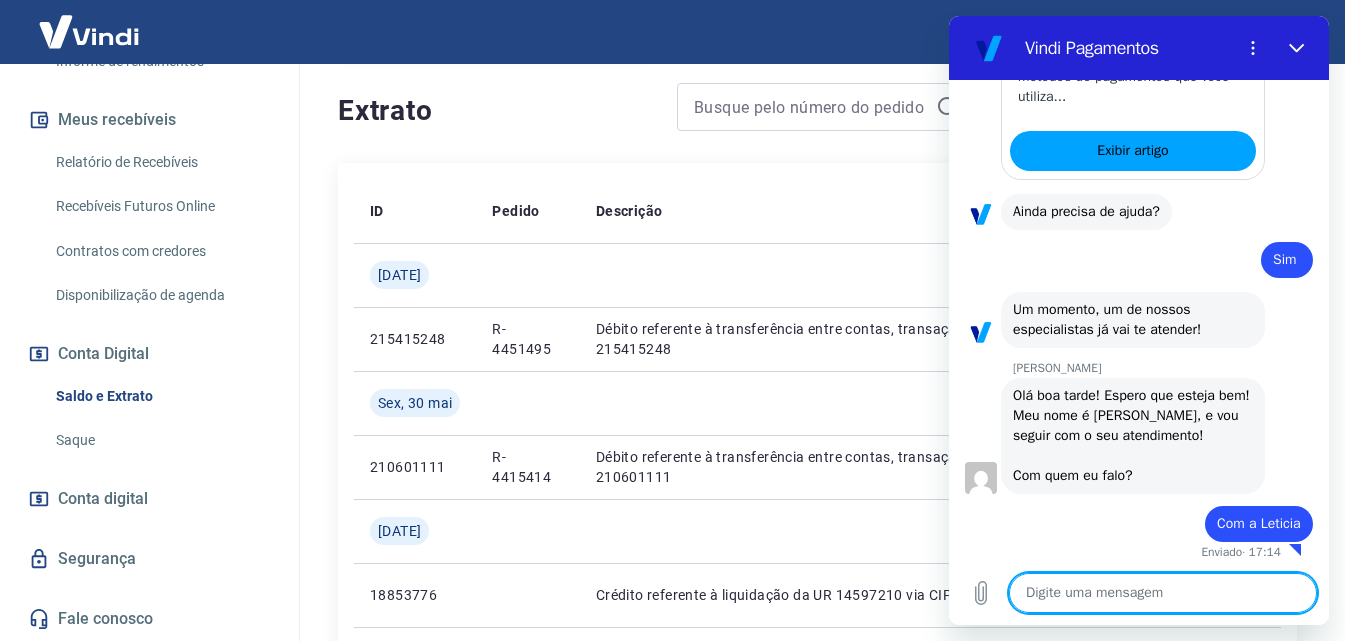 scroll, scrollTop: 1926, scrollLeft: 0, axis: vertical 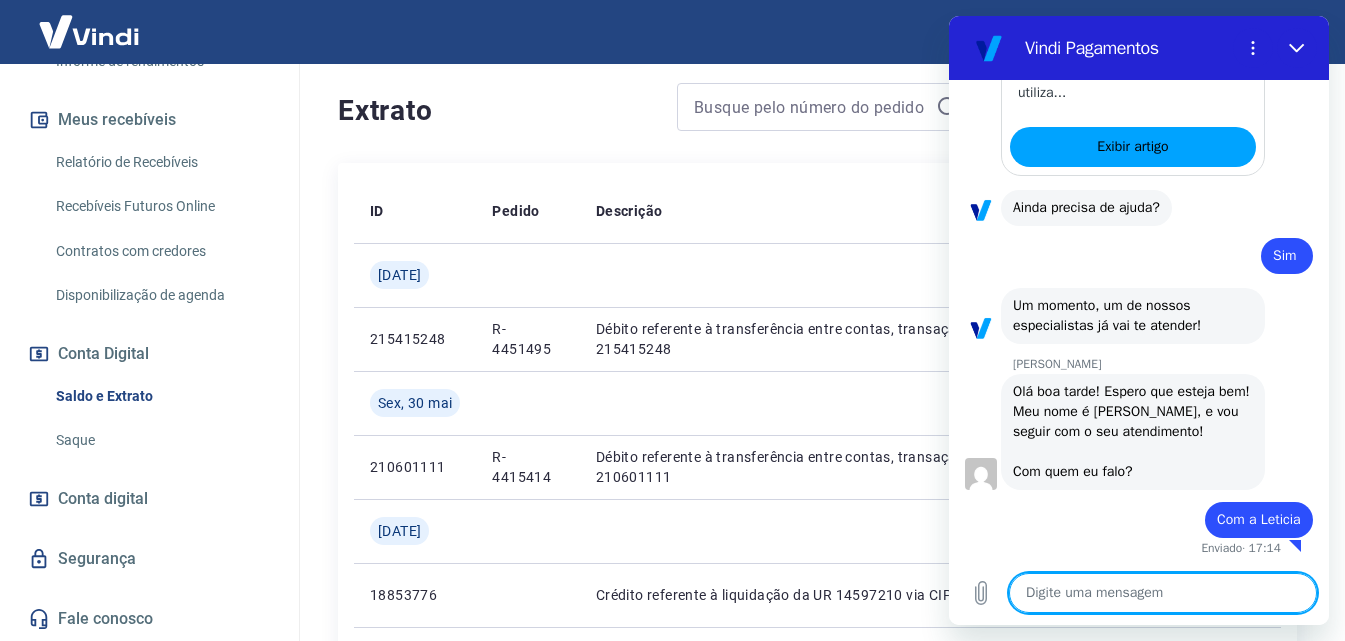 type on "N" 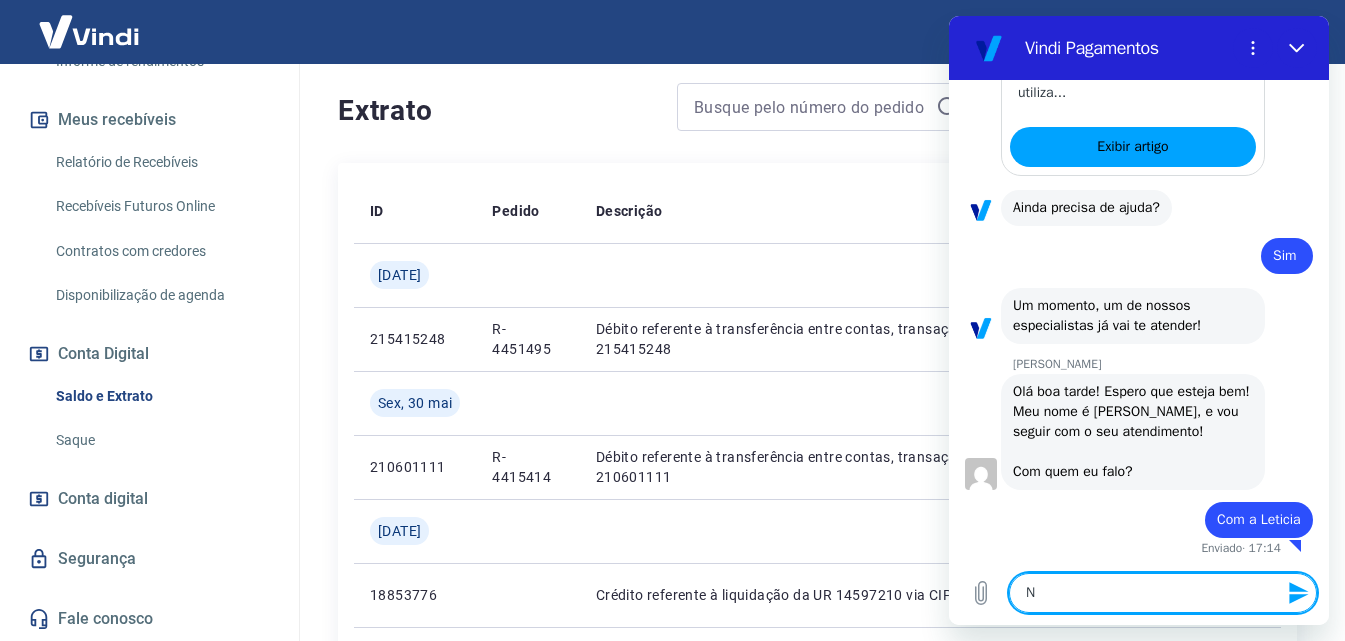 type on "No" 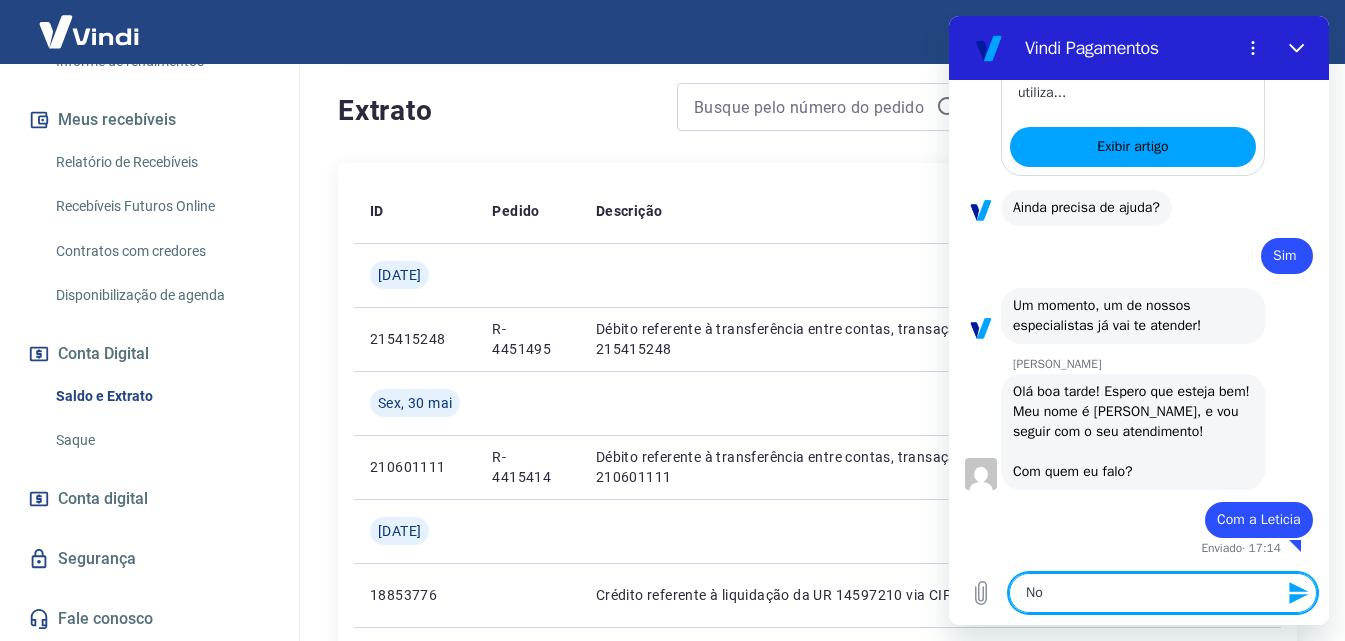 type on "No" 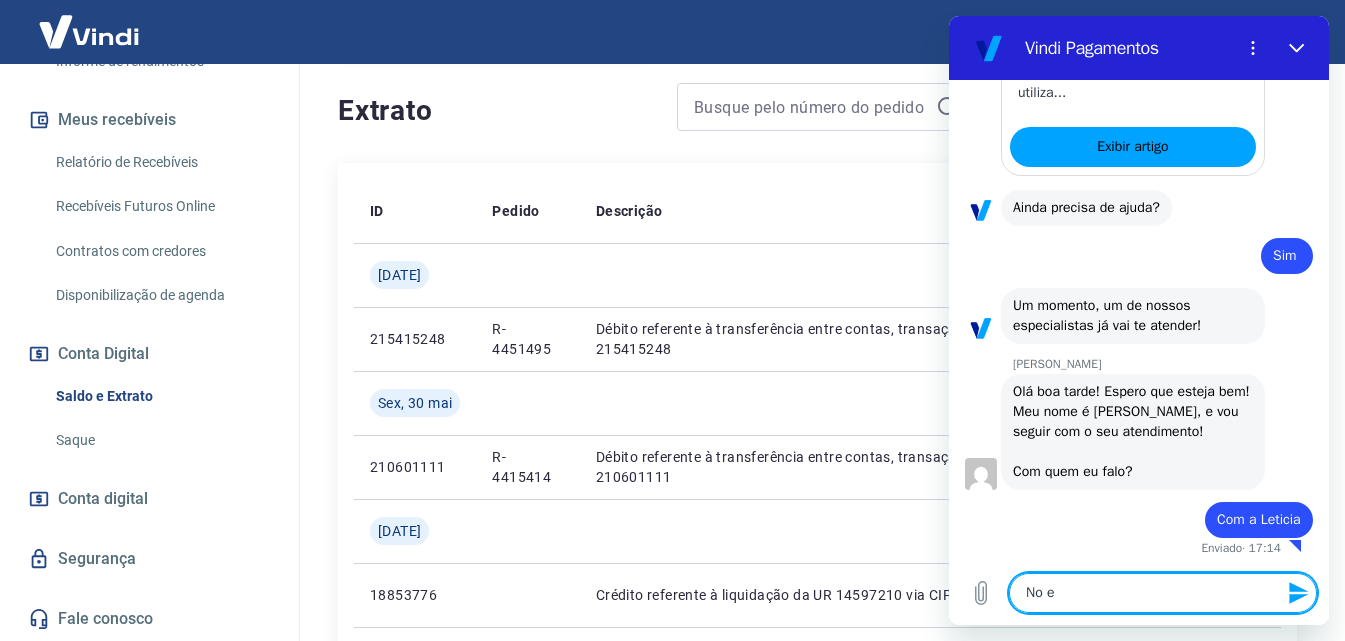 type on "No ex" 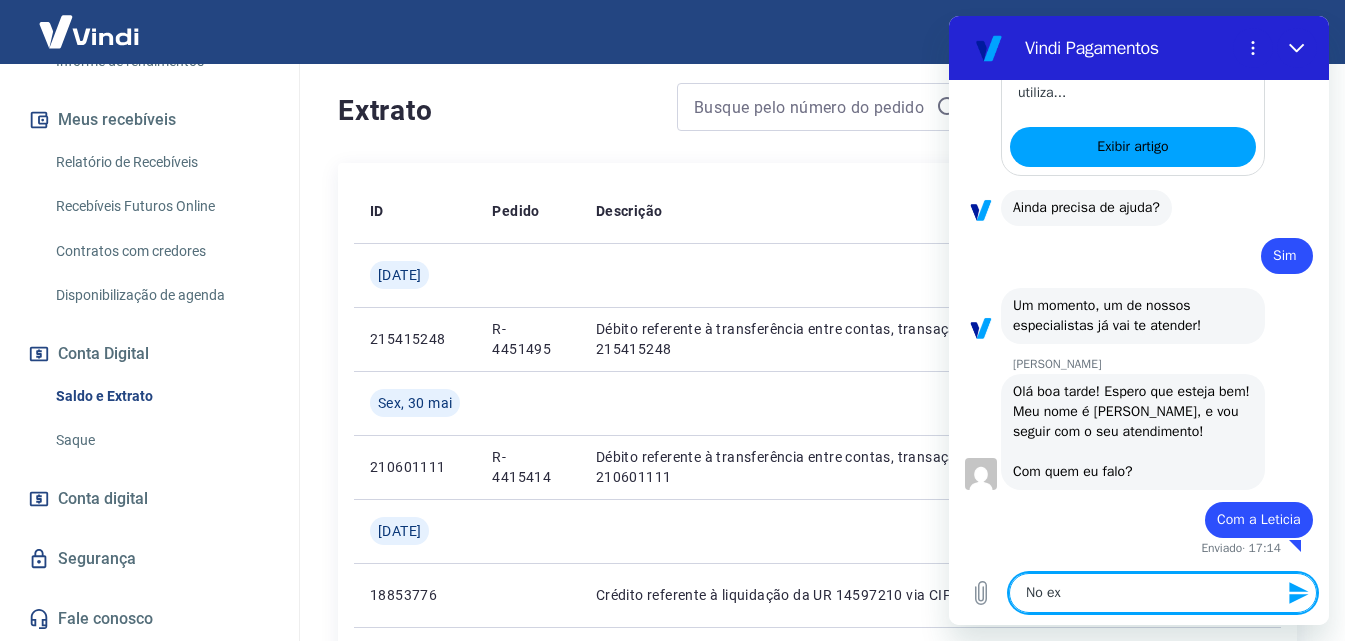 type on "No ext" 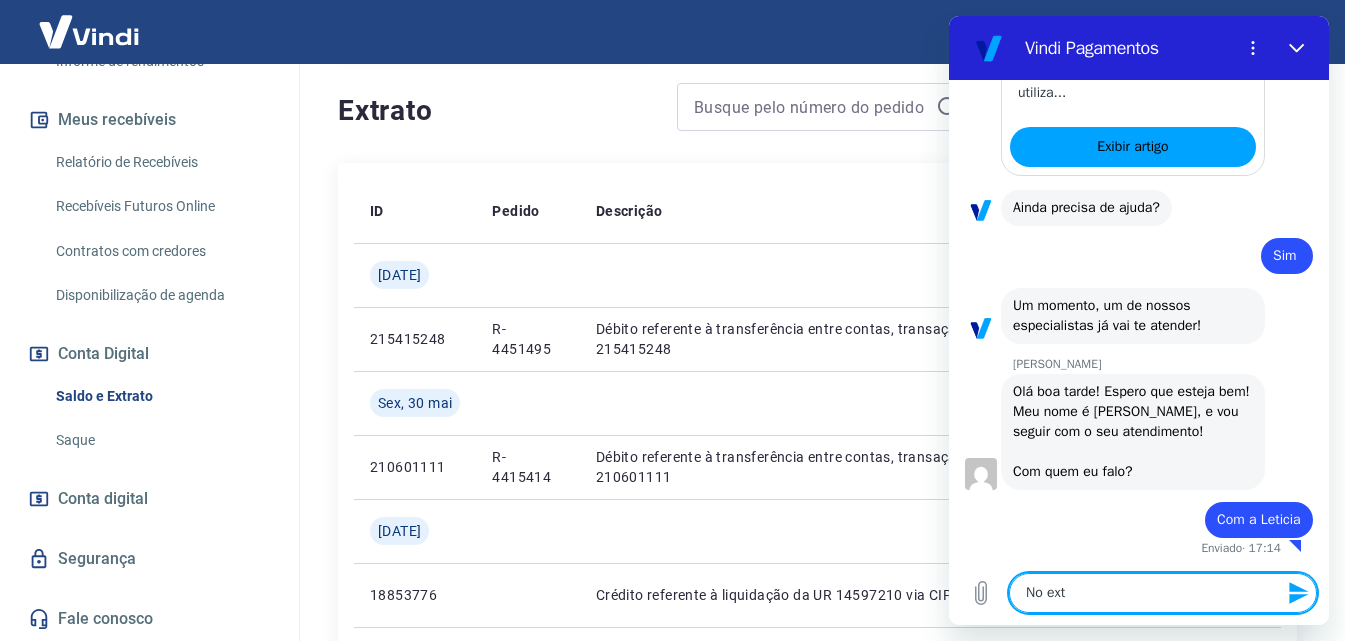 type on "No extr" 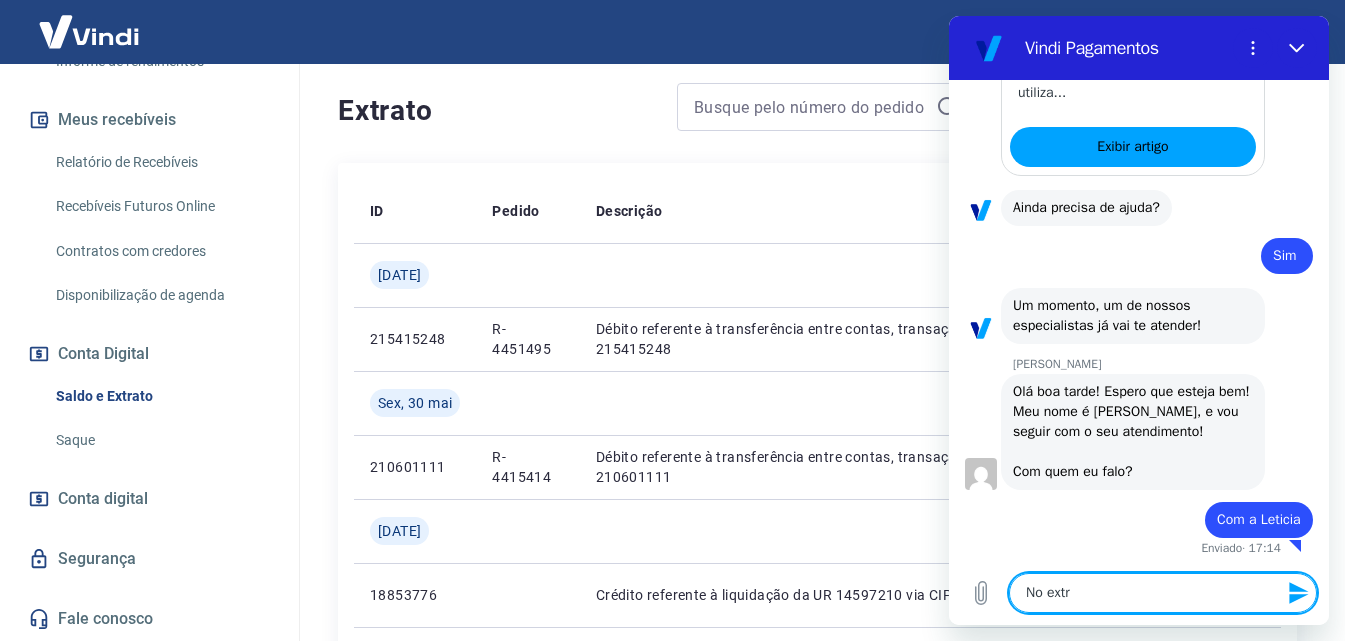 type on "No extra" 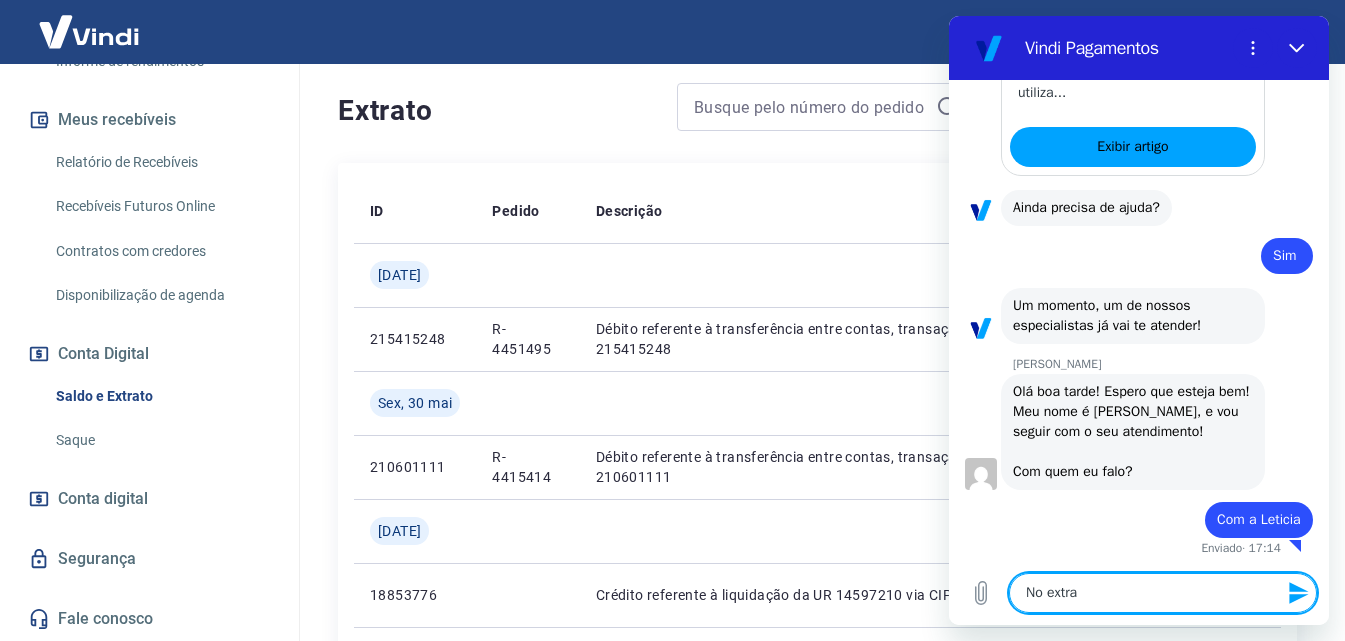 type on "No extrat" 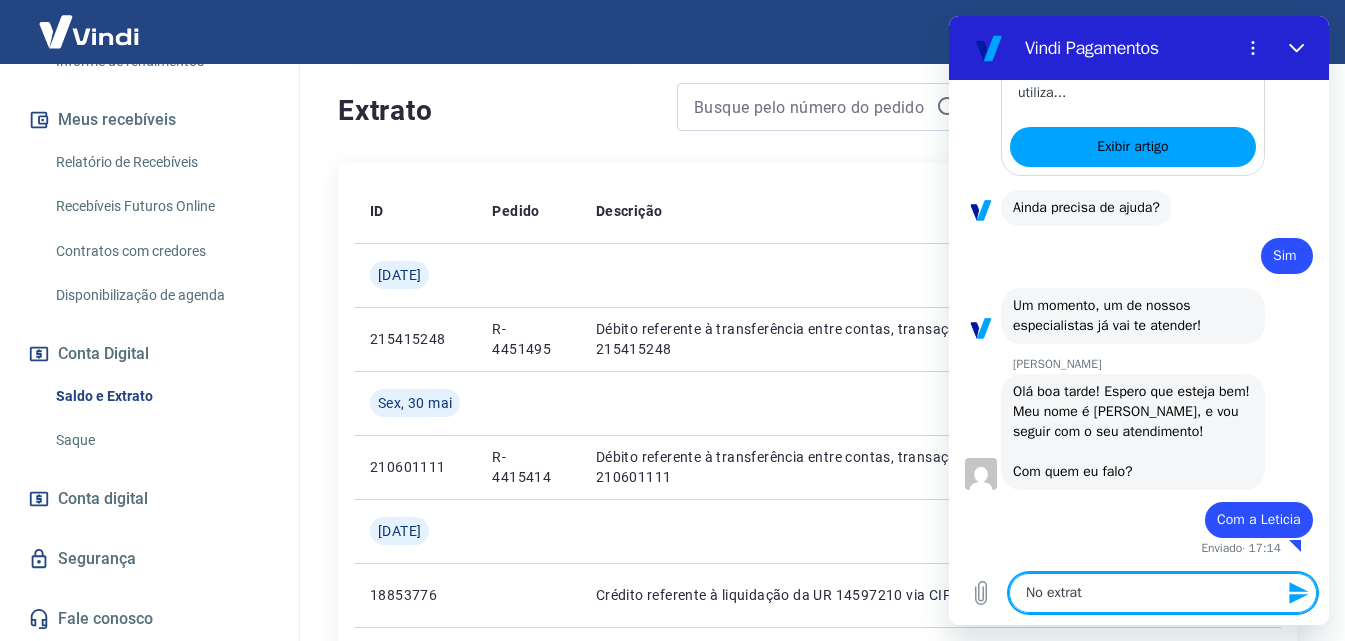 type on "No extrato" 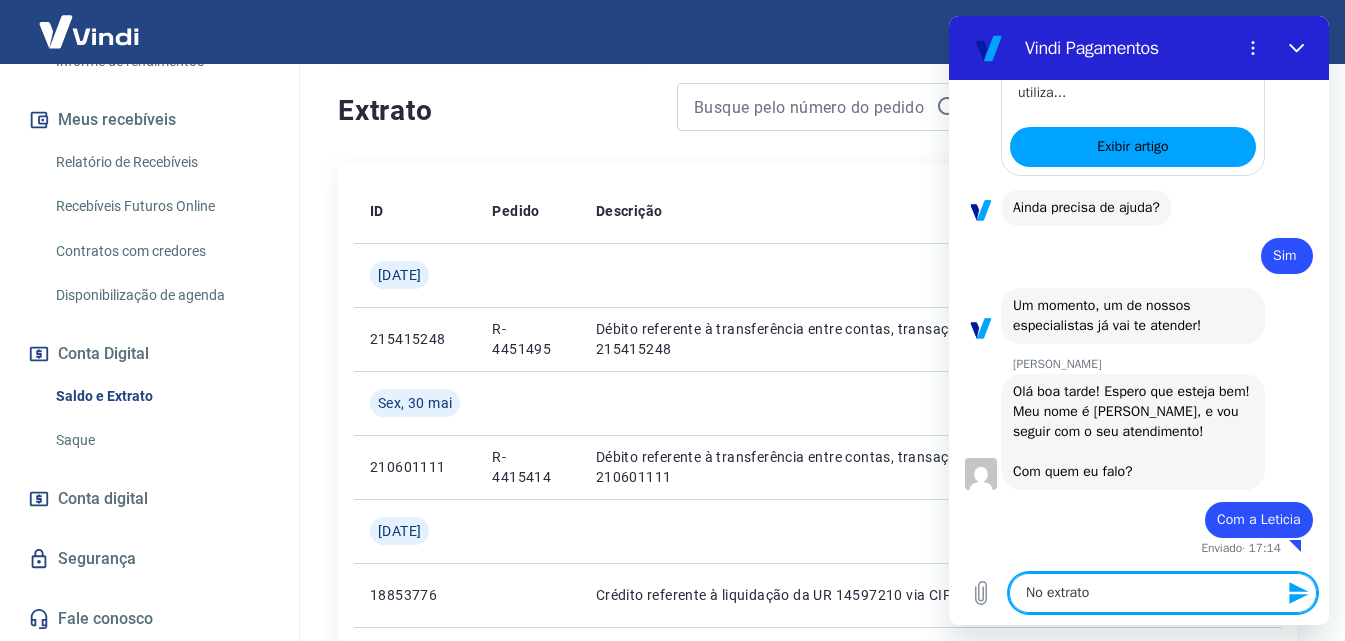 type on "No extrato" 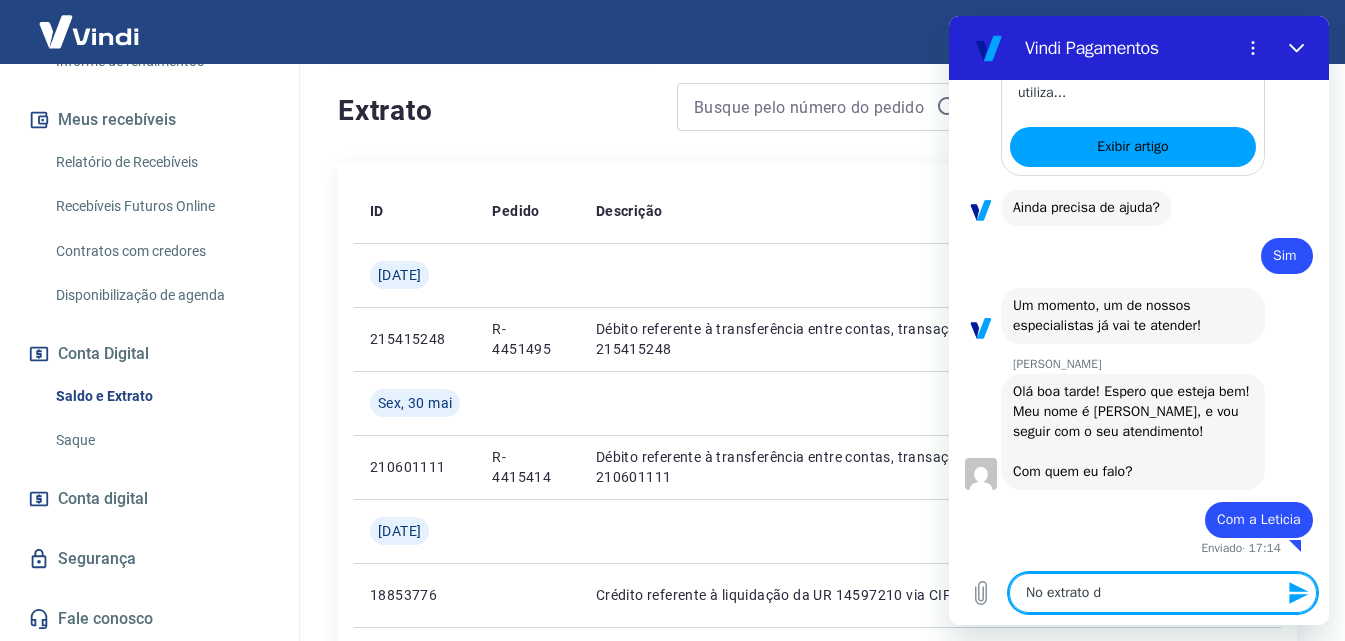 type on "No extrato da" 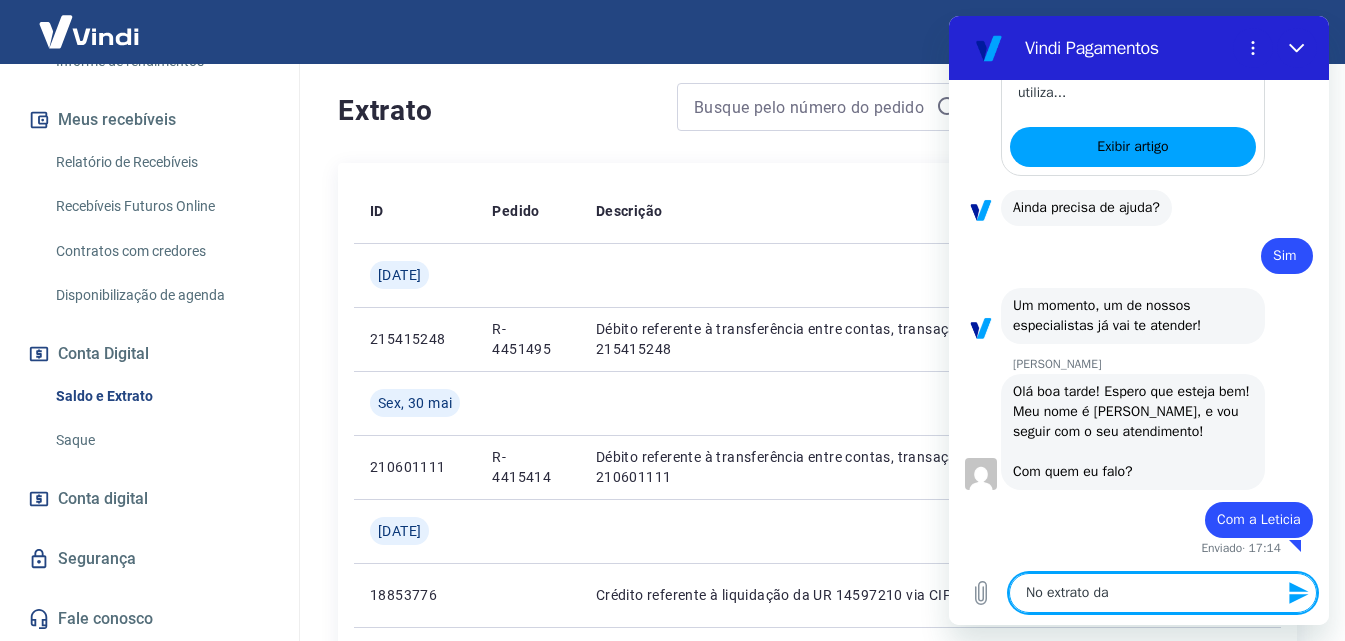 type on "No extrato da" 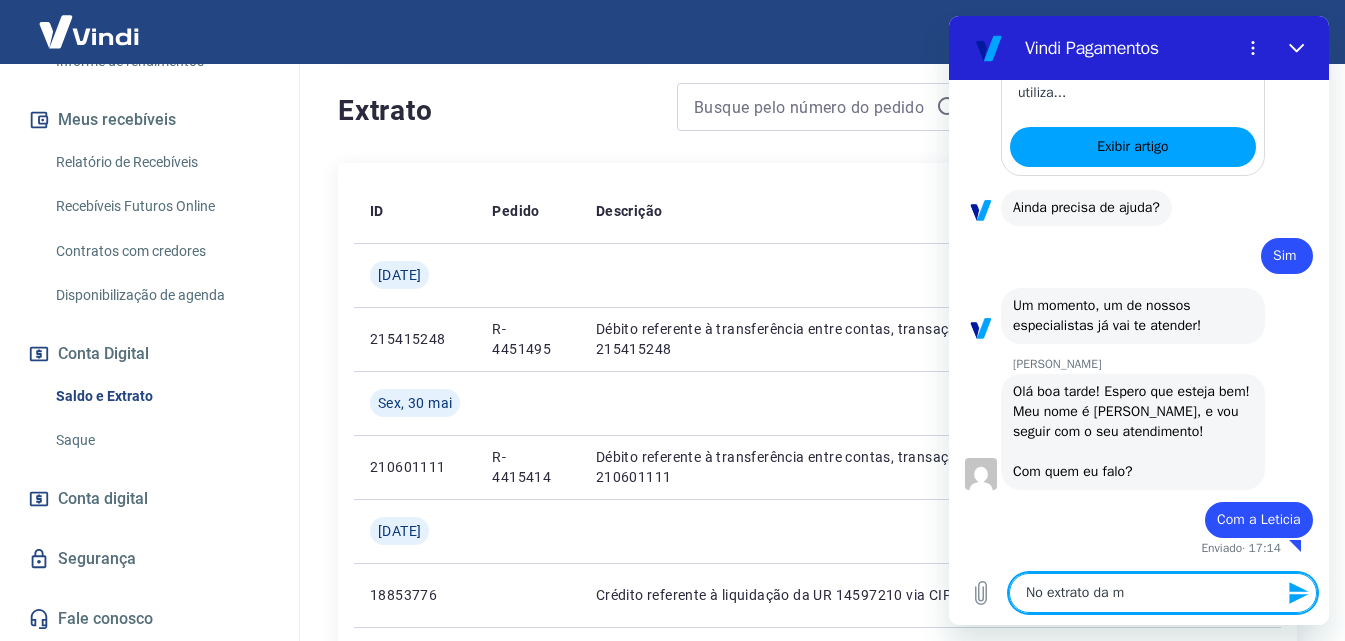 type on "No extrato da mi" 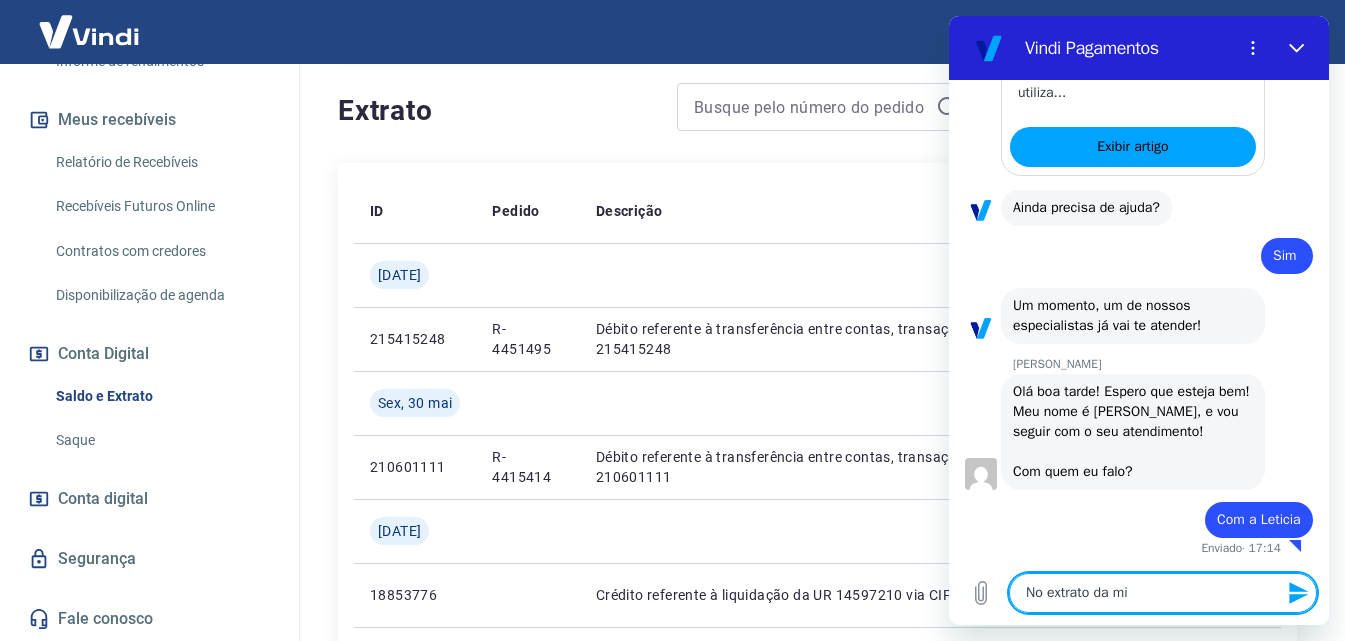 type on "No extrato da min" 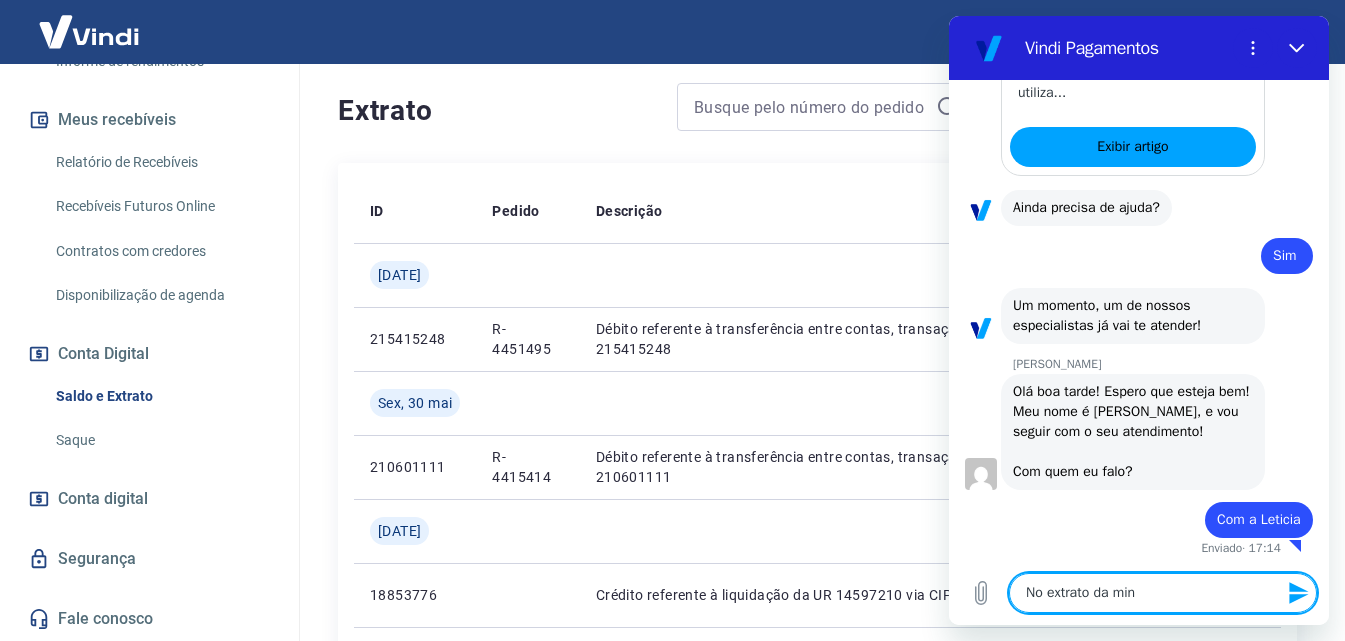type on "No extrato da minh" 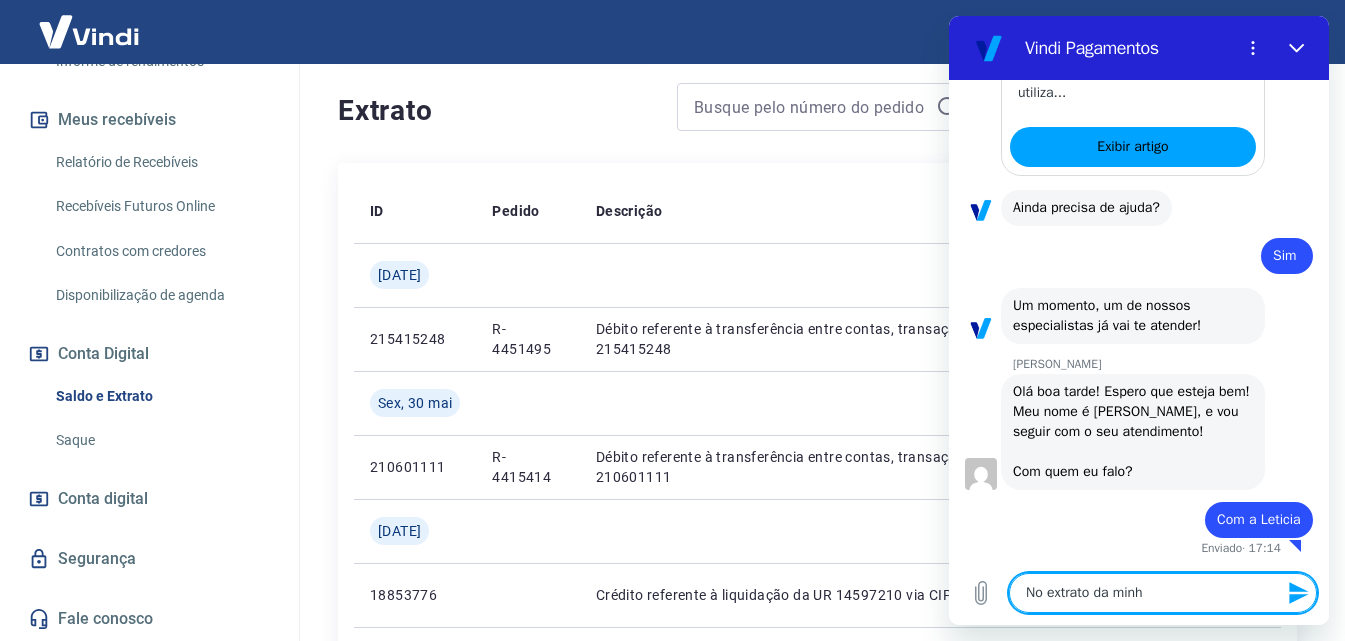 type on "No extrato da minha" 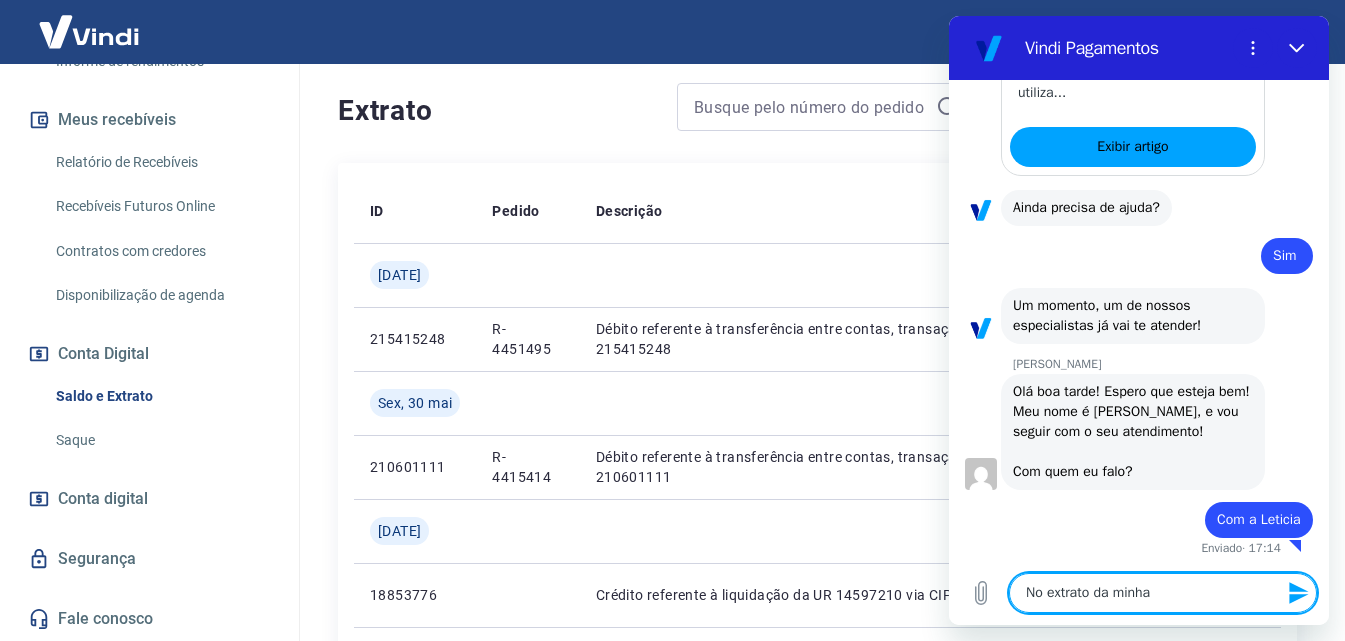type on "No extrato da minha" 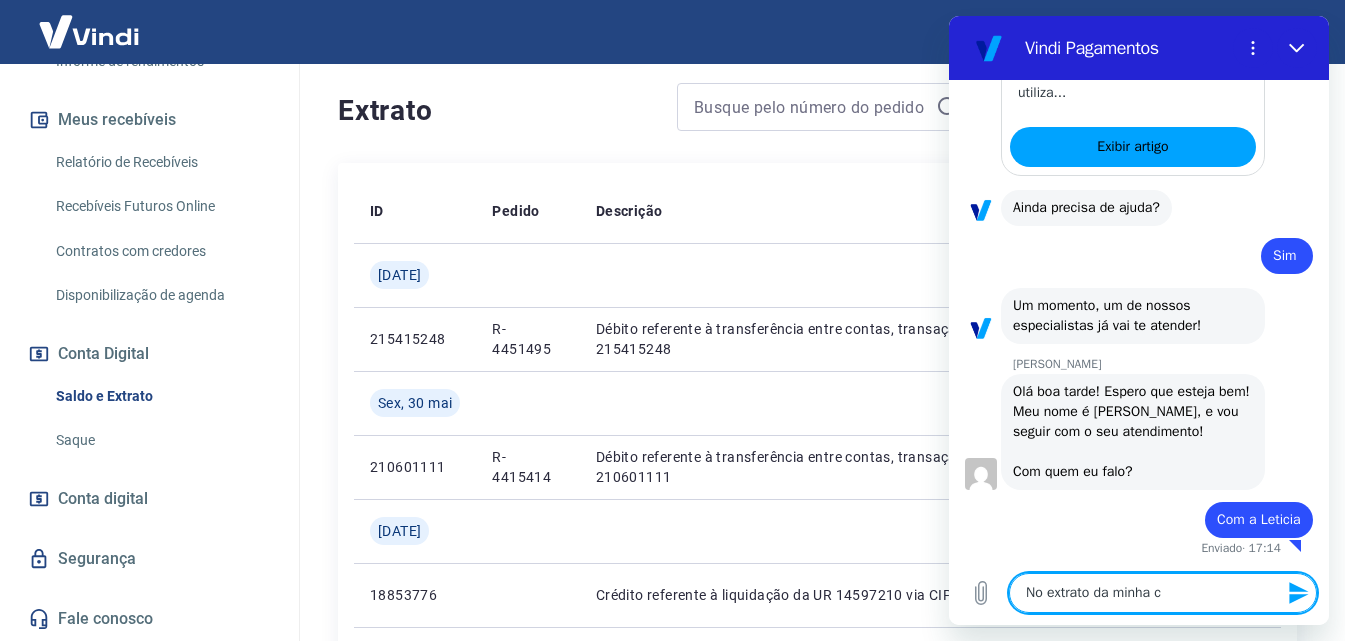 type on "No extrato da minha co" 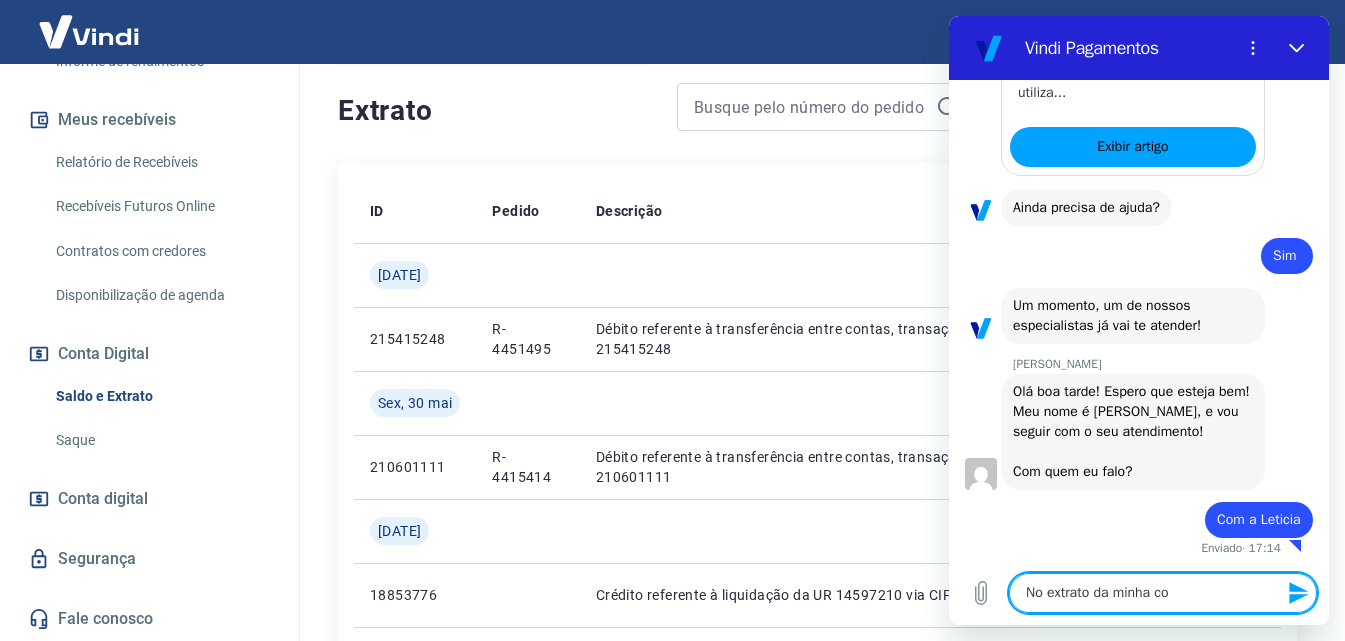 type on "No extrato da minha con" 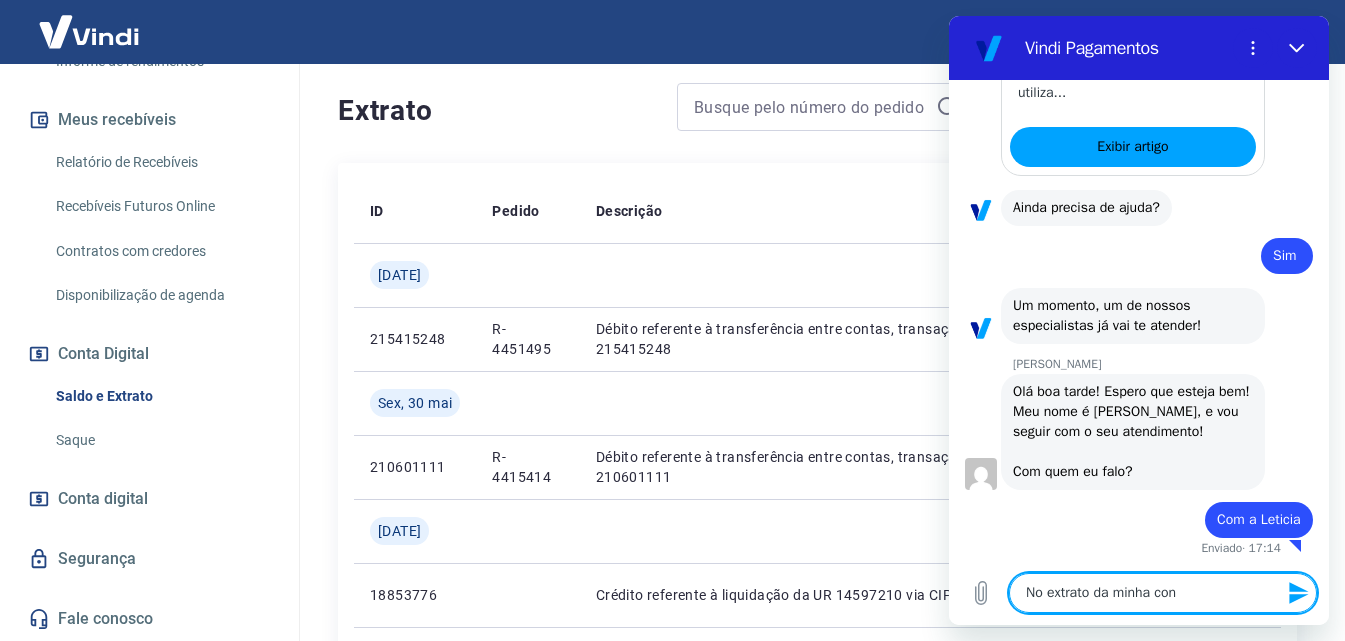 type on "No extrato da minha cont" 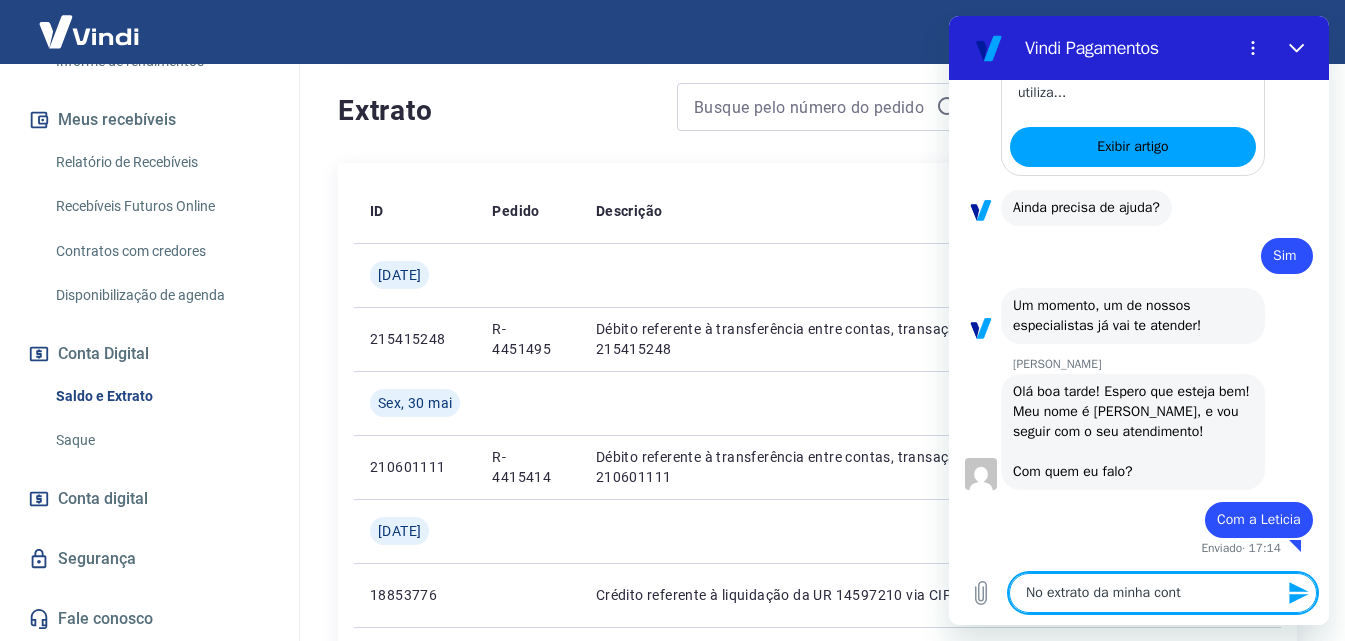 type on "No extrato da minha conta" 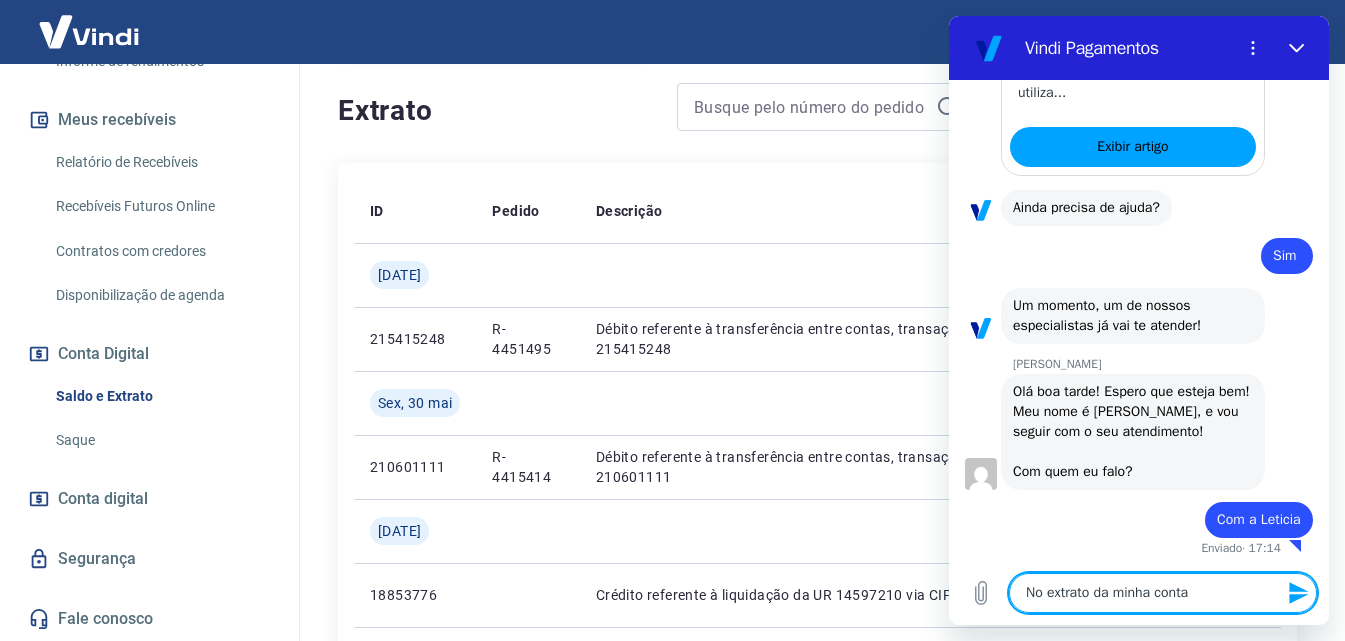 type on "No extrato da minha conta" 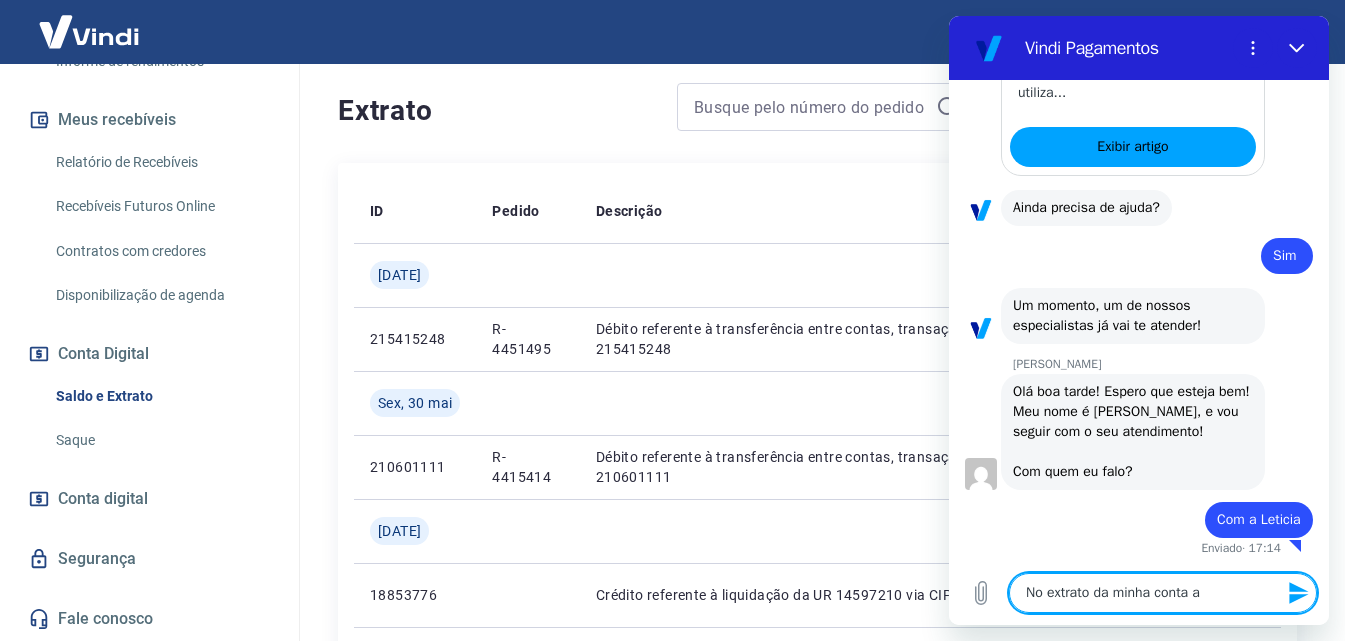 type on "No extrato da minha conta ap" 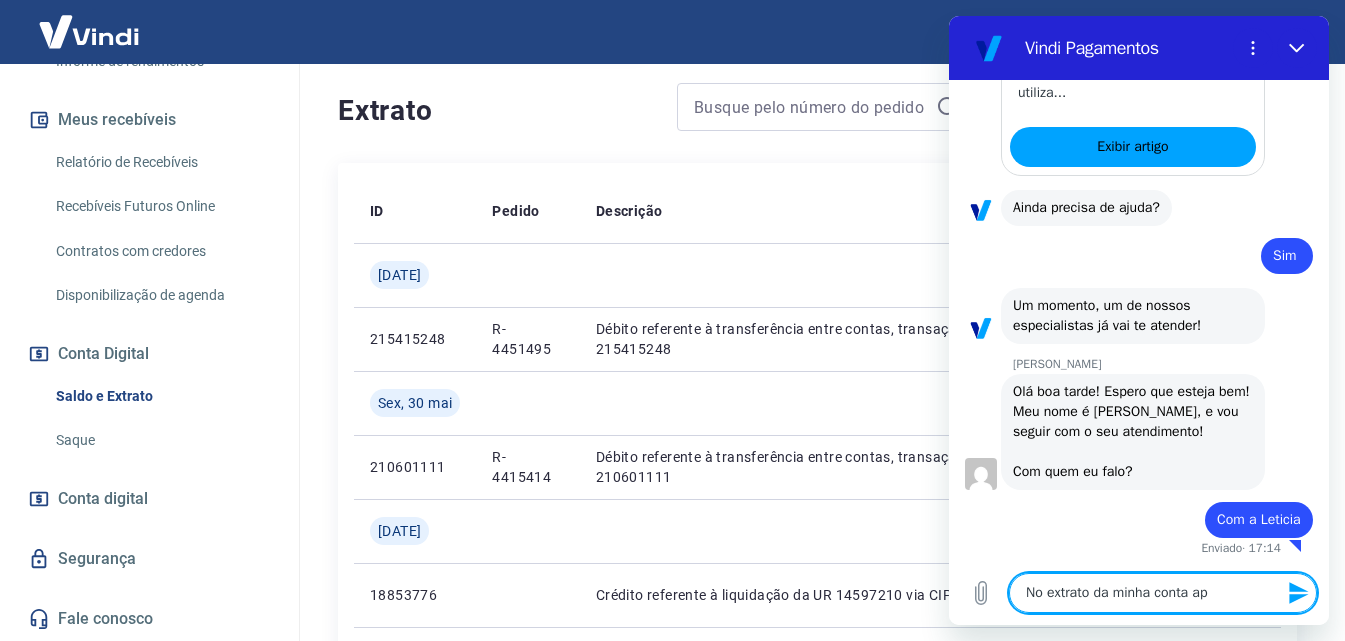type on "No extrato da minha conta apa" 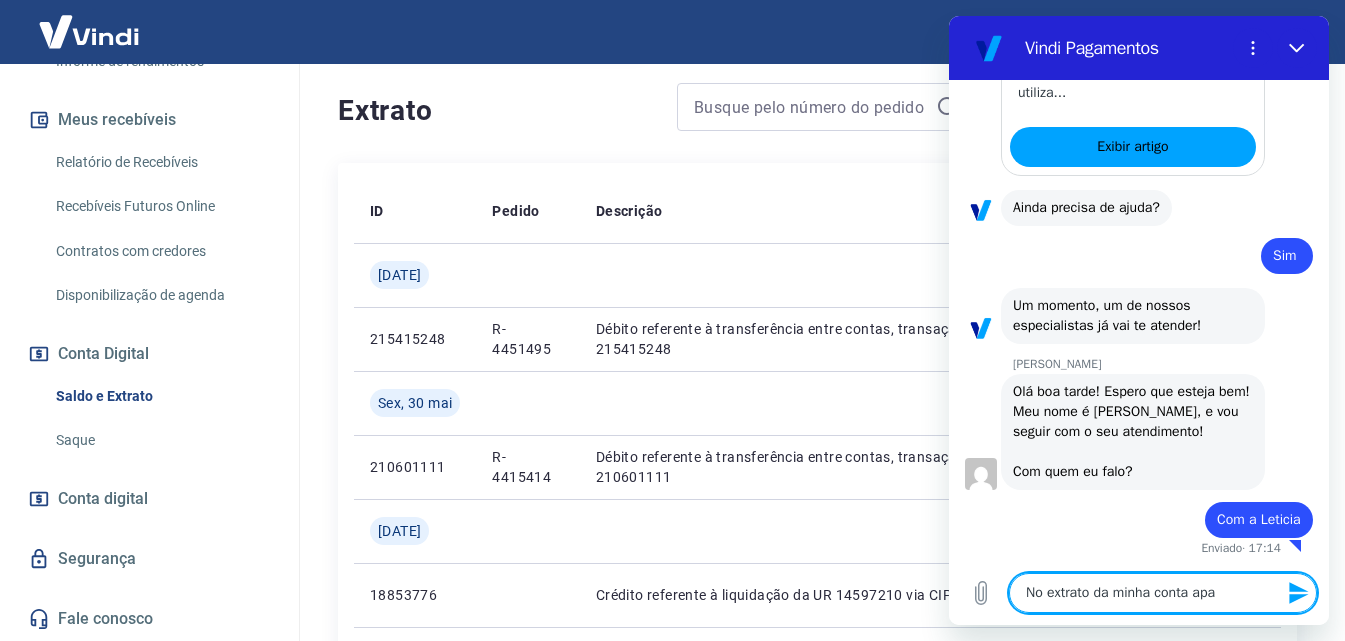 type on "No extrato da minha conta apar" 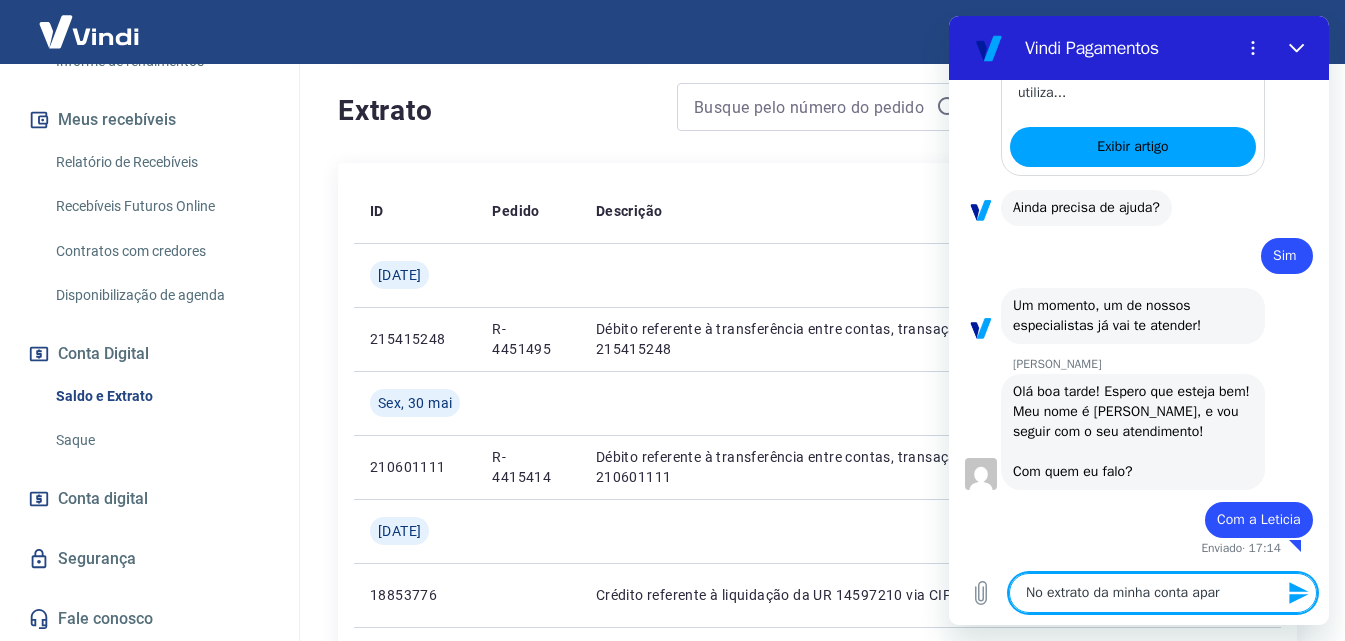 type on "No extrato da minha conta apare" 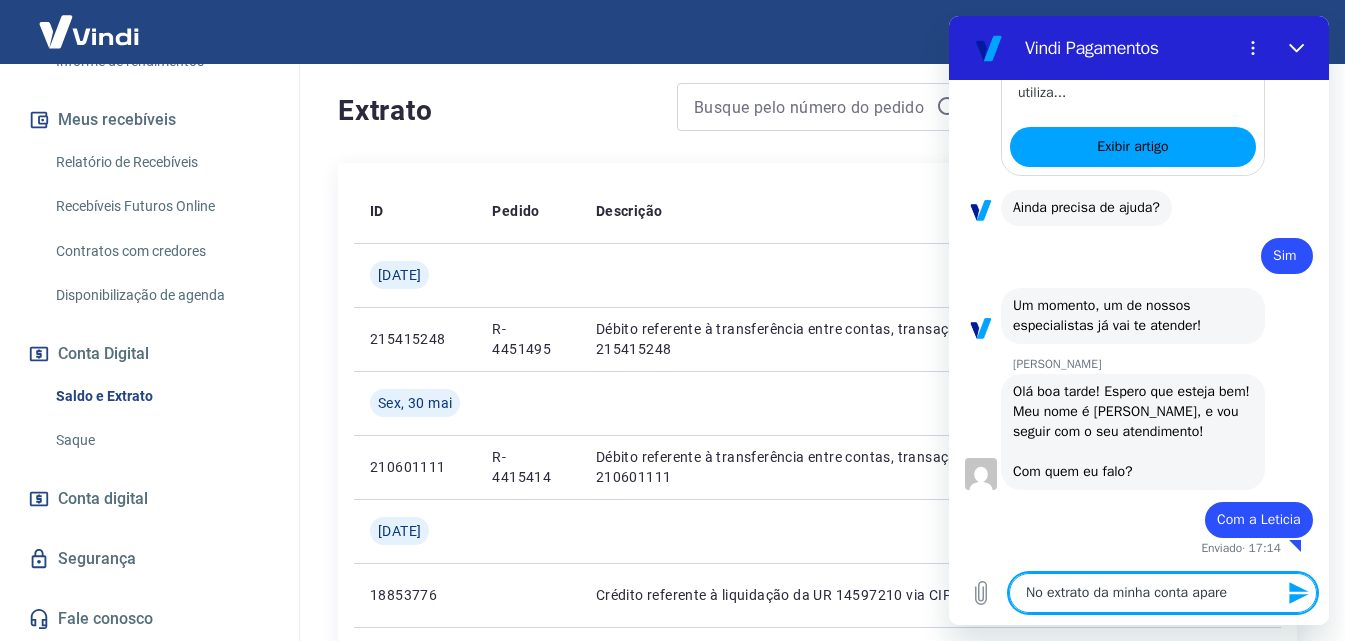 type on "No extrato da minha conta aparec" 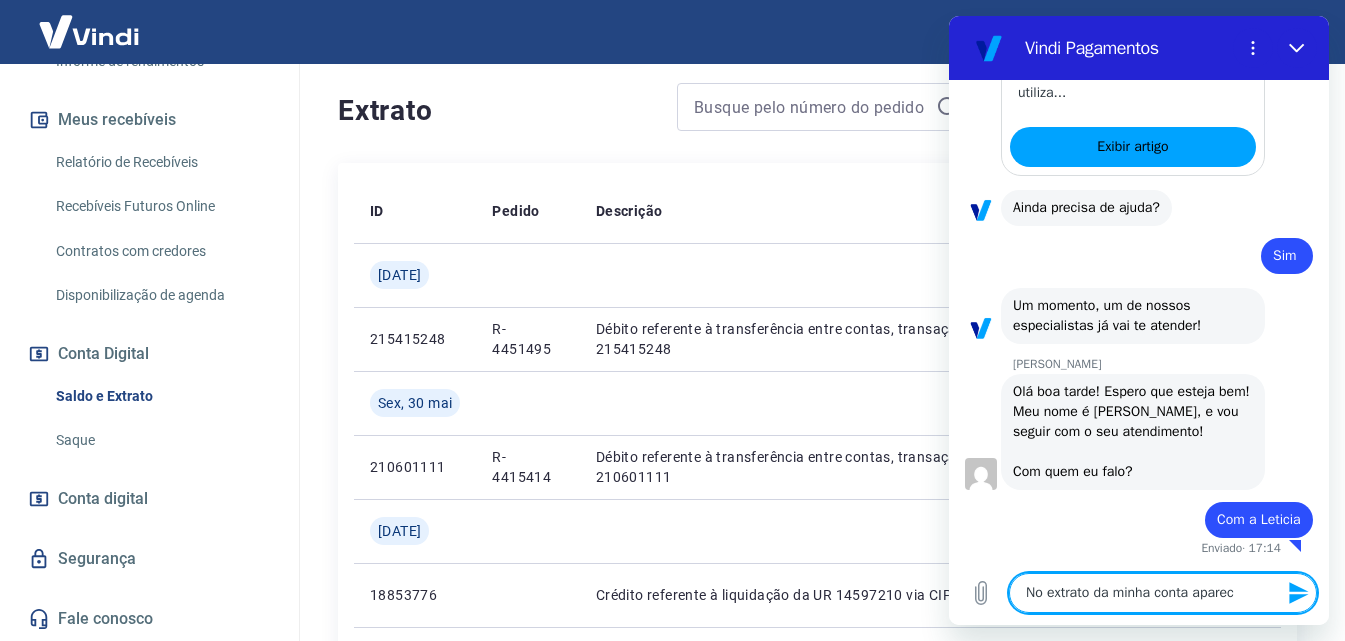 type on "No extrato da minha conta aparece" 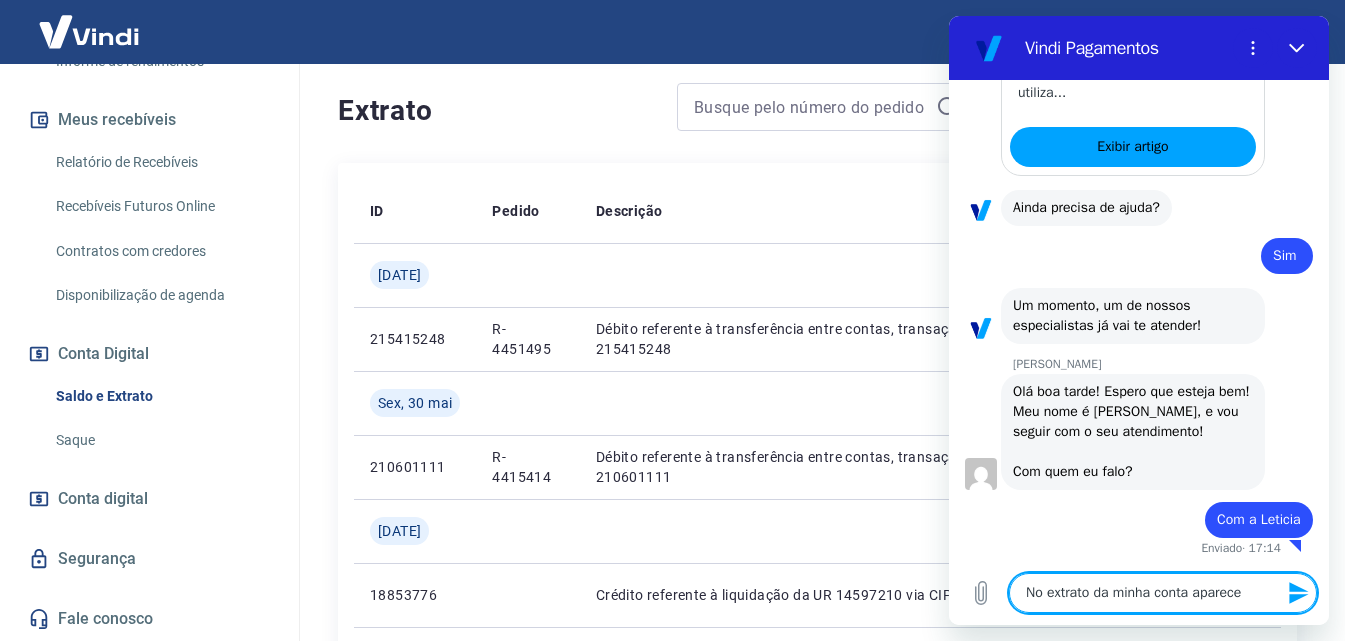 type on "No extrato da minha conta aparecem" 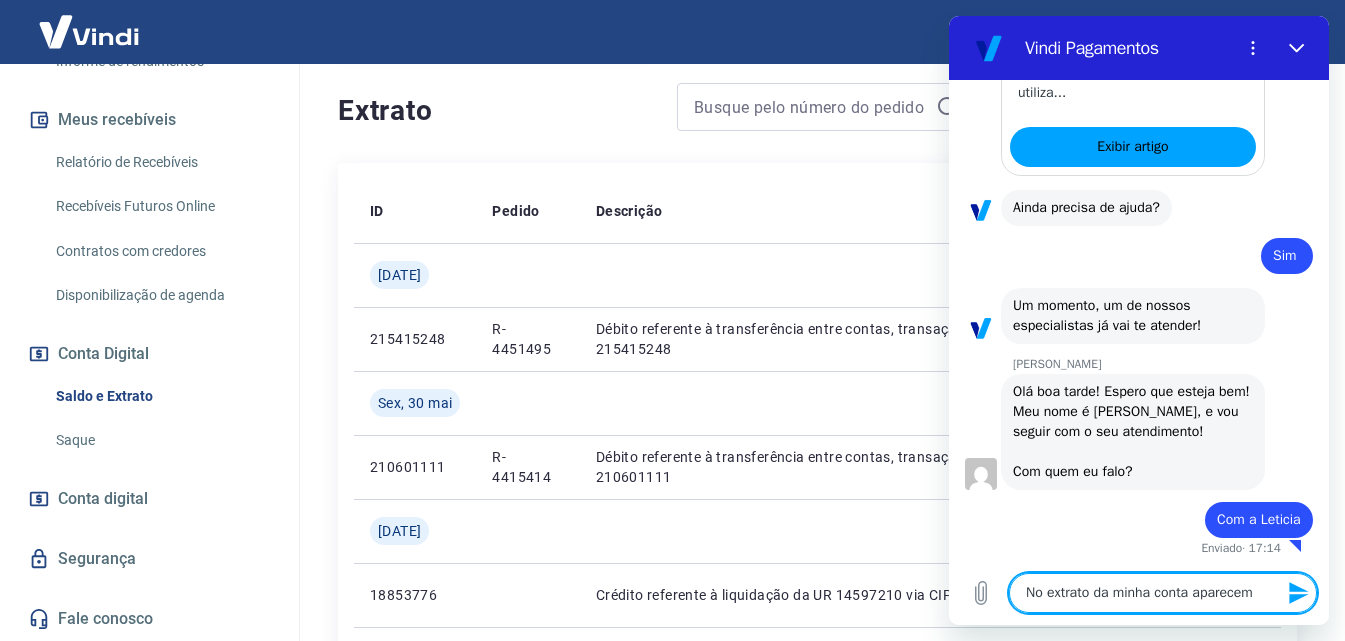 type on "No extrato da minha conta aparecem" 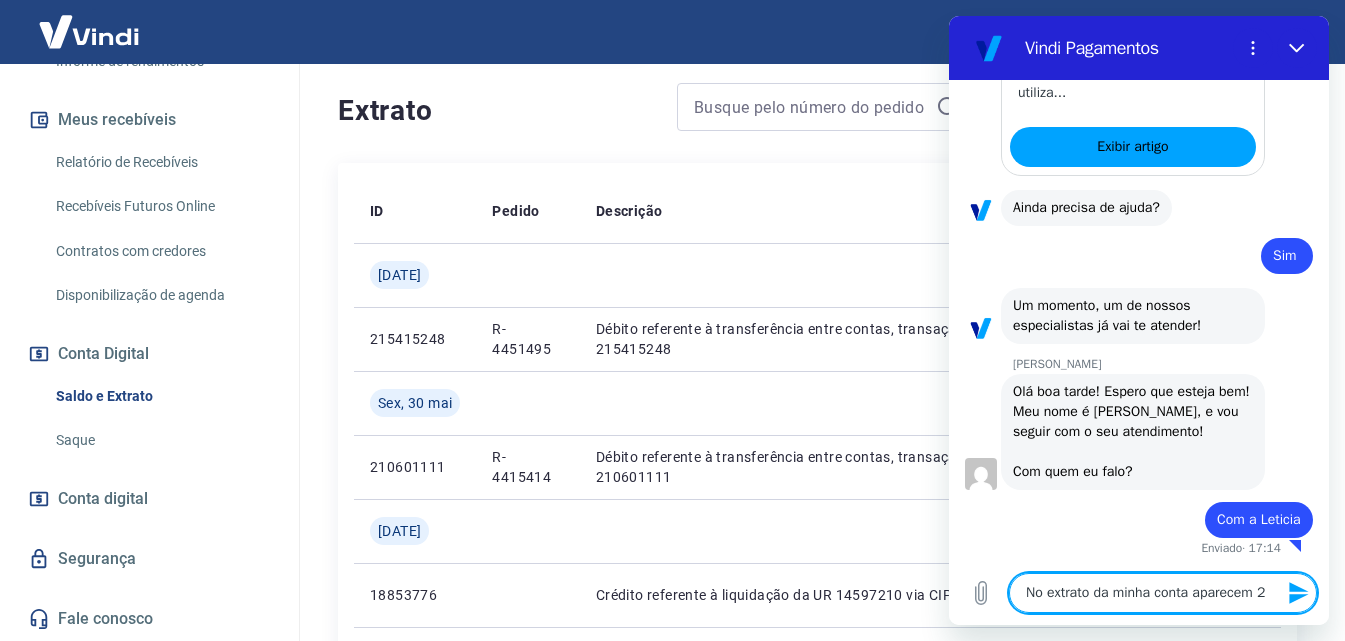 type on "No extrato da minha conta aparecem 2" 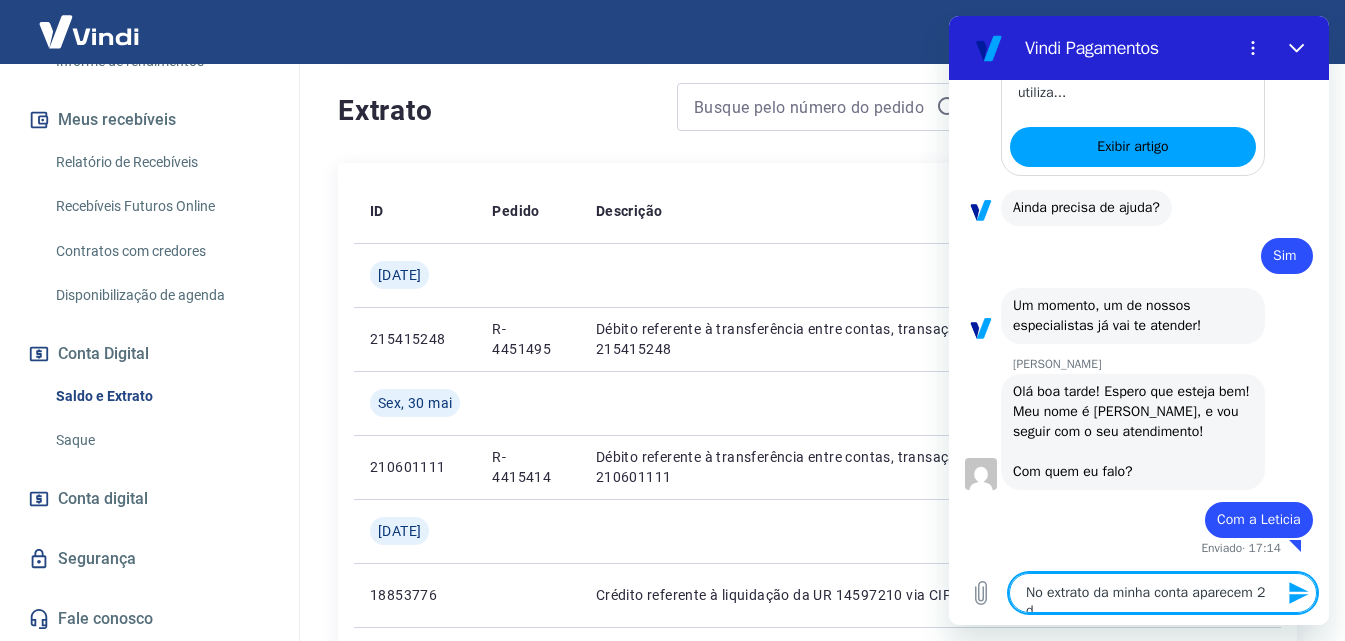 scroll, scrollTop: 1944, scrollLeft: 0, axis: vertical 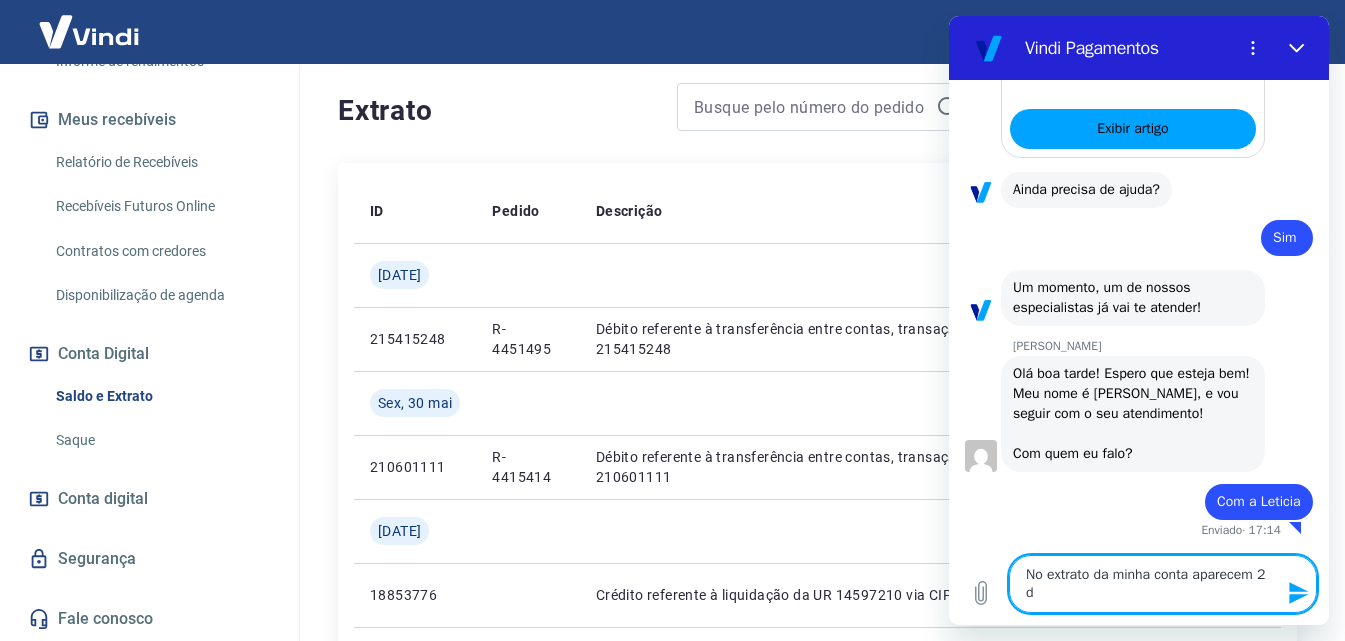 type on "No extrato da minha conta aparecem 2 de" 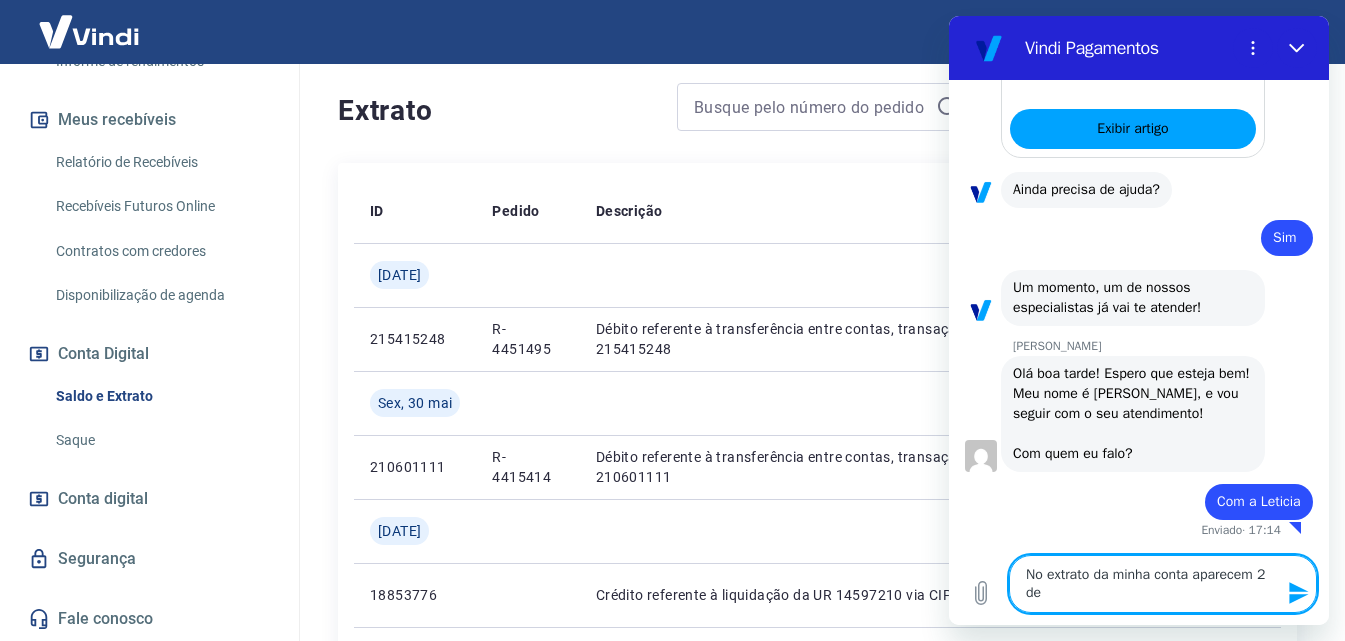 type on "No extrato da minha conta aparecem 2 deb" 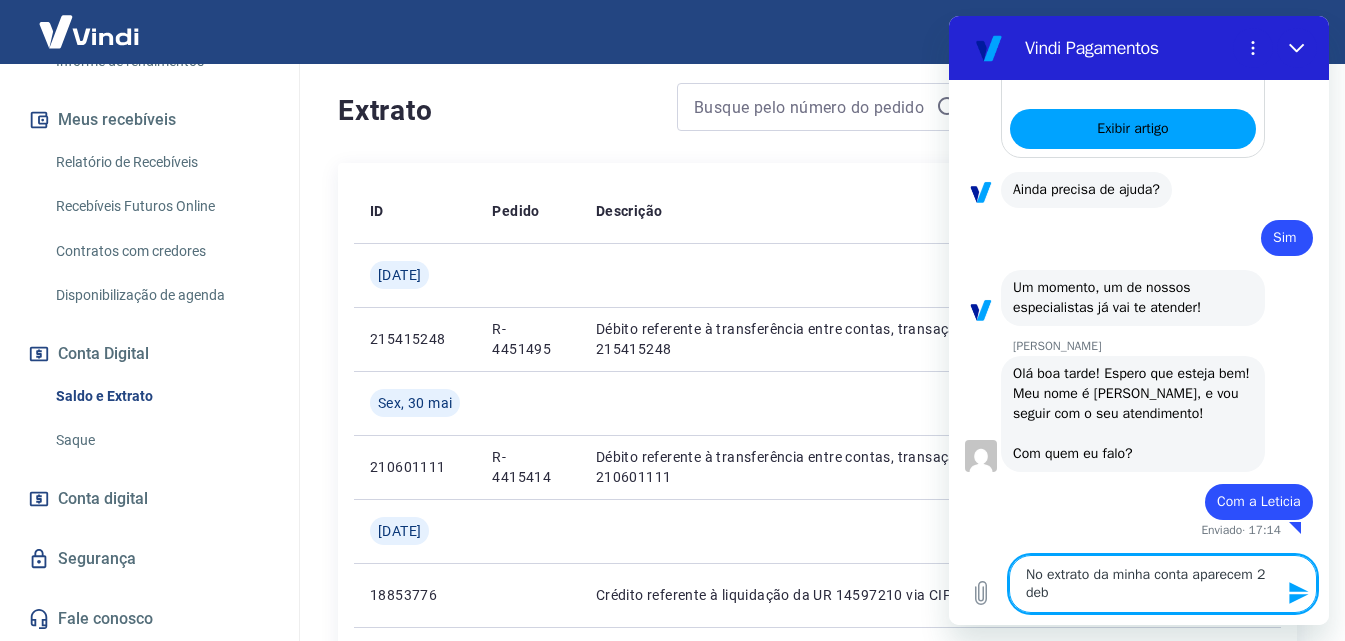 type on "No extrato da minha conta aparecem 2 debi" 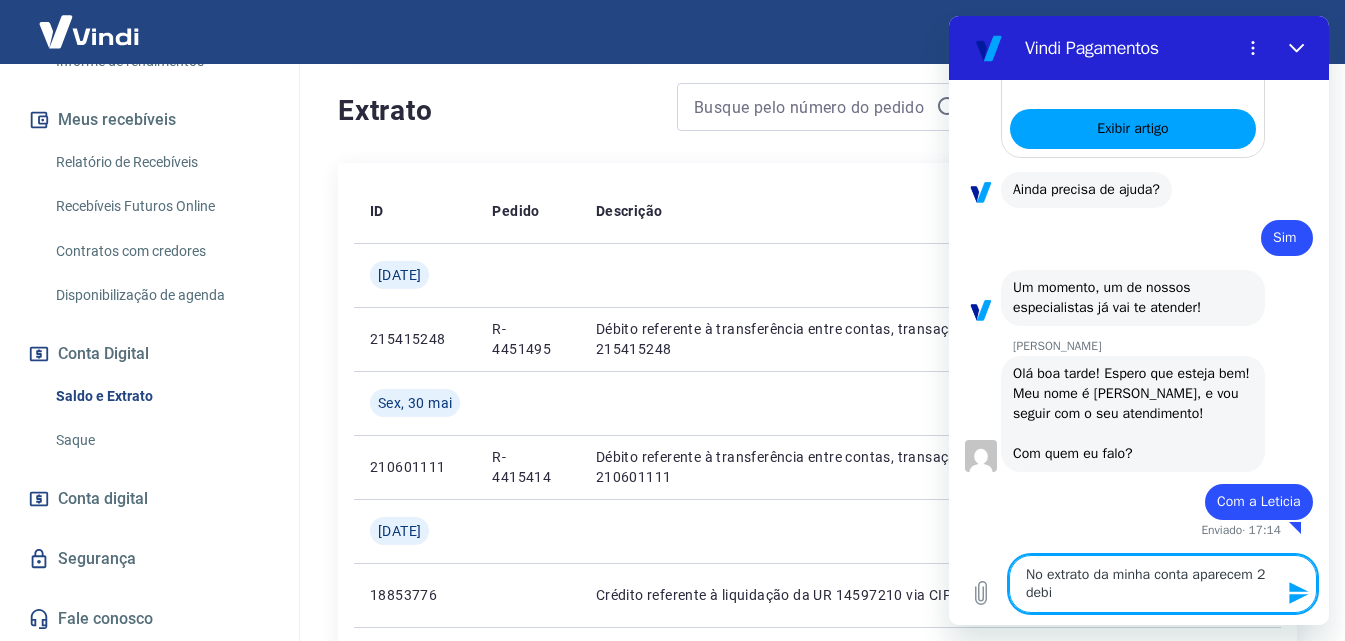 type on "No extrato da minha conta aparecem 2 debit" 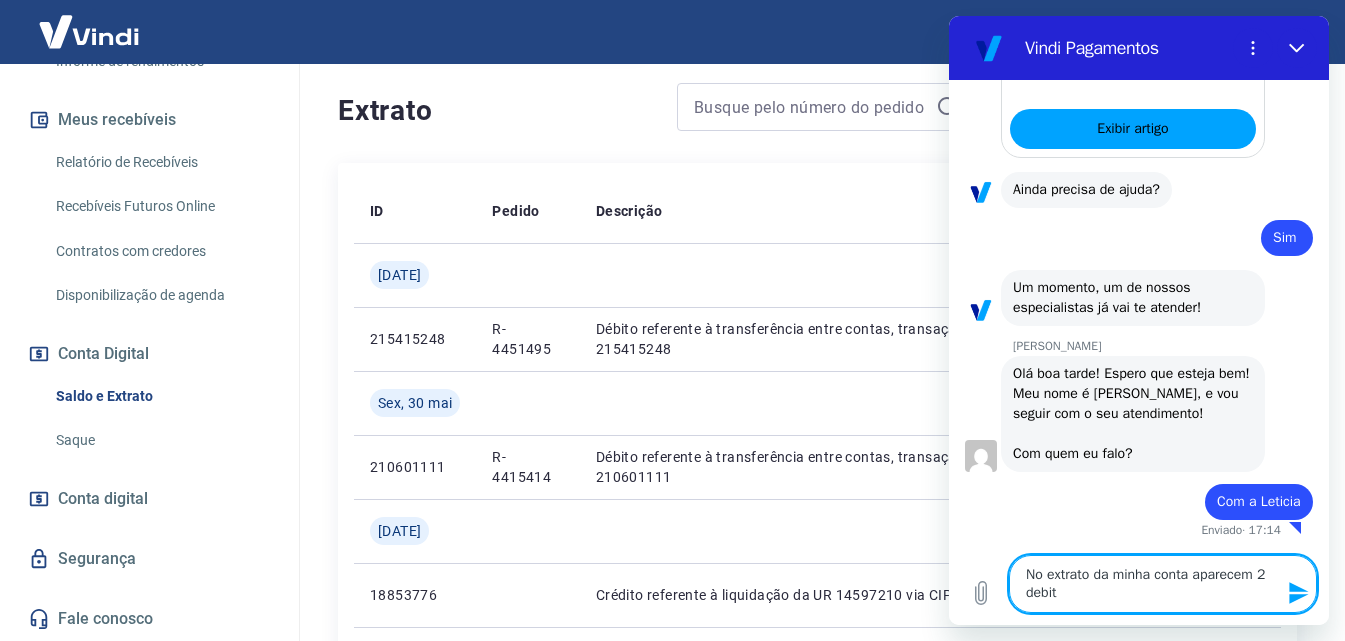 type on "No extrato da minha conta aparecem 2 debito" 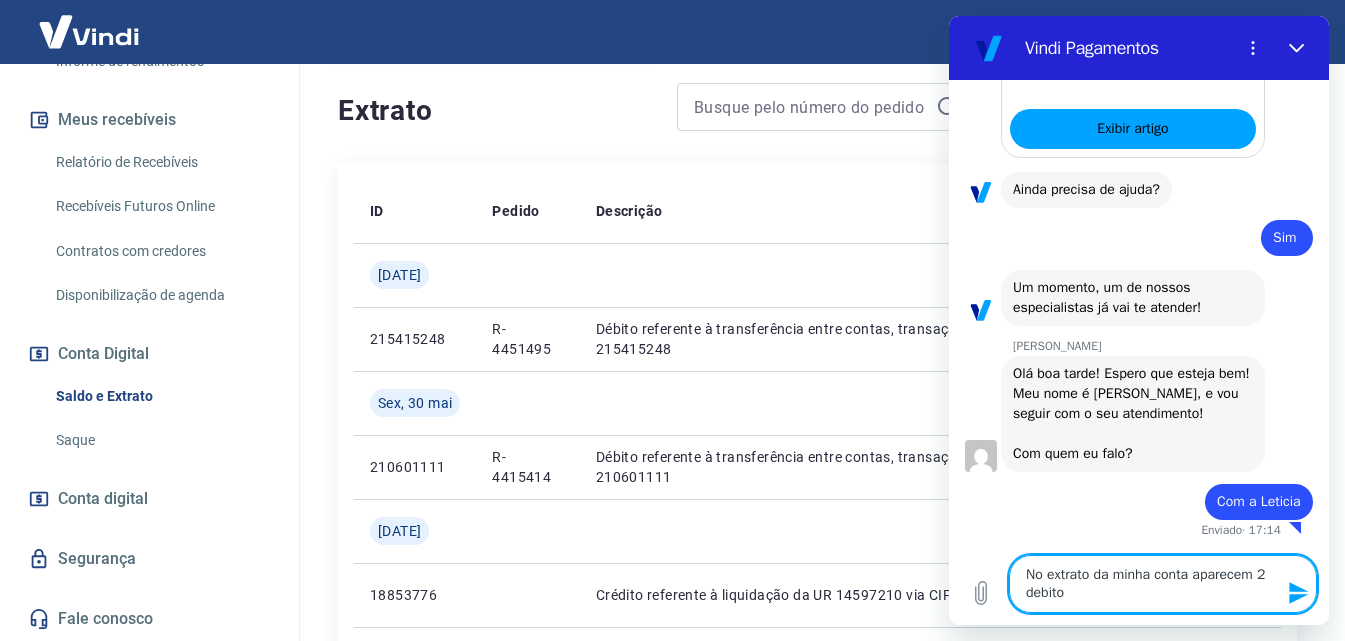 type on "No extrato da minha conta aparecem 2 debitos" 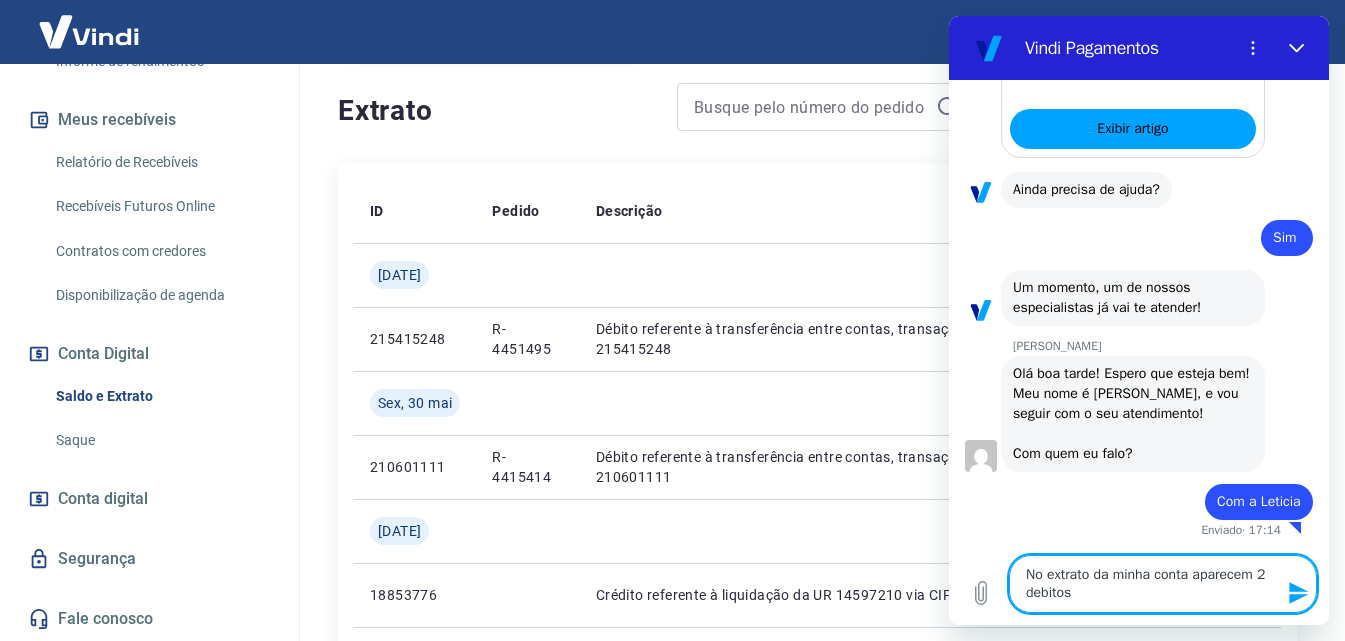 type on "No extrato da minha conta aparecem 2 debitos" 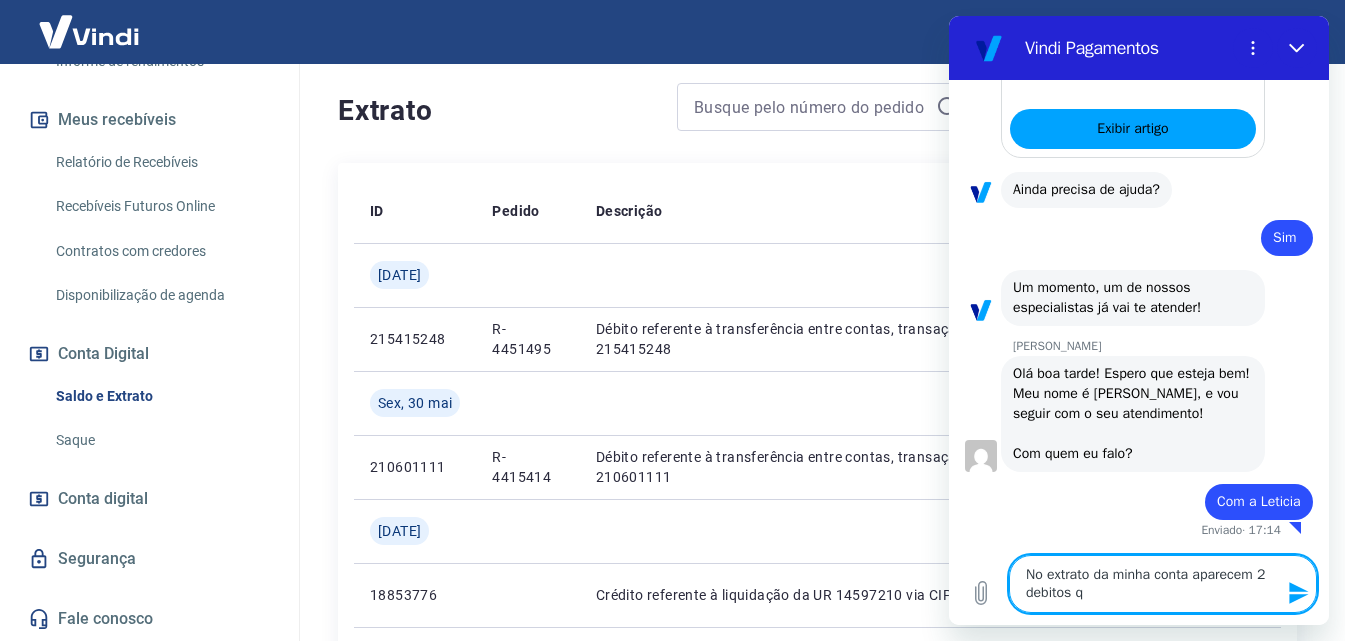 type on "No extrato da minha conta aparecem 2 debitos qu" 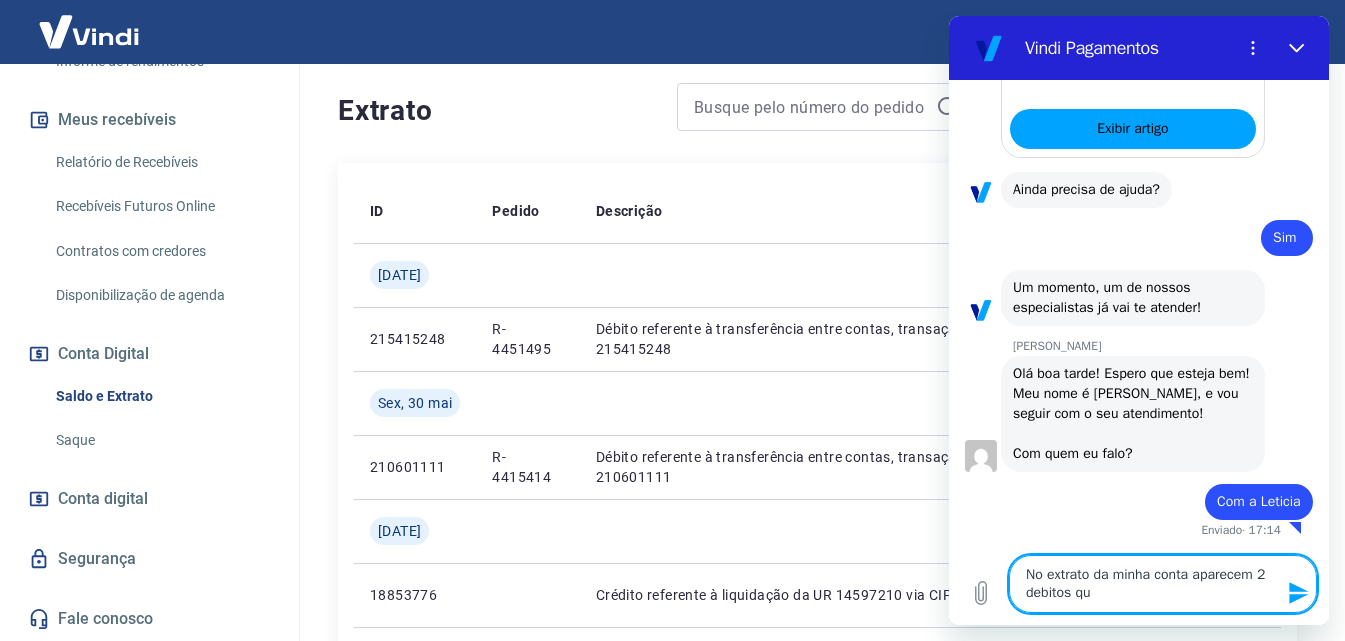type on "No extrato da minha conta aparecem 2 debitos que" 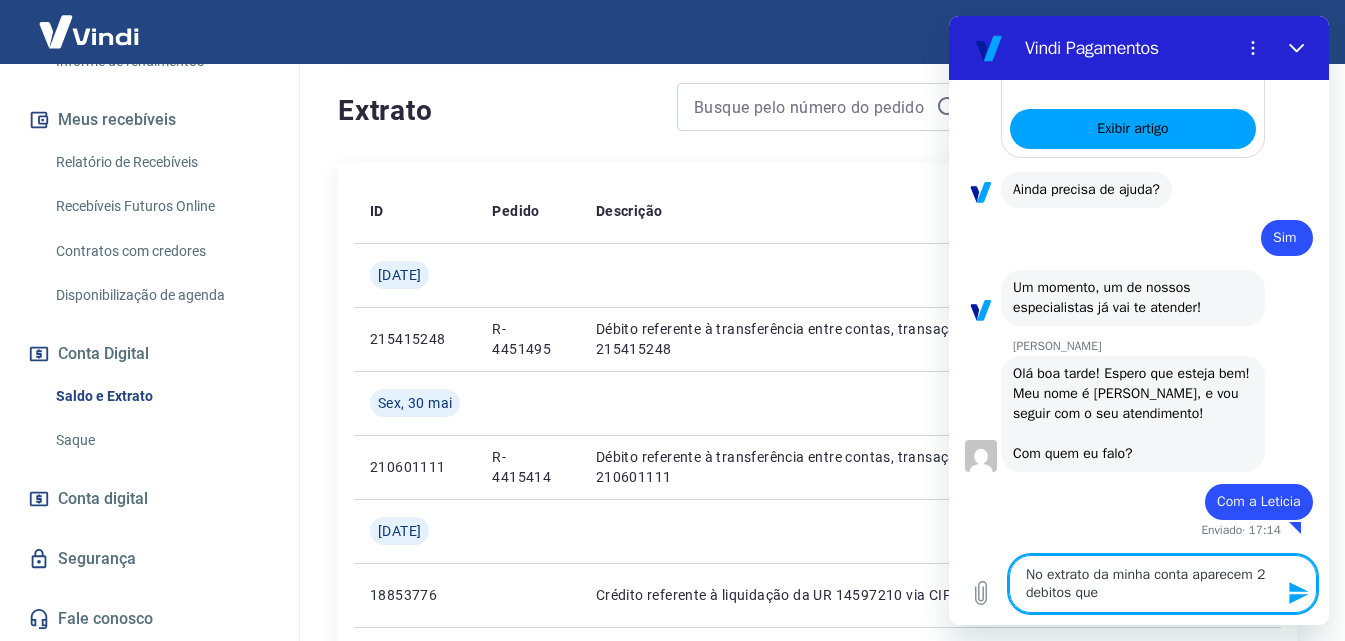 type on "No extrato da minha conta aparecem 2 debitos que" 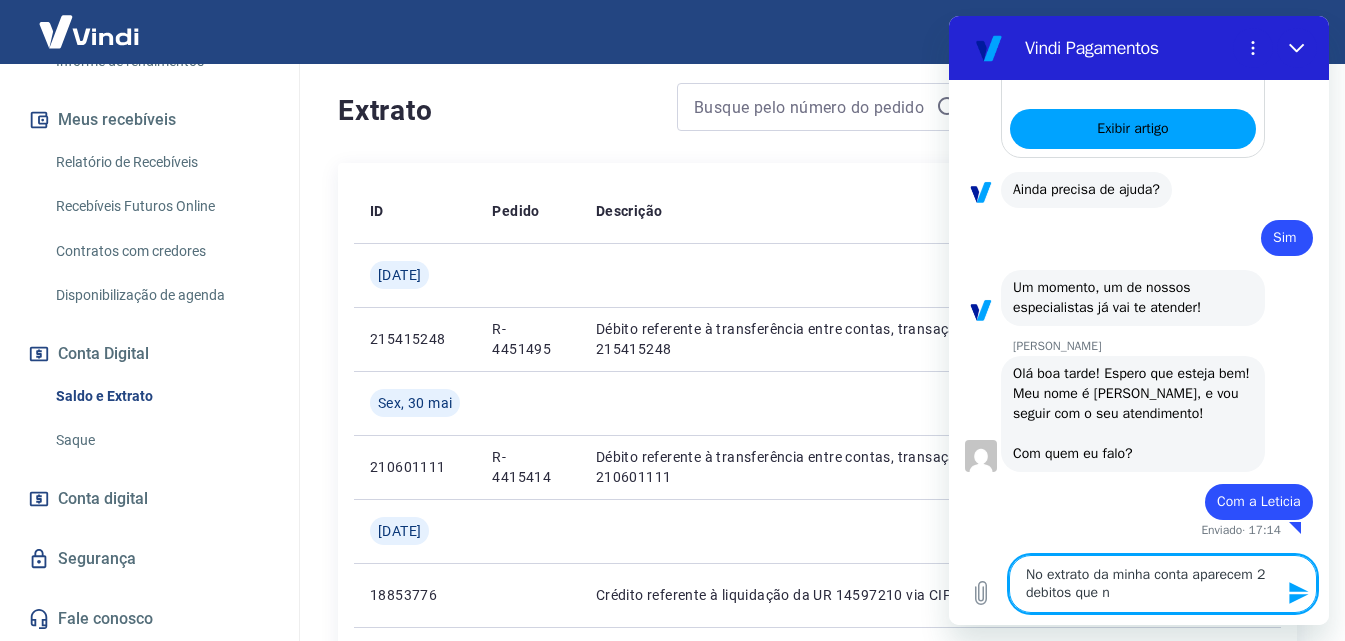 type on "No extrato da minha conta aparecem 2 debitos que nã" 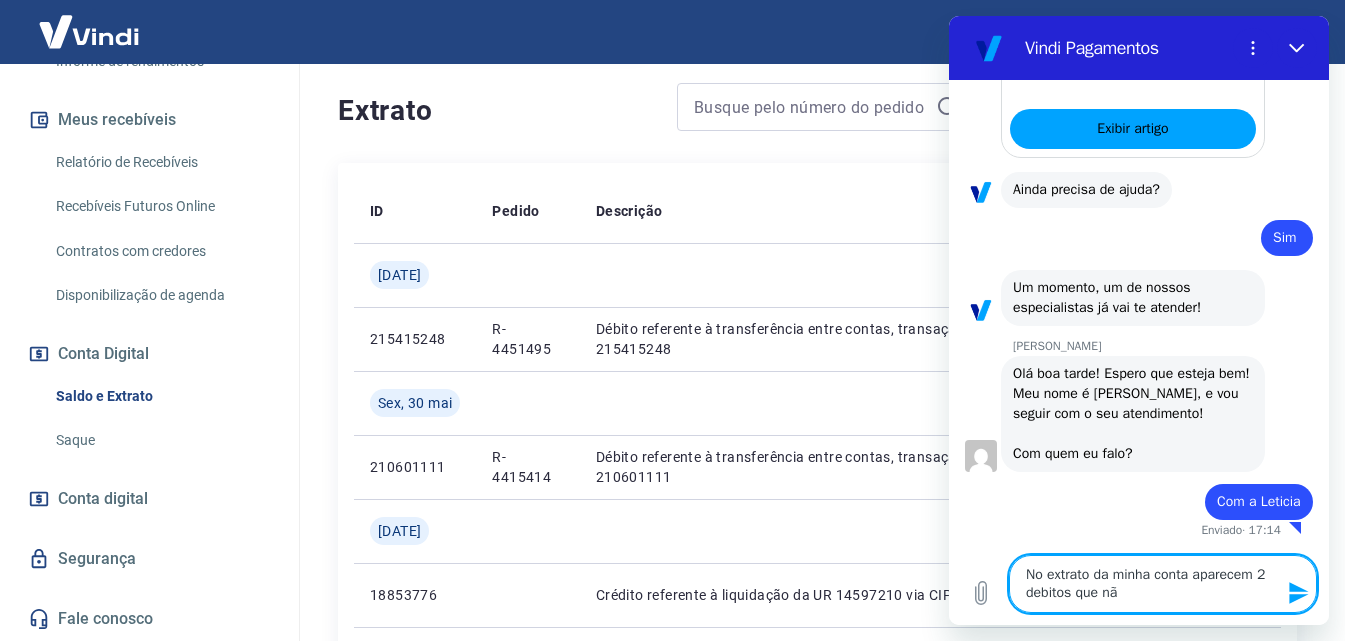type on "x" 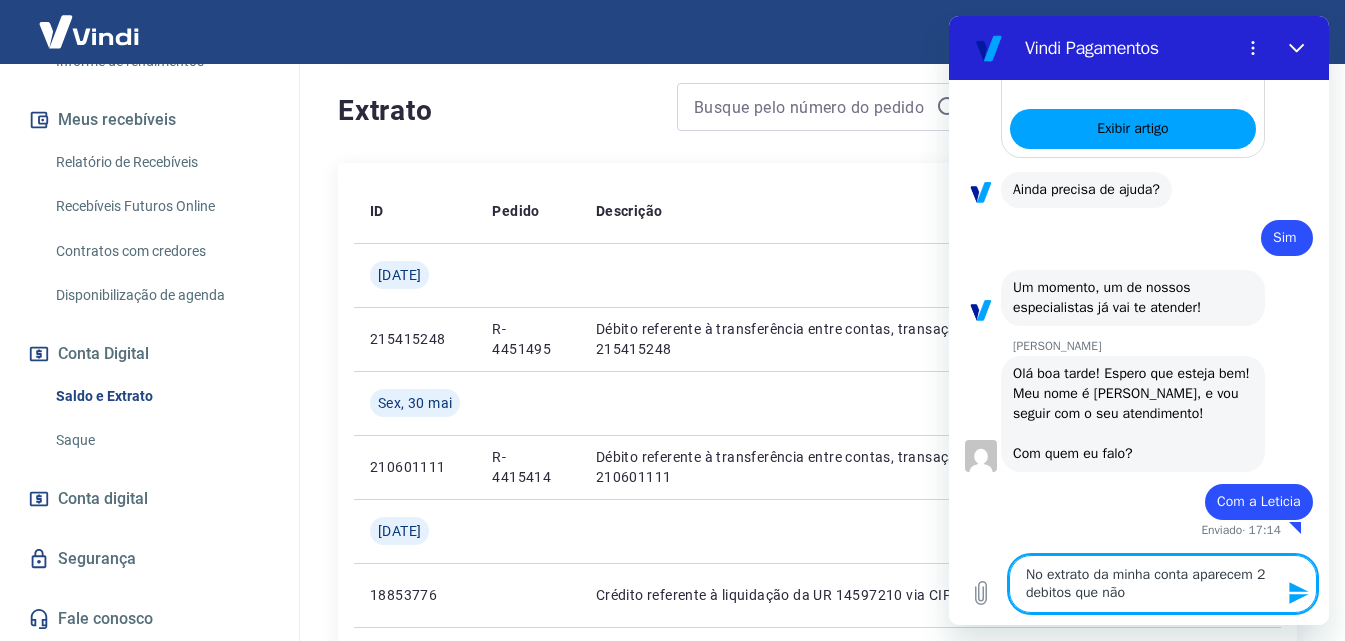 type on "No extrato da minha conta aparecem 2 debitos que não" 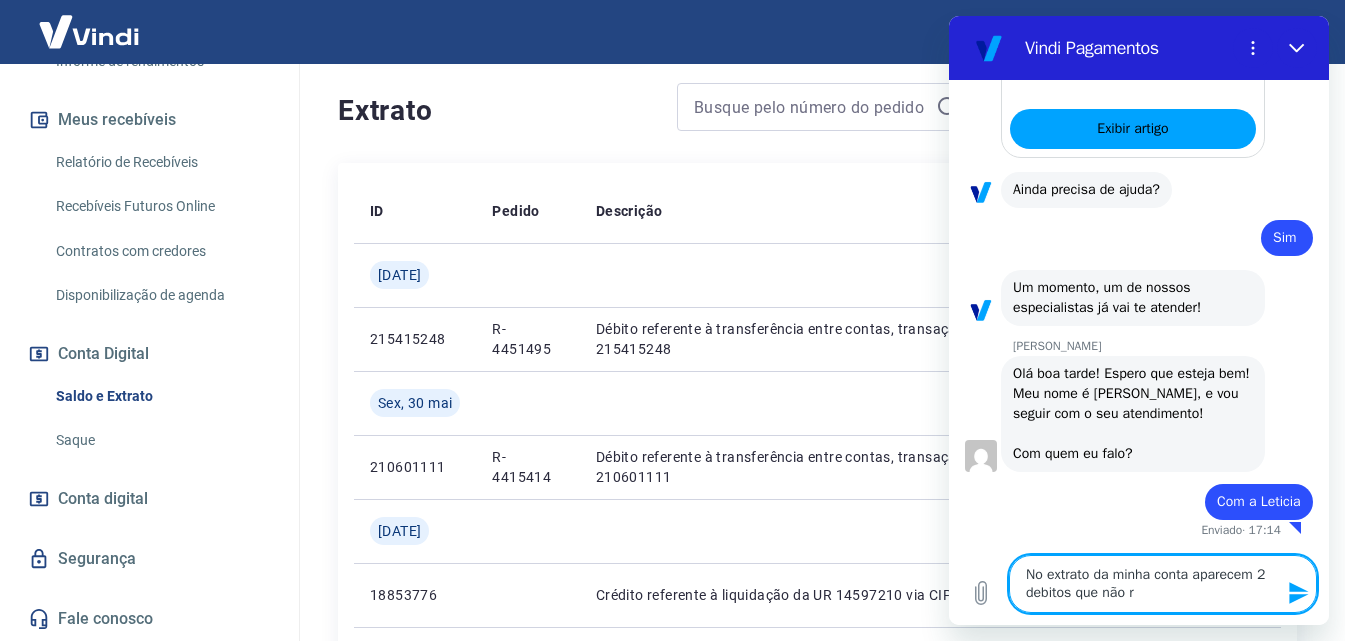 type on "No extrato da minha conta aparecem 2 debitos que não re" 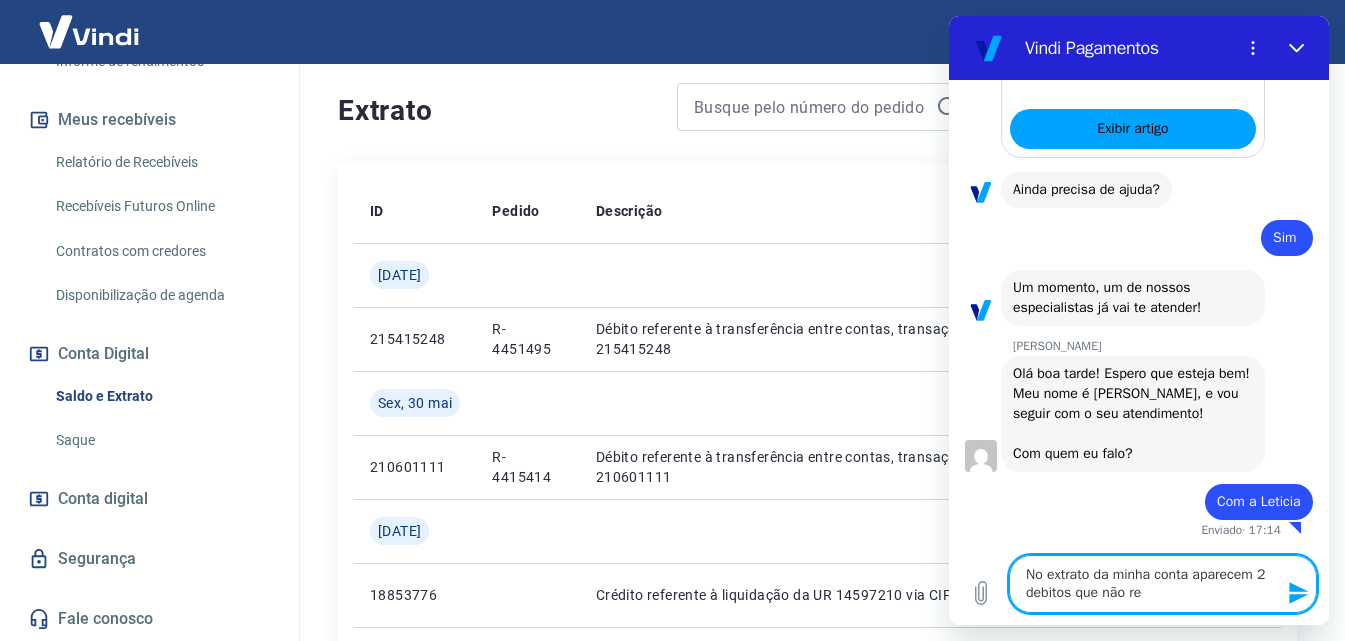 type on "No extrato da minha conta aparecem 2 debitos que não rec" 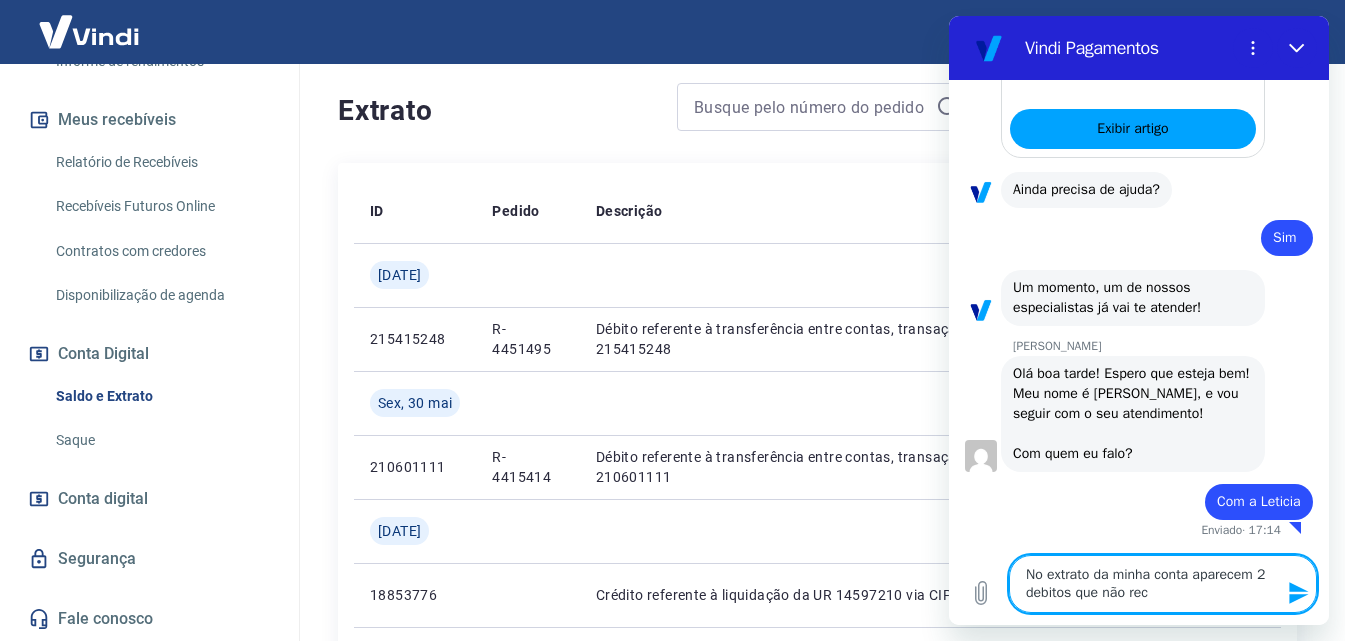 type on "No extrato da minha conta aparecem 2 debitos que não rech" 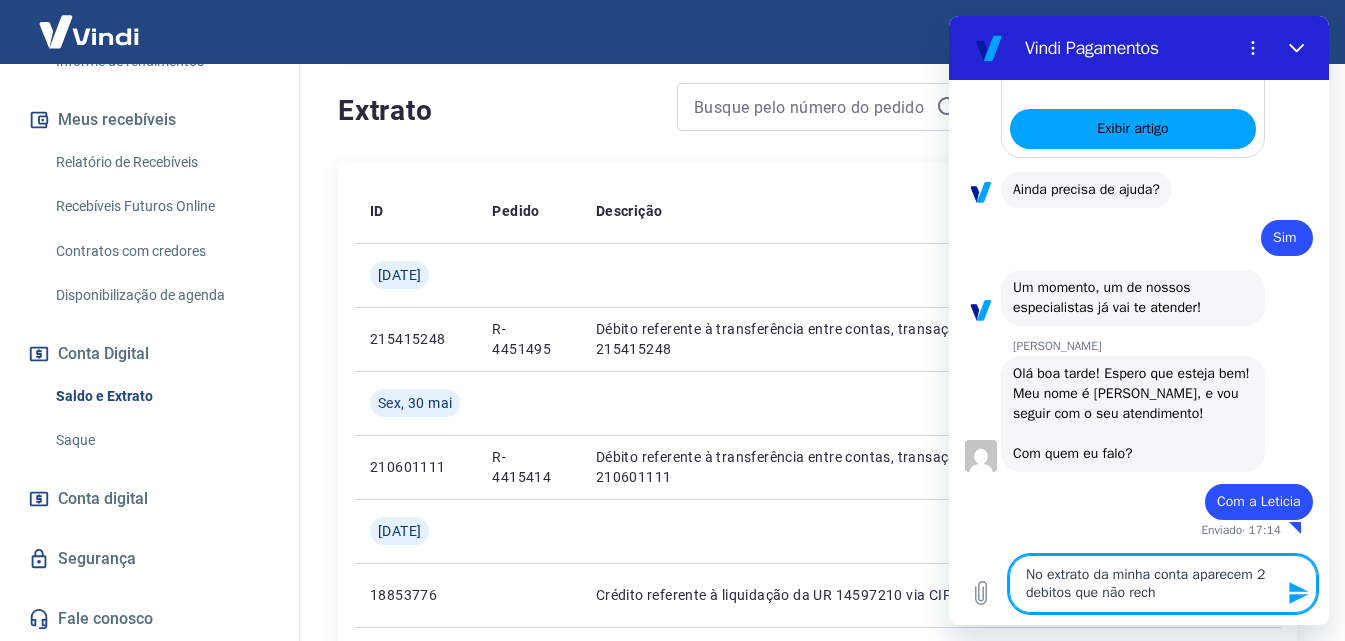 type on "No extrato da minha conta aparecem 2 debitos que não recho" 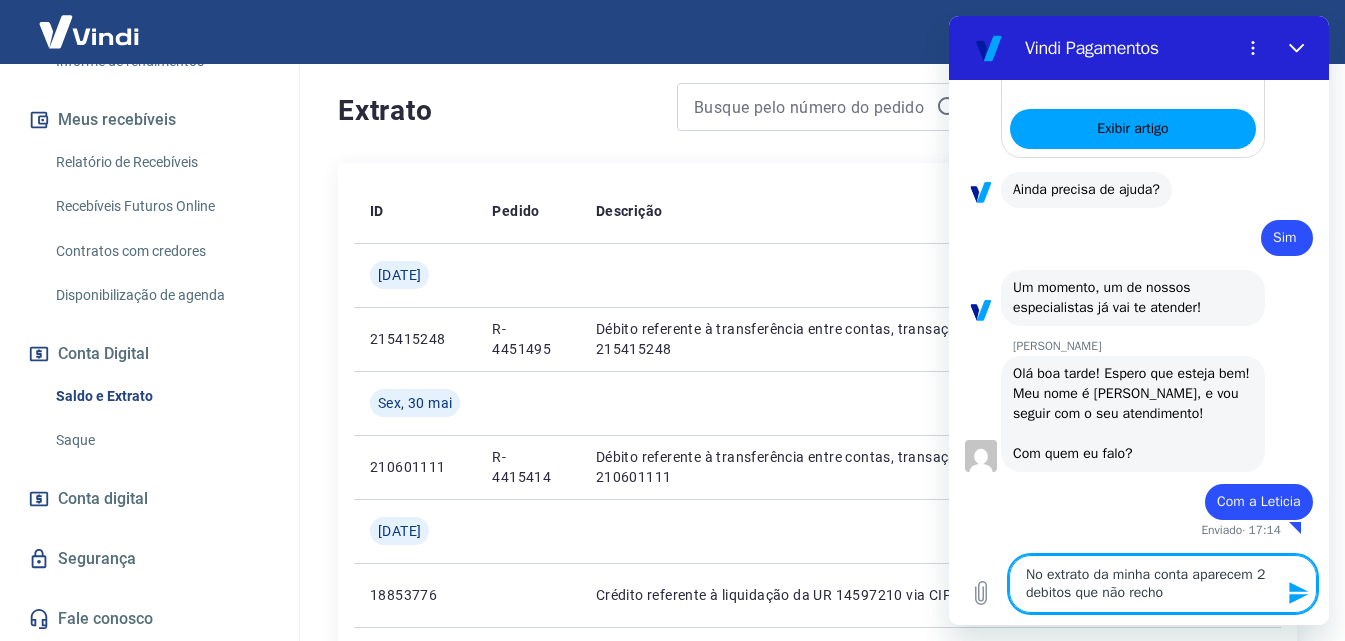 type on "No extrato da minha conta aparecem 2 debitos que não rechoç" 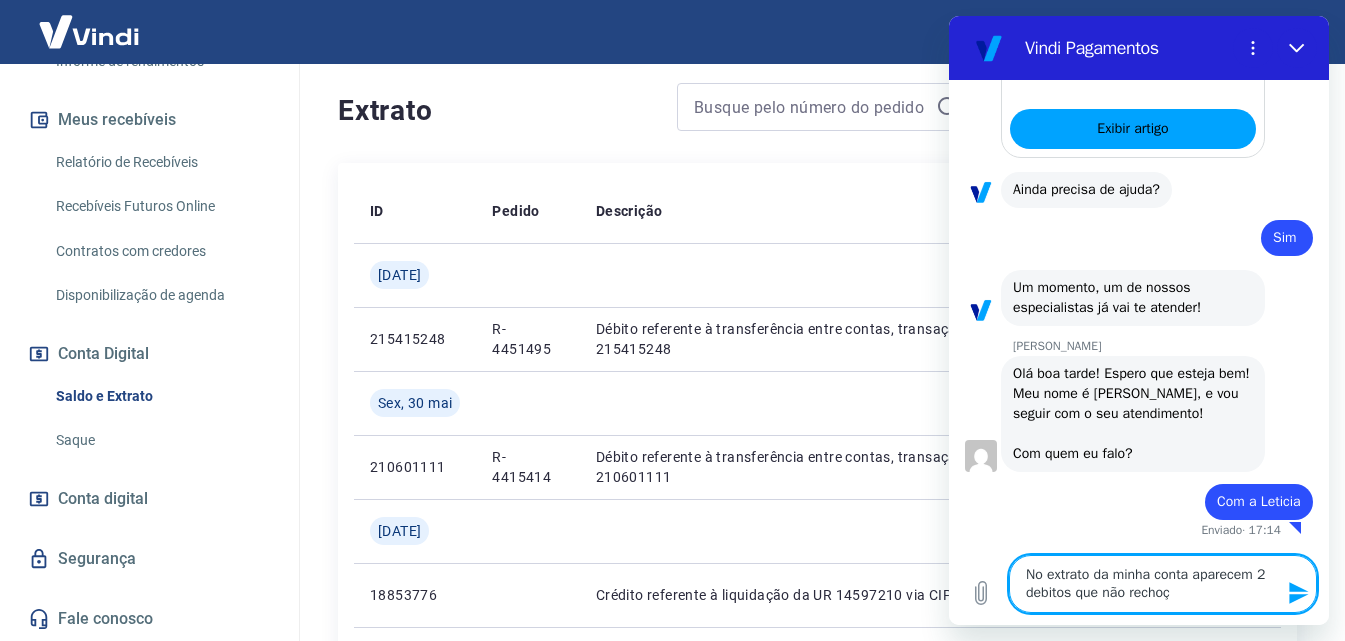 type on "No extrato da minha conta aparecem 2 debitos que não rechoço" 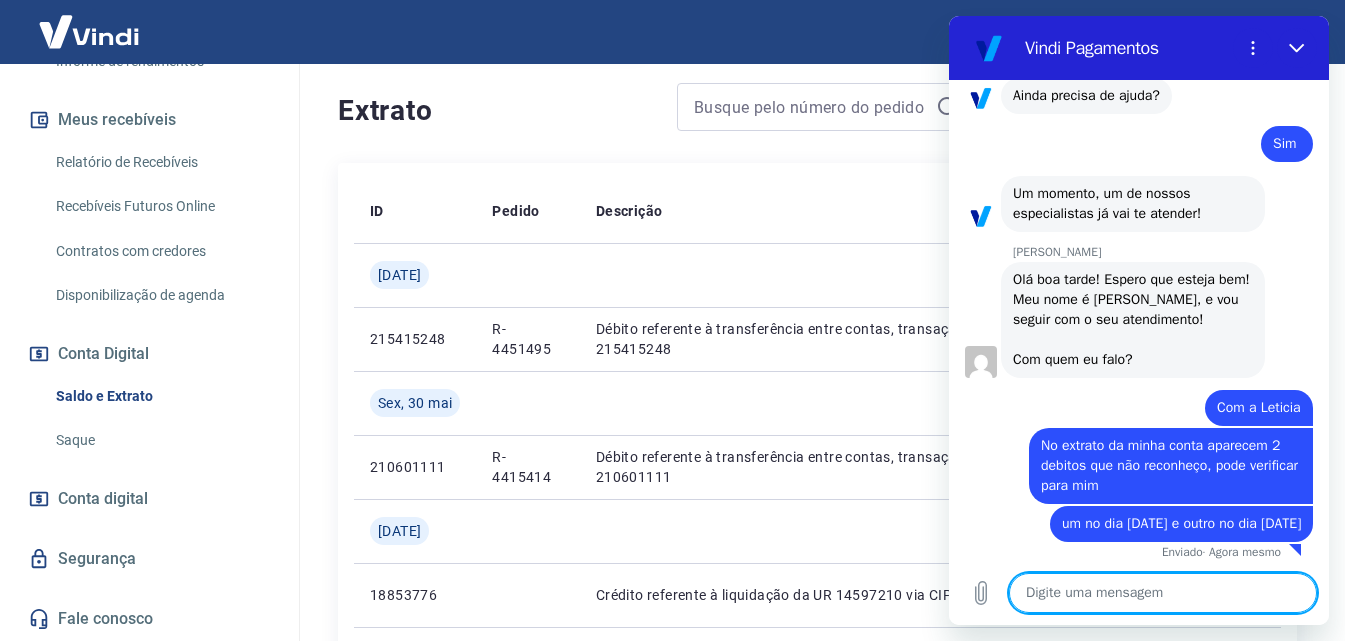scroll, scrollTop: 2062, scrollLeft: 0, axis: vertical 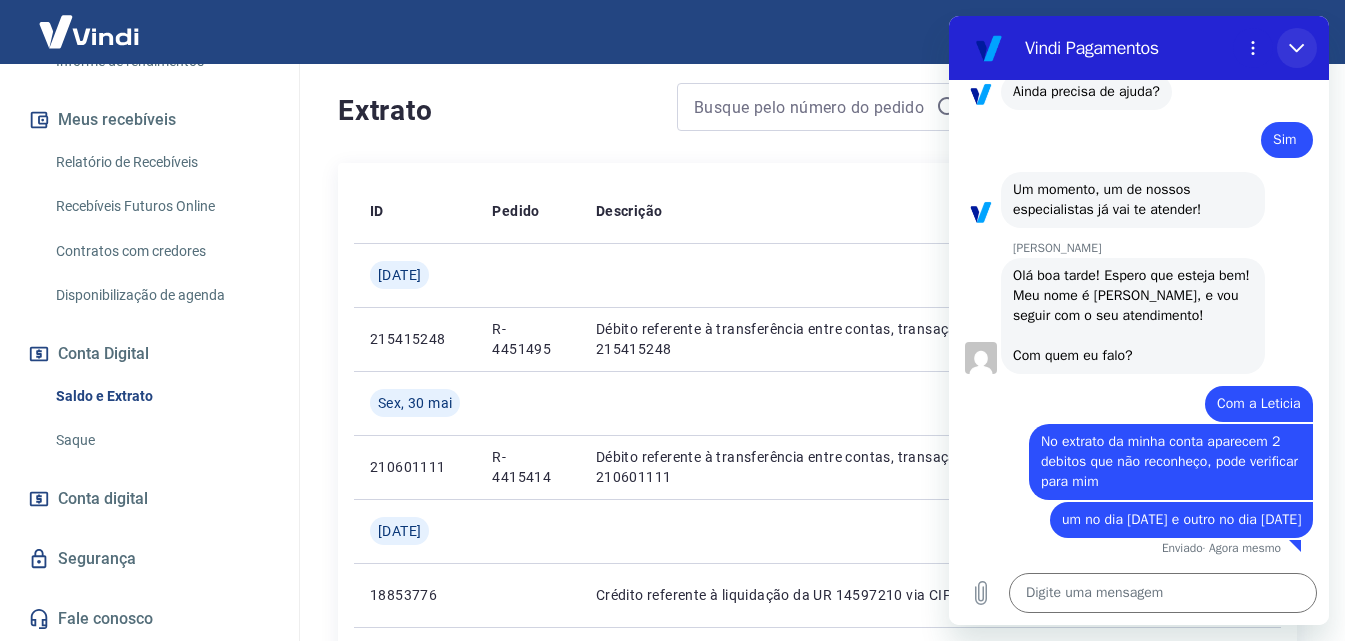 click at bounding box center [1297, 48] 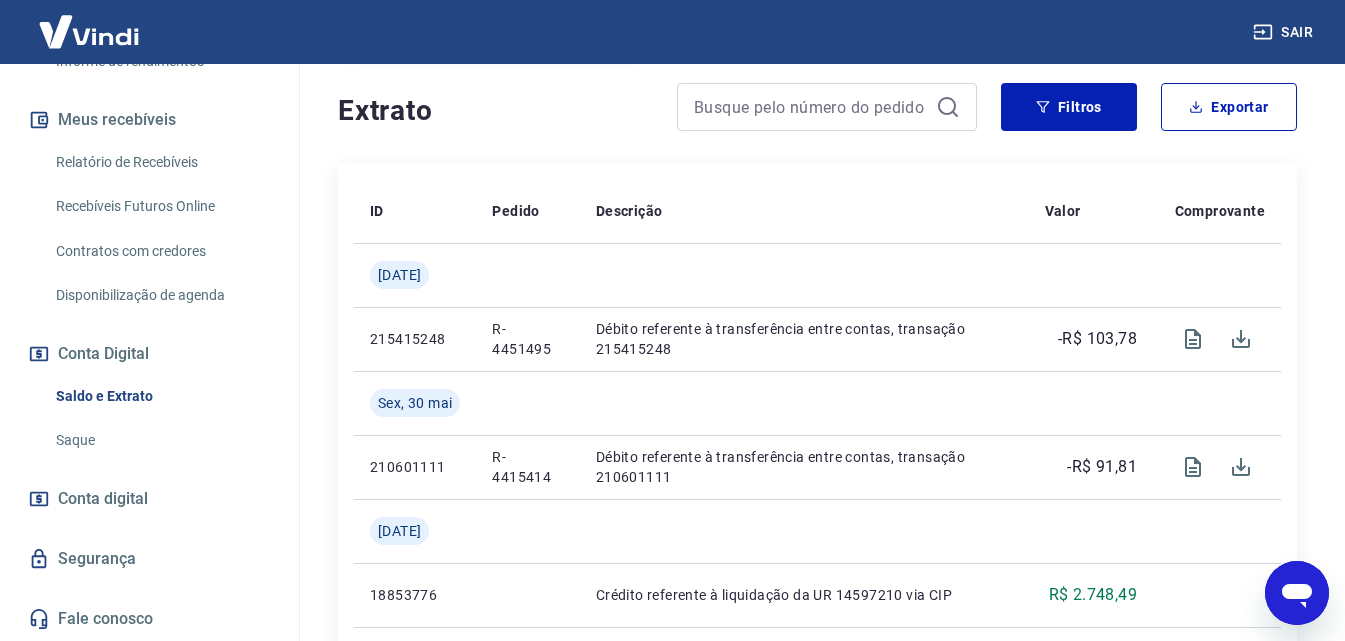 click 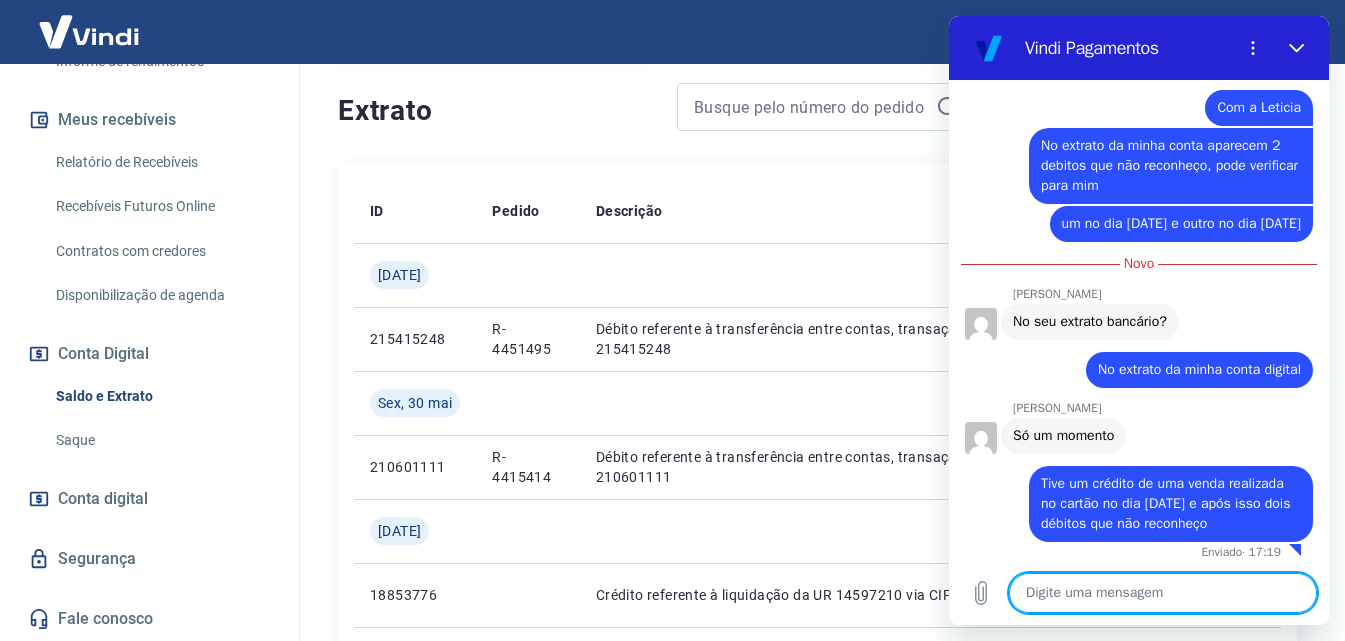 scroll, scrollTop: 2362, scrollLeft: 0, axis: vertical 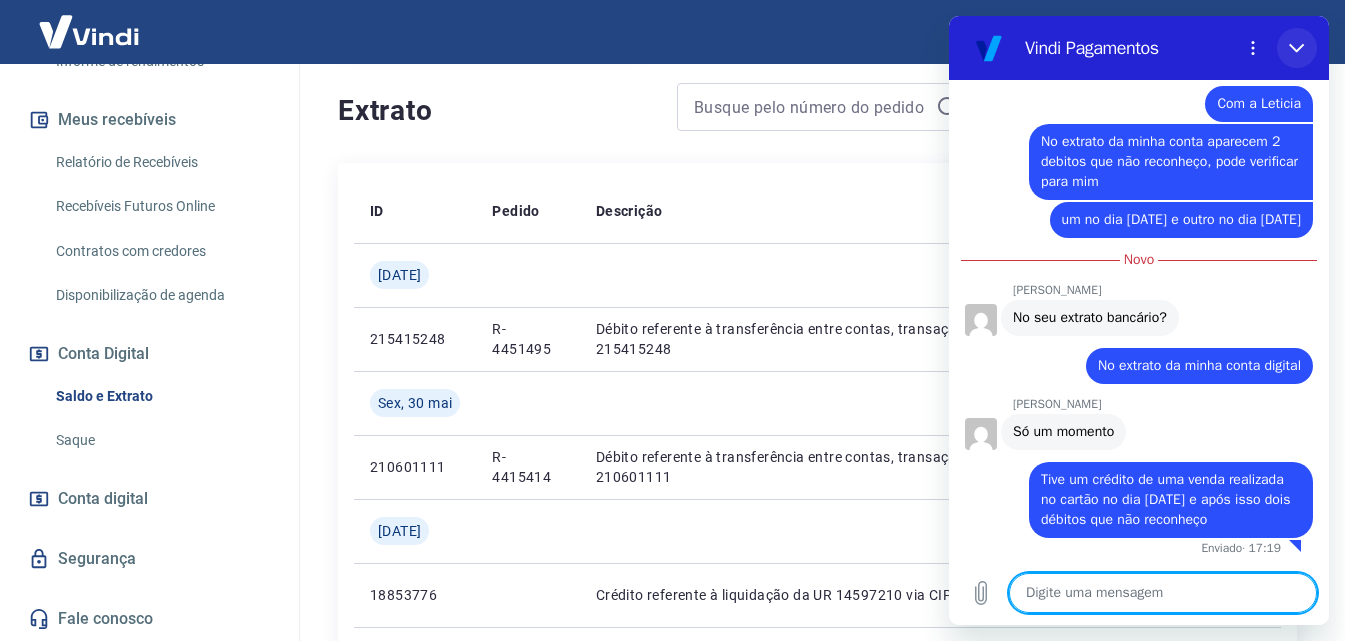 click at bounding box center [1297, 48] 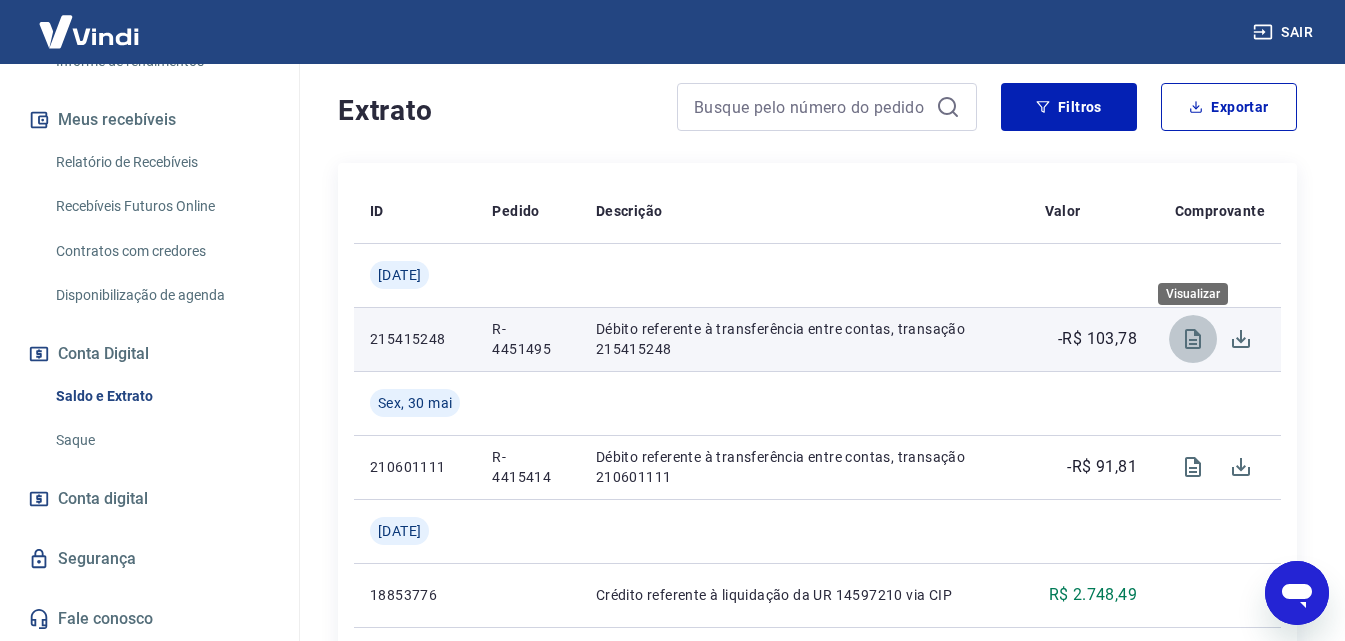 click 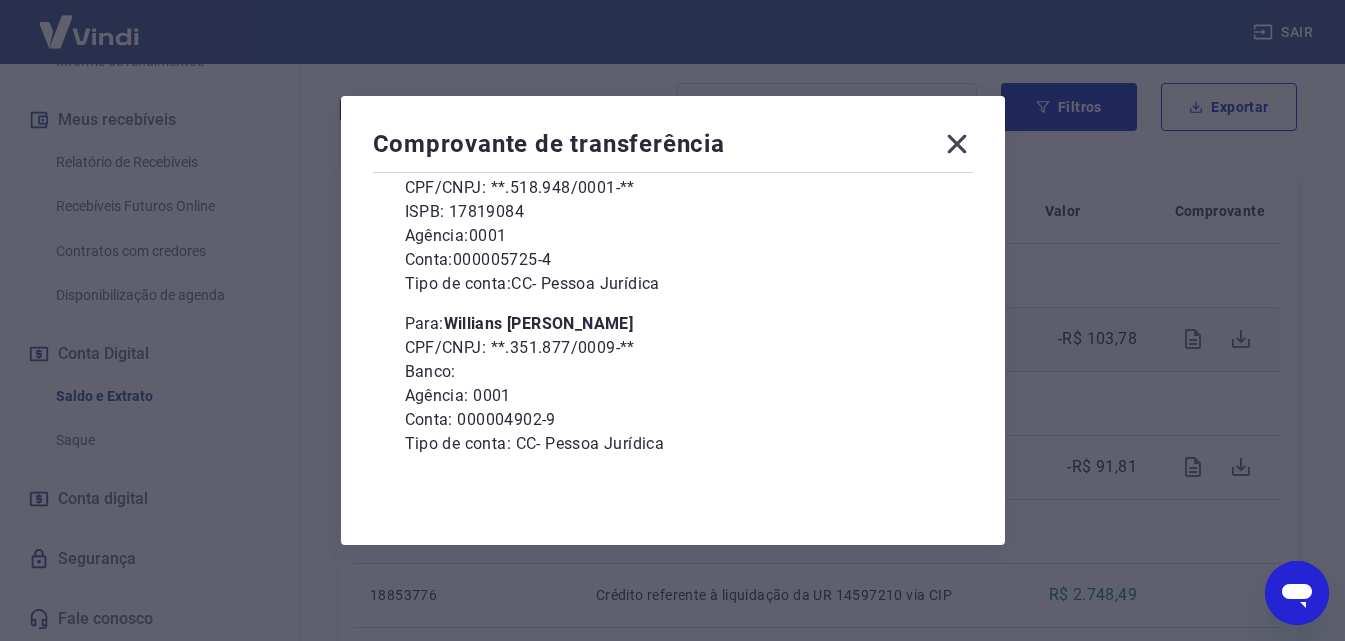 scroll, scrollTop: 239, scrollLeft: 0, axis: vertical 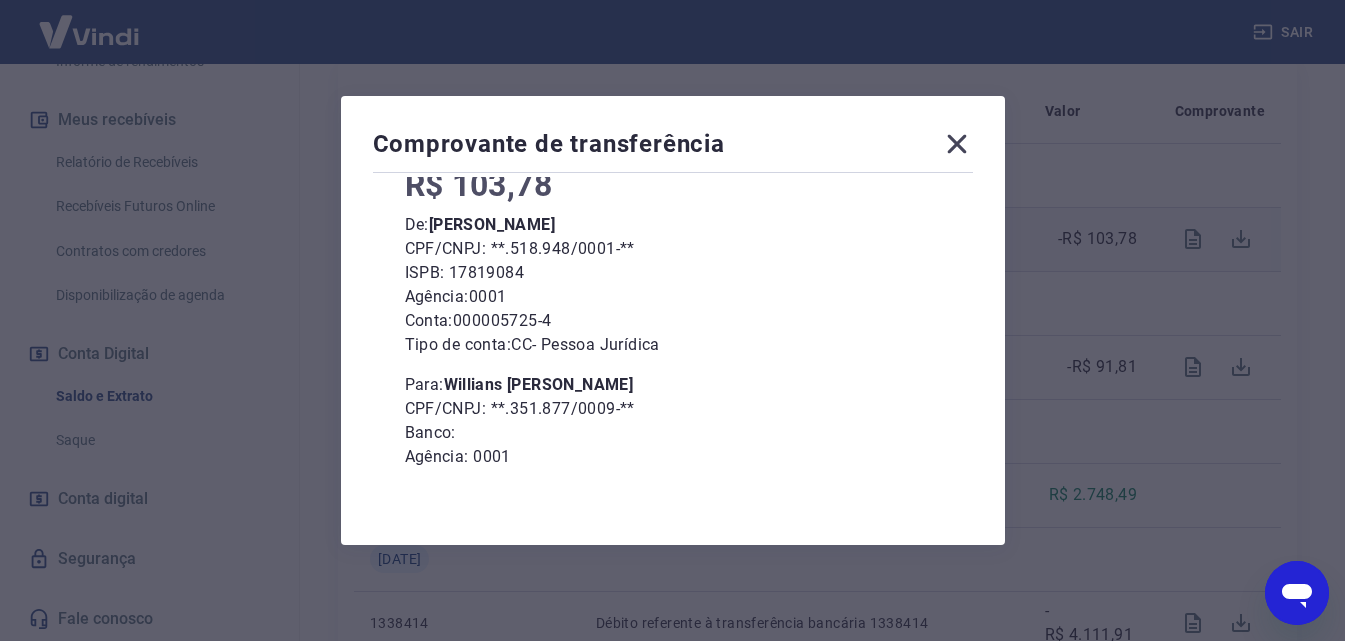 click 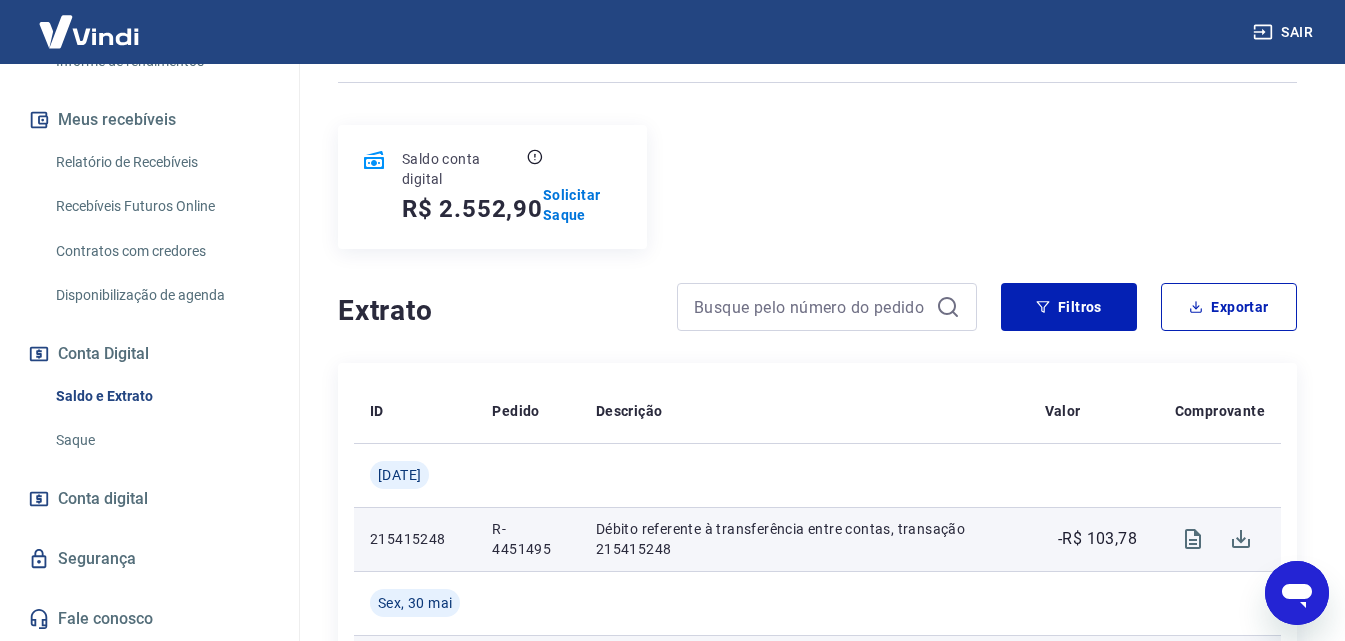 scroll, scrollTop: 0, scrollLeft: 0, axis: both 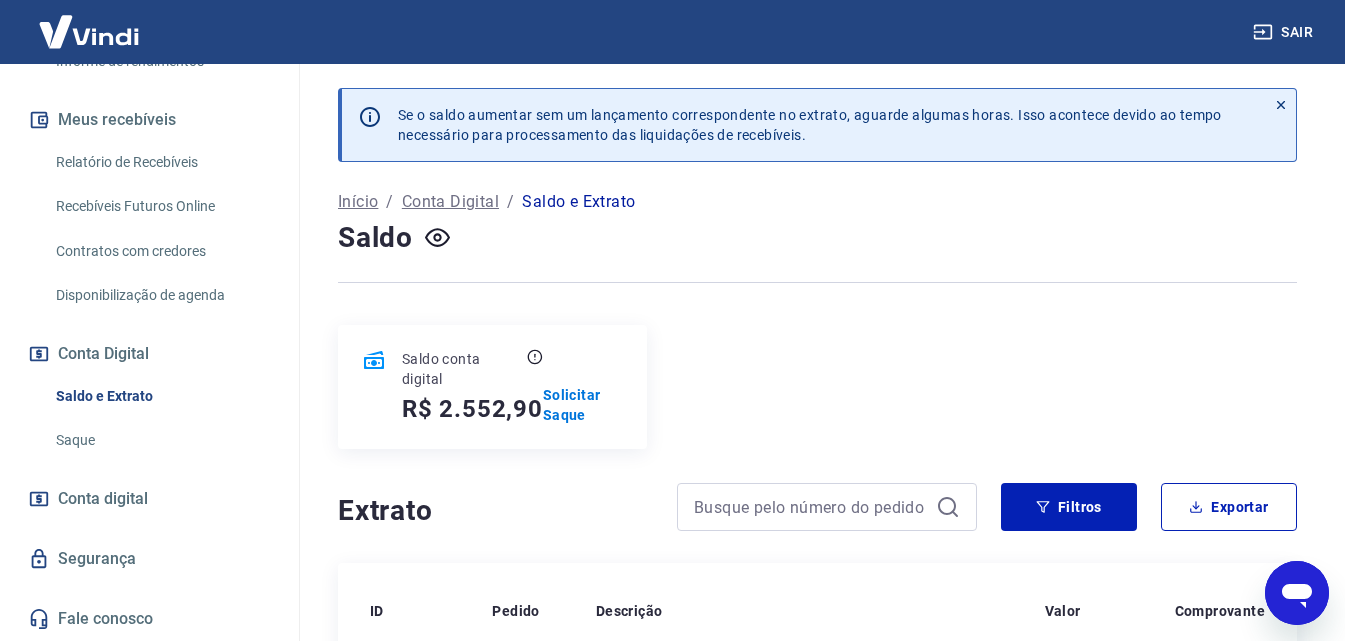 click 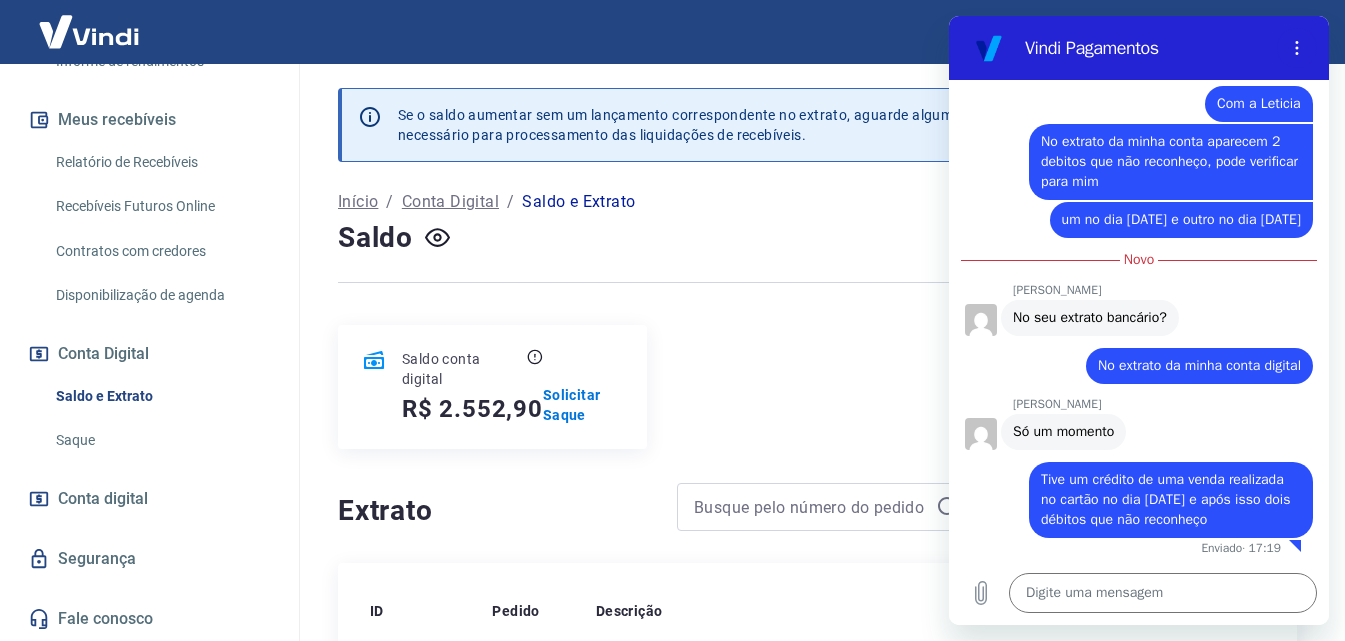 scroll, scrollTop: 2330, scrollLeft: 0, axis: vertical 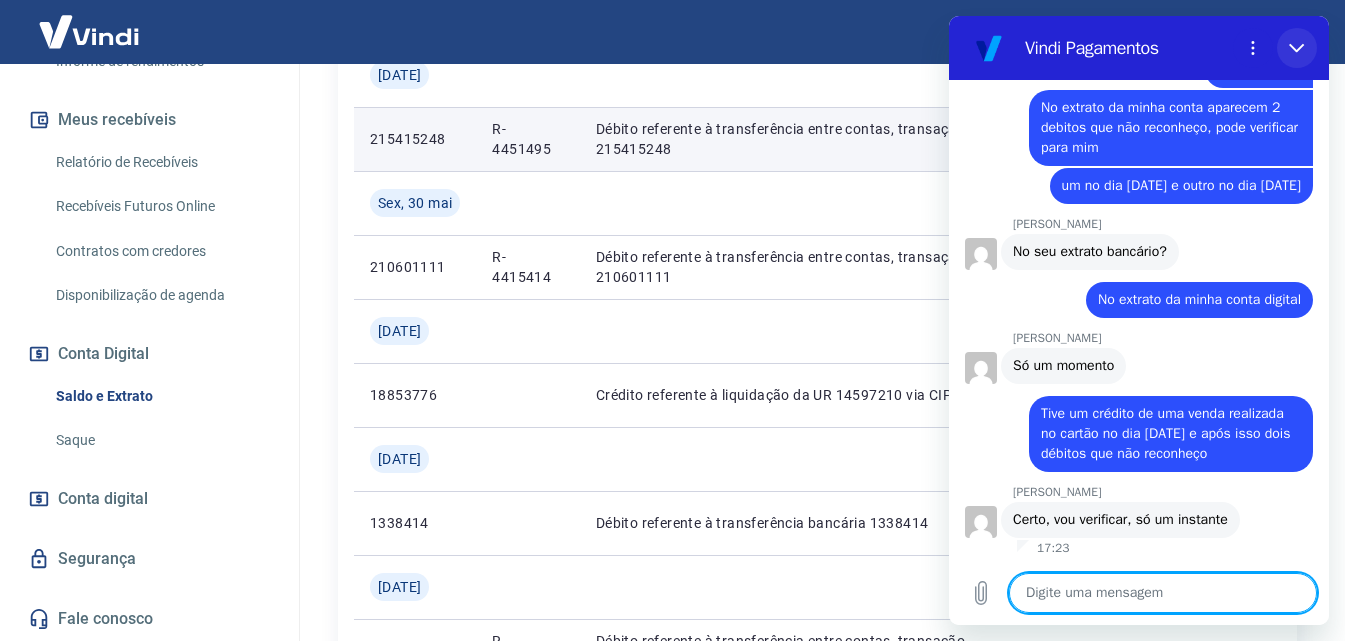 click 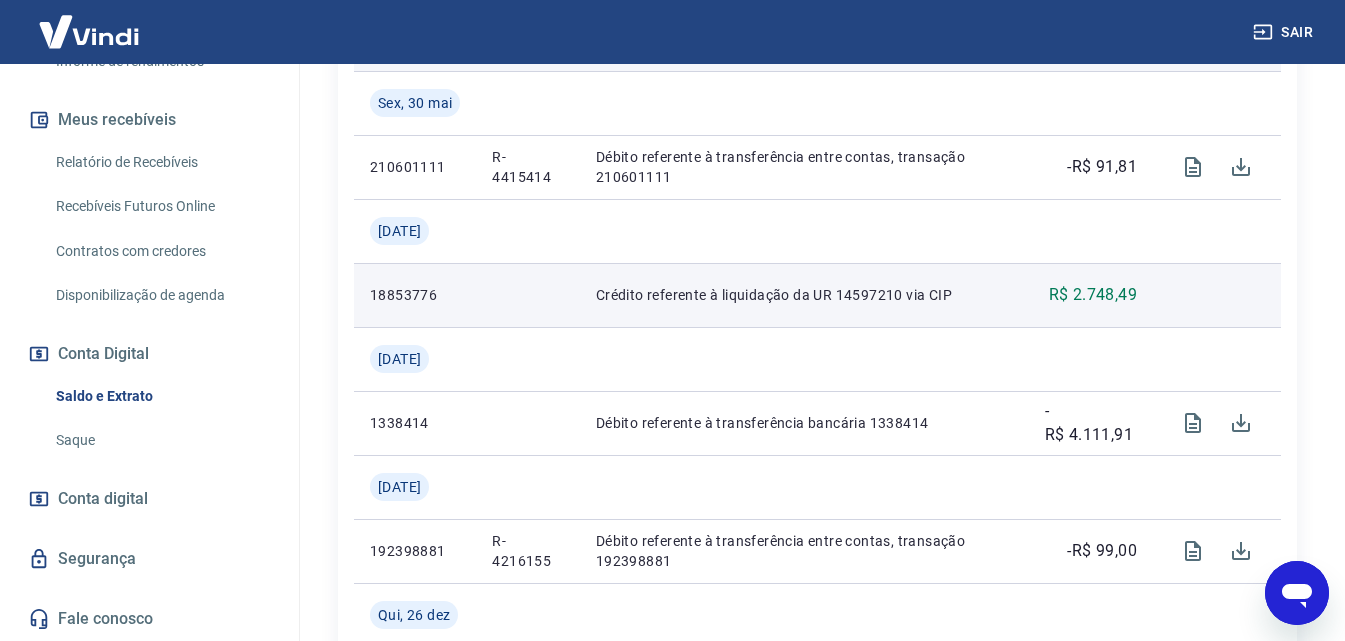 scroll, scrollTop: 800, scrollLeft: 0, axis: vertical 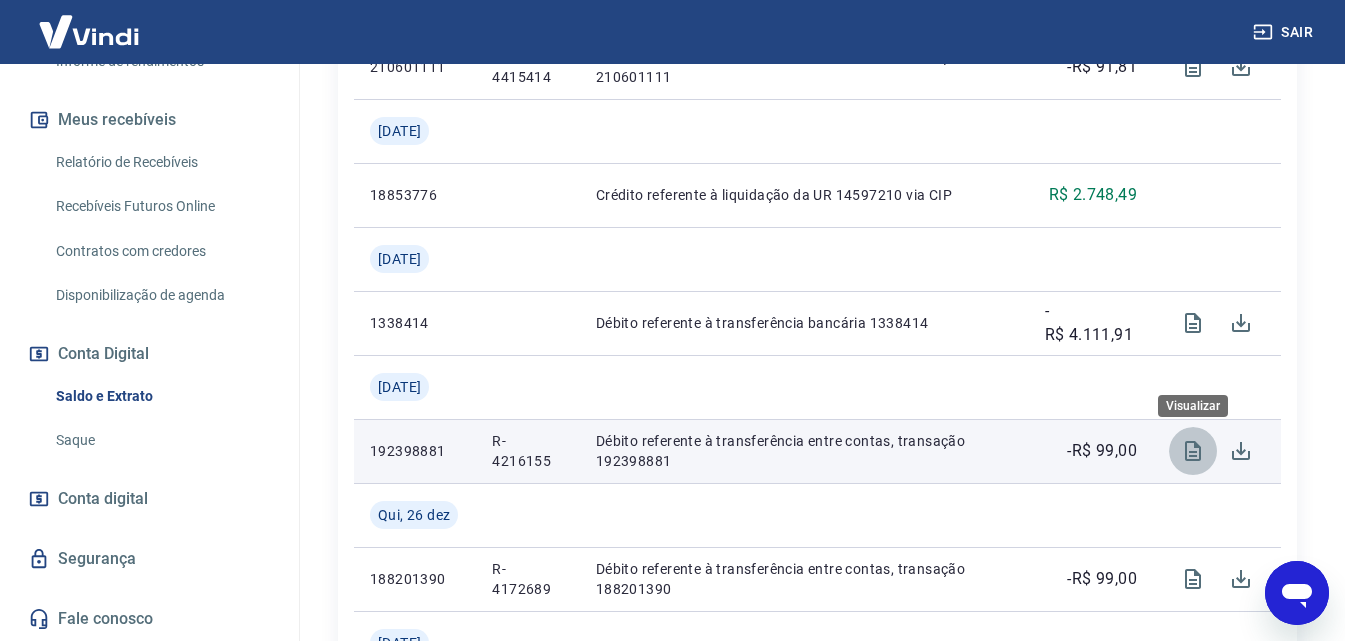 click 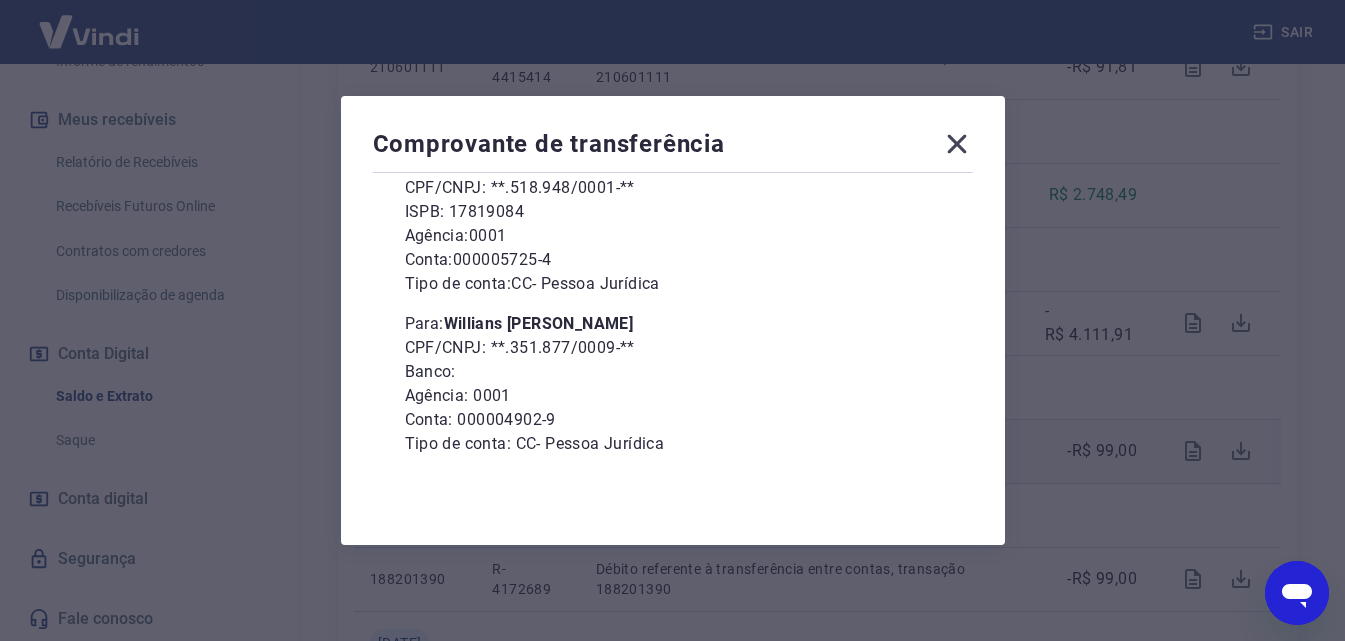 scroll, scrollTop: 239, scrollLeft: 0, axis: vertical 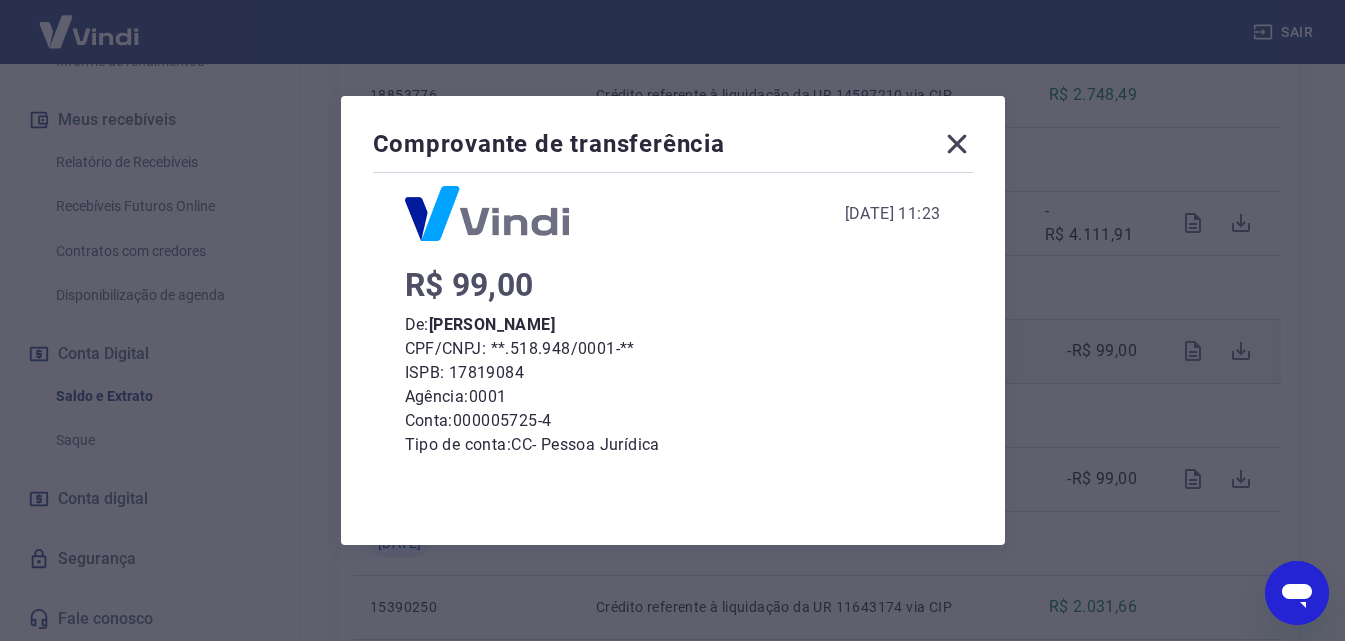 click 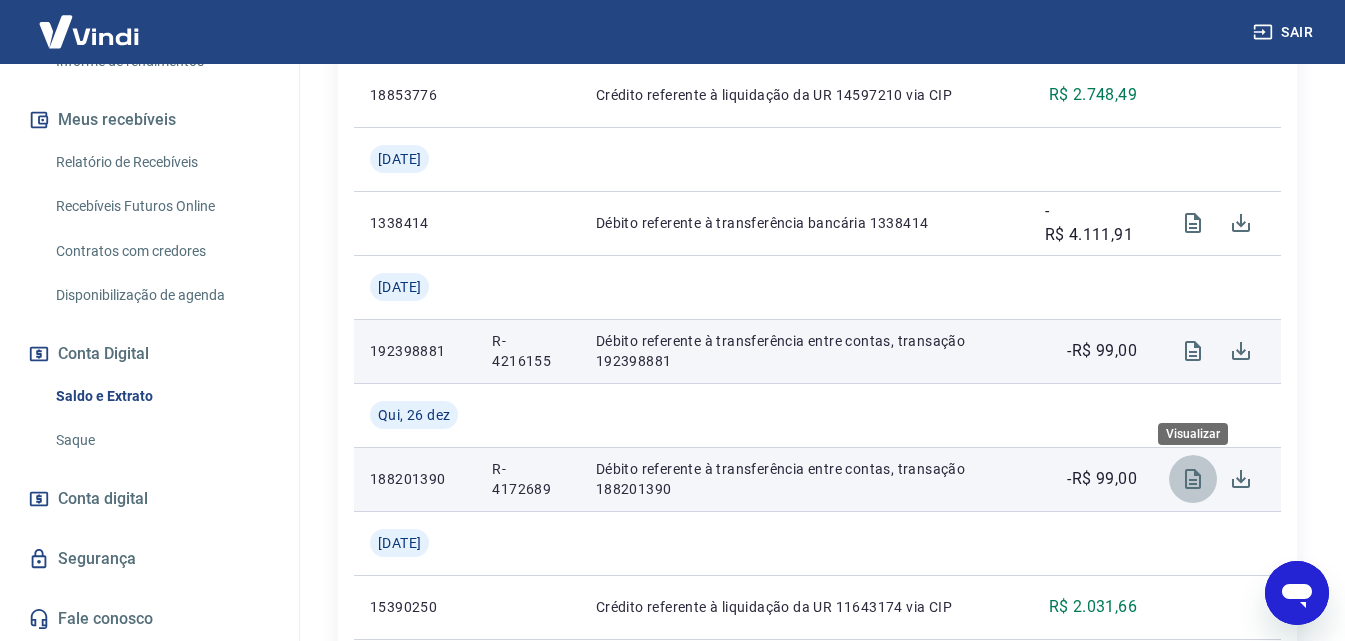 click 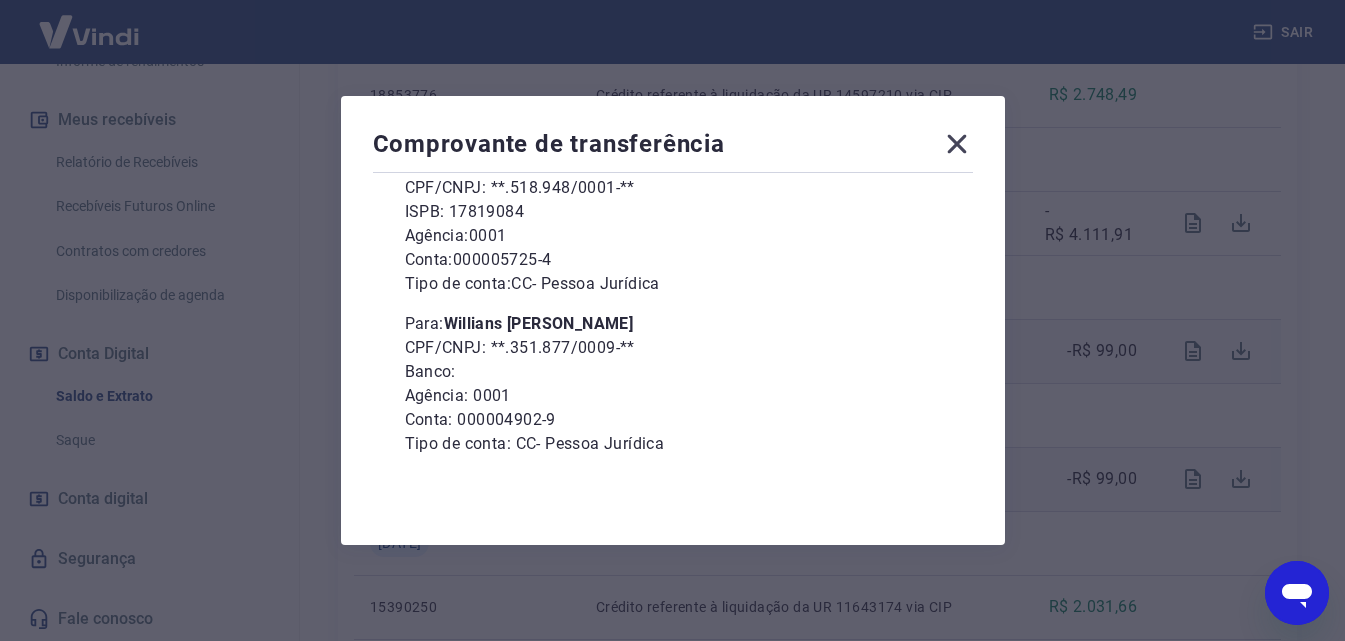 scroll, scrollTop: 239, scrollLeft: 0, axis: vertical 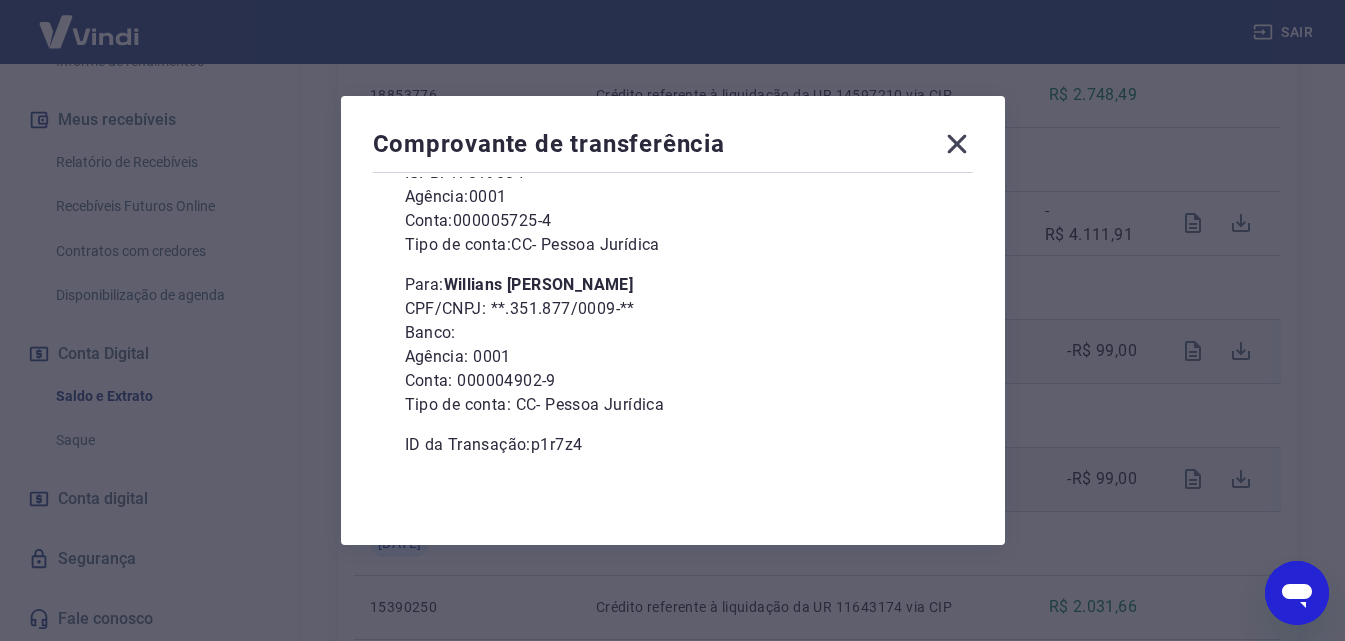 click 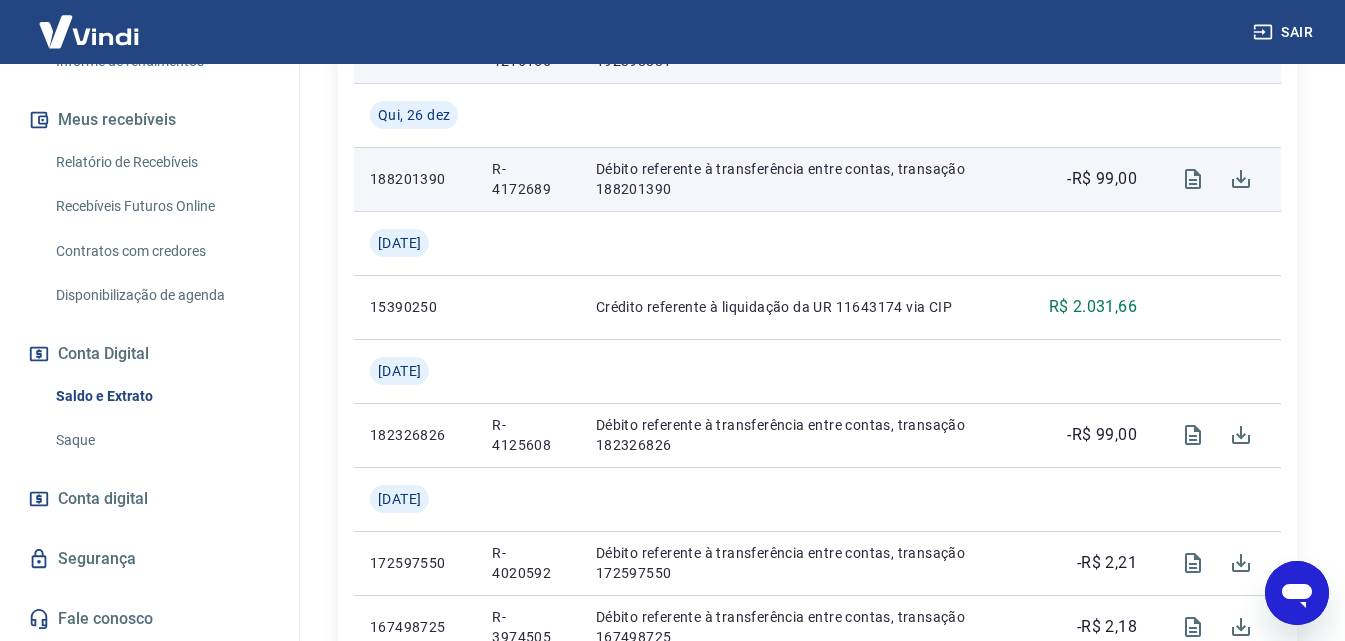 scroll, scrollTop: 1400, scrollLeft: 0, axis: vertical 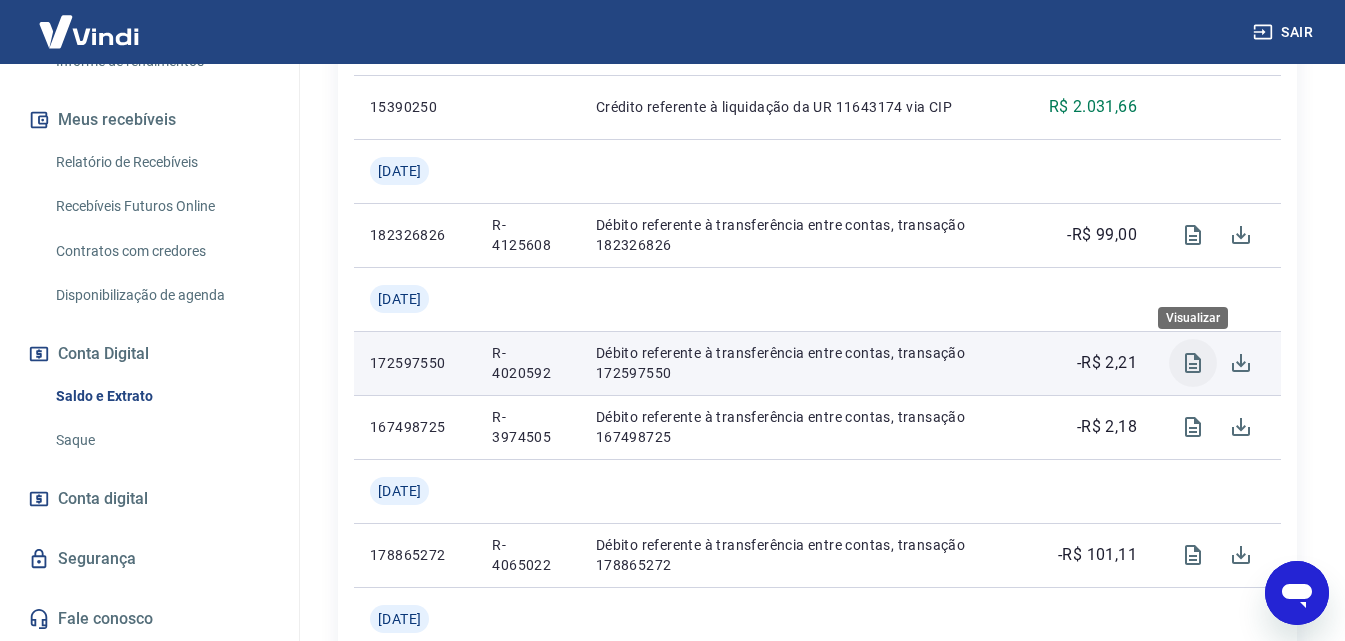 click 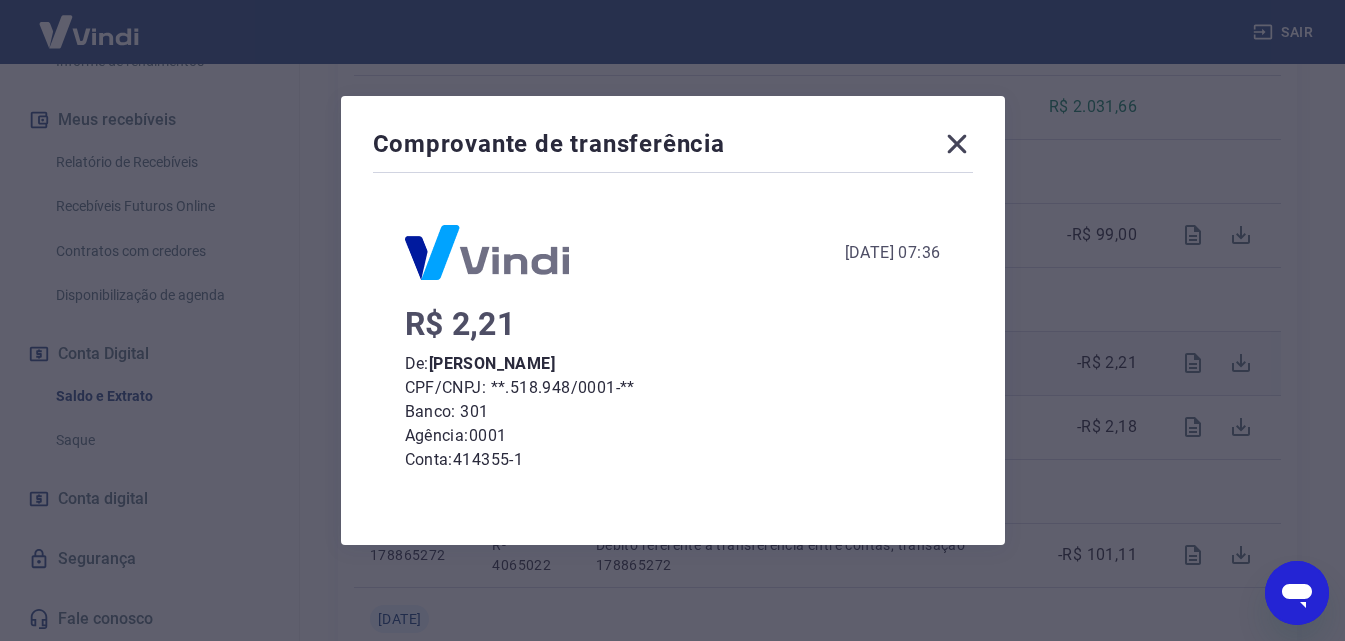 scroll, scrollTop: 263, scrollLeft: 0, axis: vertical 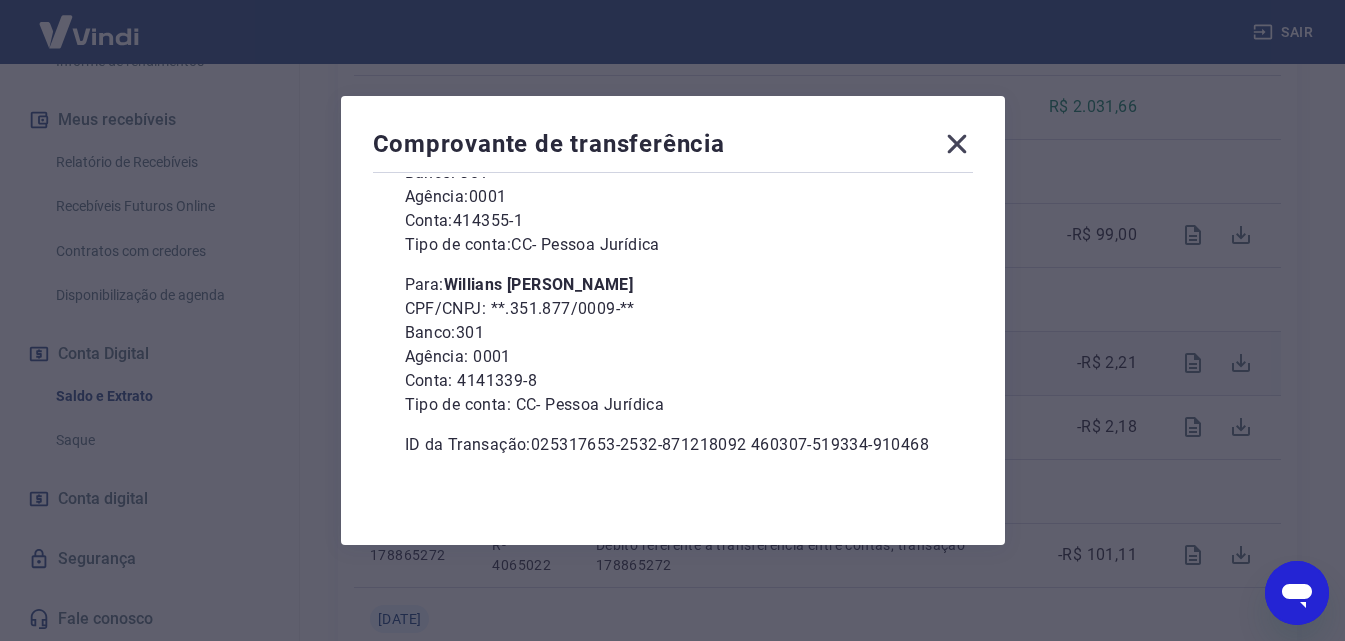 click 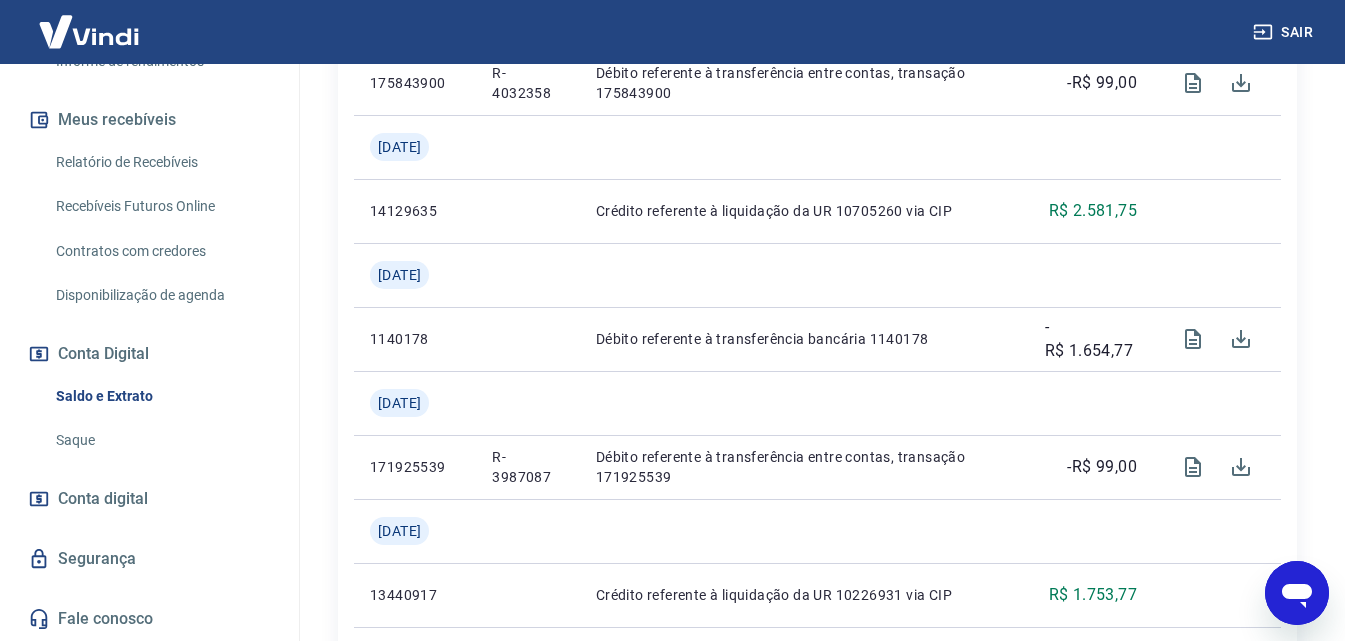 scroll, scrollTop: 2100, scrollLeft: 0, axis: vertical 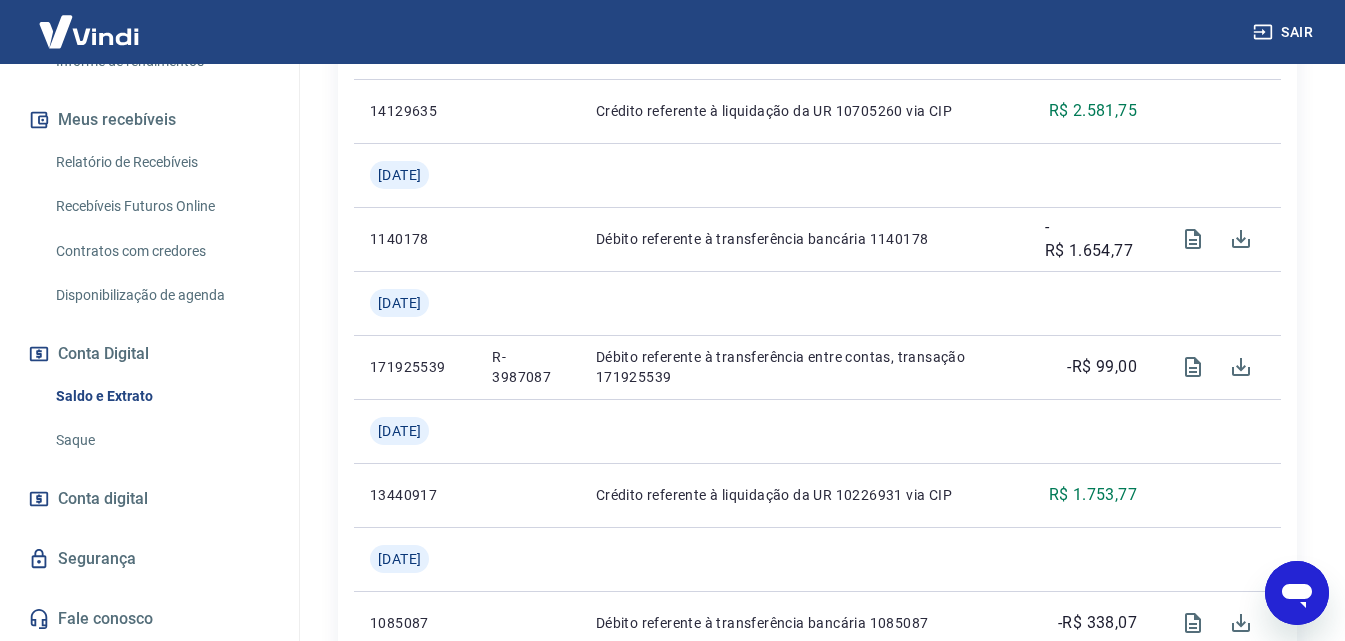 click 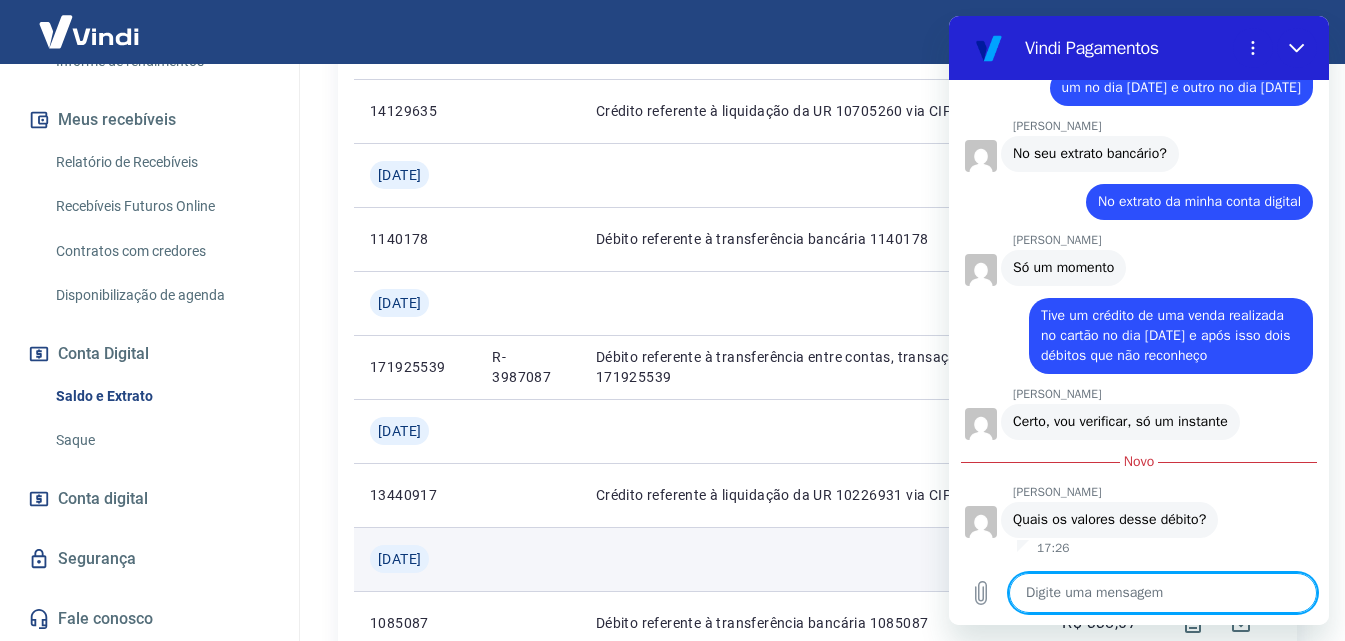 scroll, scrollTop: 2494, scrollLeft: 0, axis: vertical 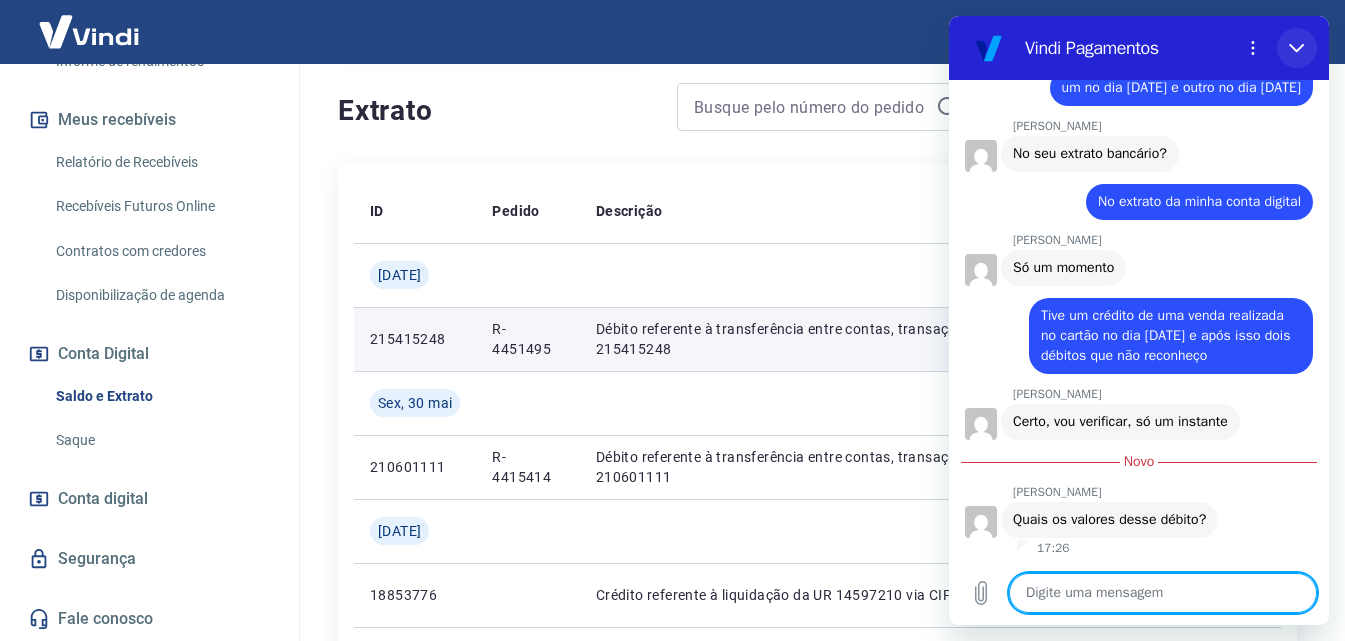 click 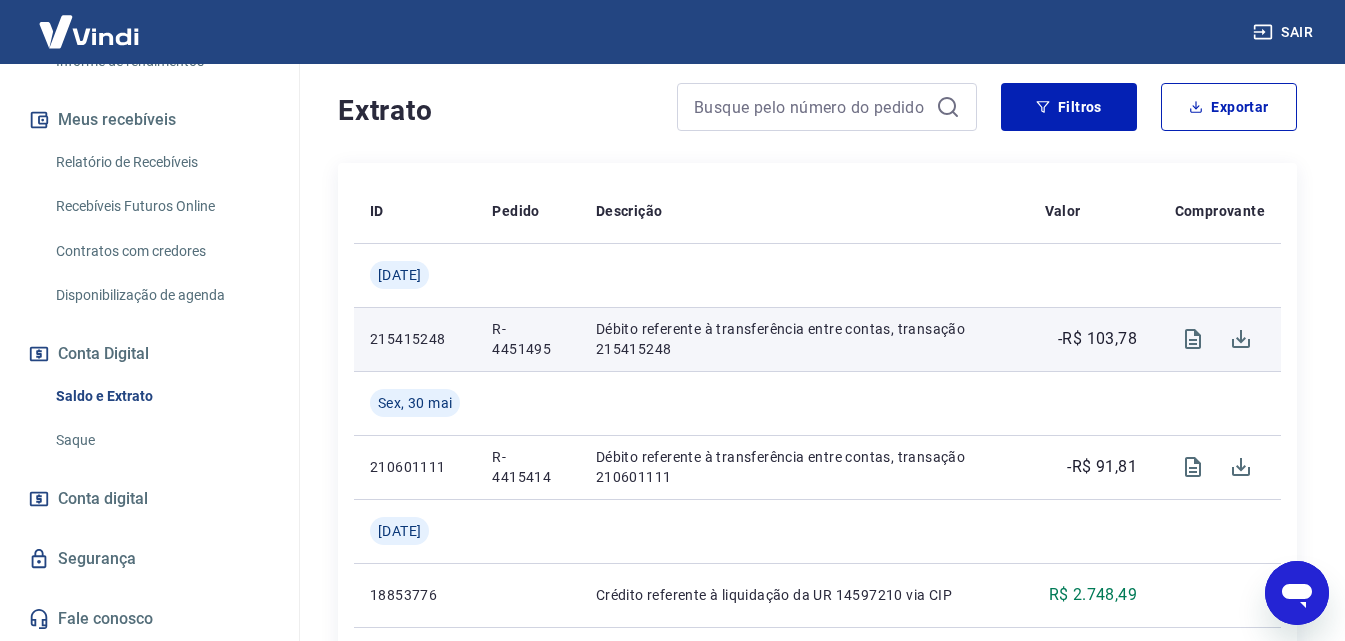 scroll, scrollTop: 2496, scrollLeft: 0, axis: vertical 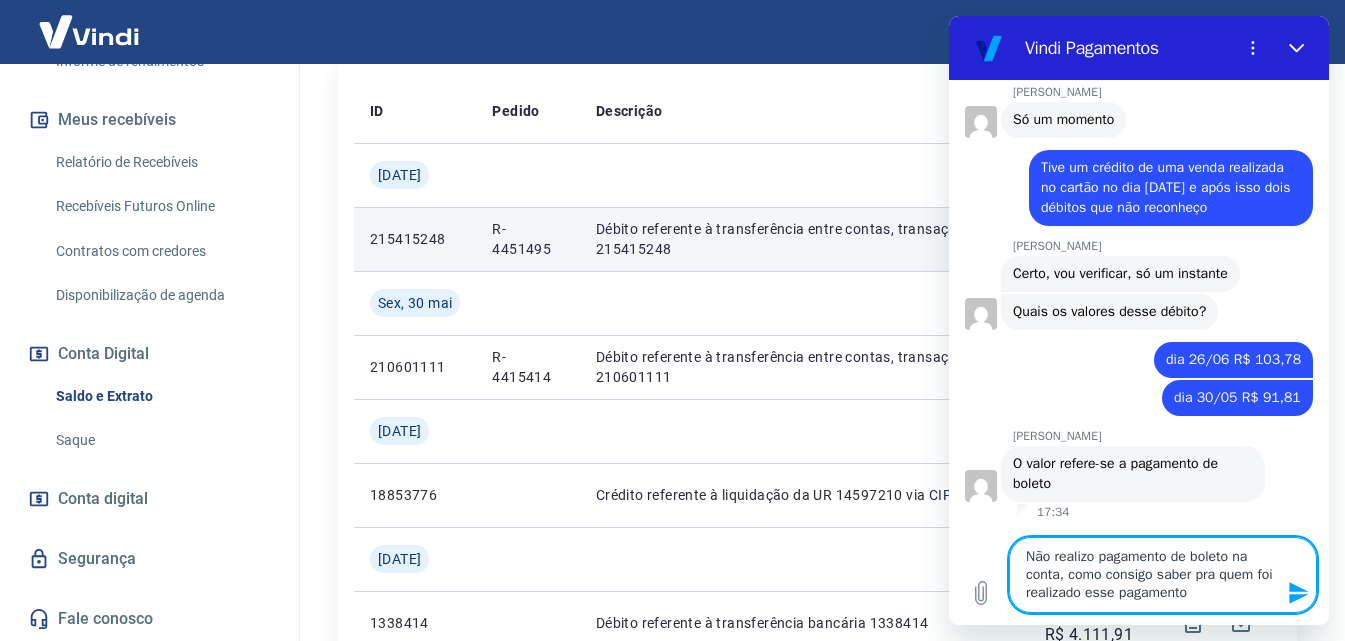 click on "Não realizo pagamento de boleto na conta, como consigo saber pra quem foi realizado esse pagamento" at bounding box center [1163, 575] 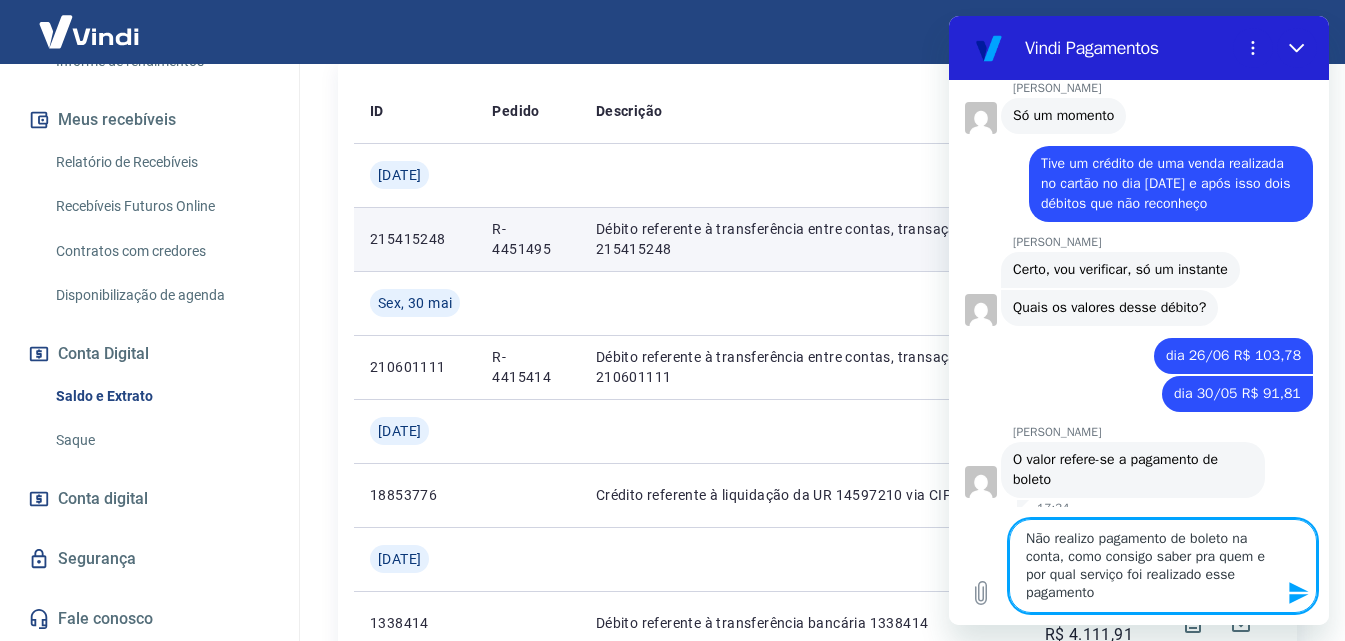 click on "Não realizo pagamento de boleto na conta, como consigo saber pra quem e por qual serviço foi realizado esse pagamento" at bounding box center [1163, 566] 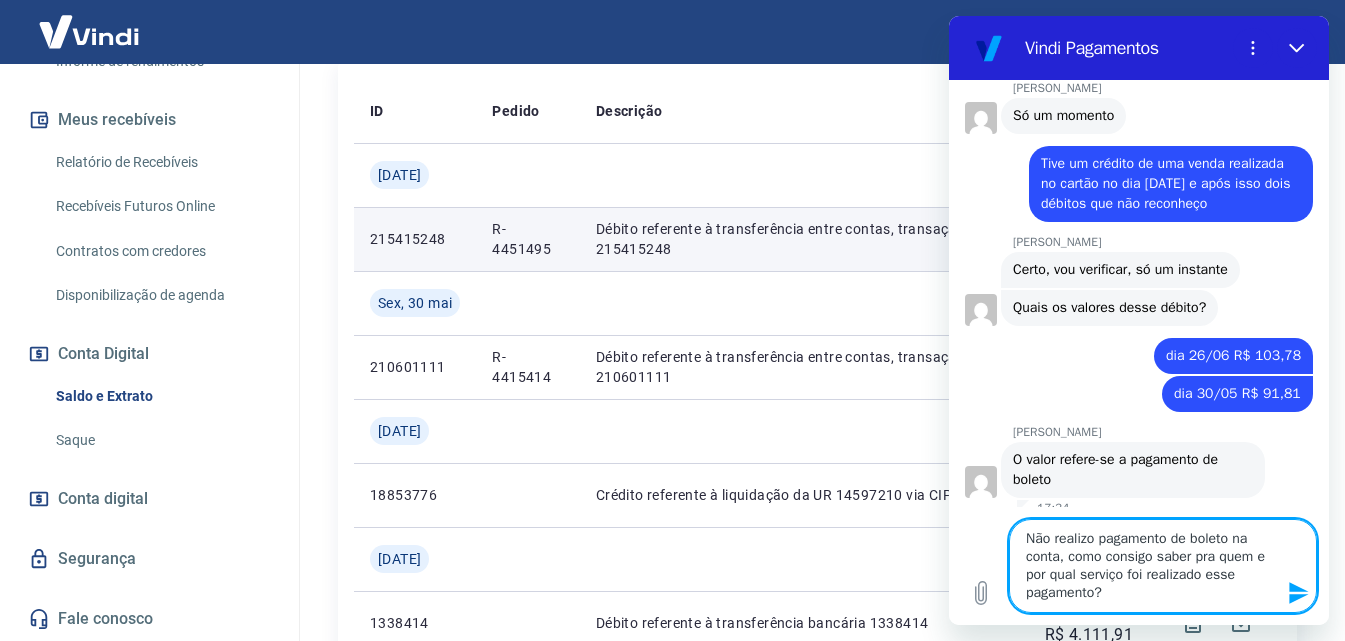 click 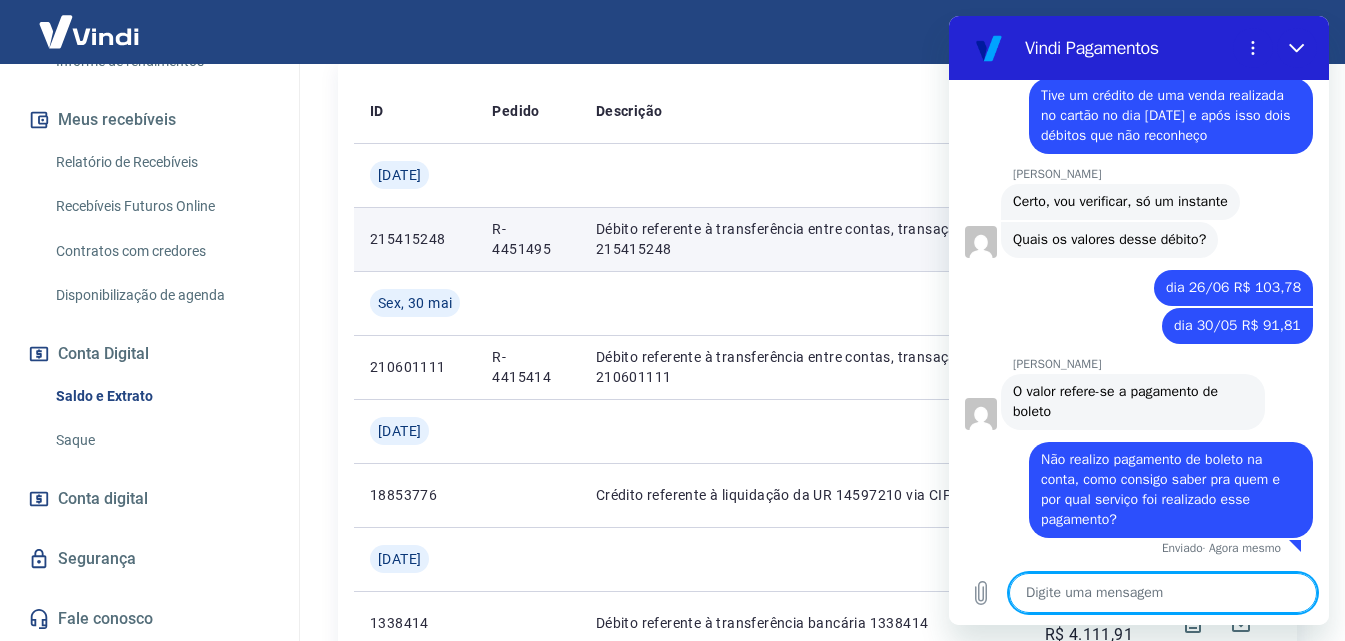 scroll, scrollTop: 2714, scrollLeft: 0, axis: vertical 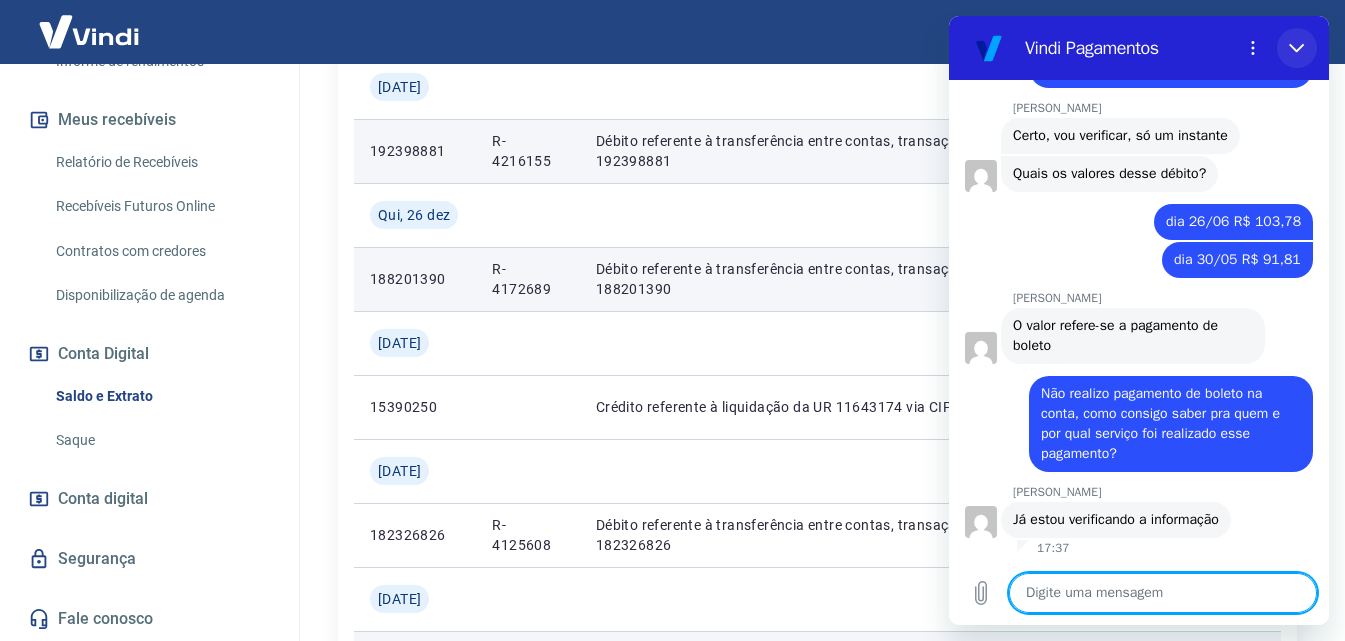 click at bounding box center (1297, 48) 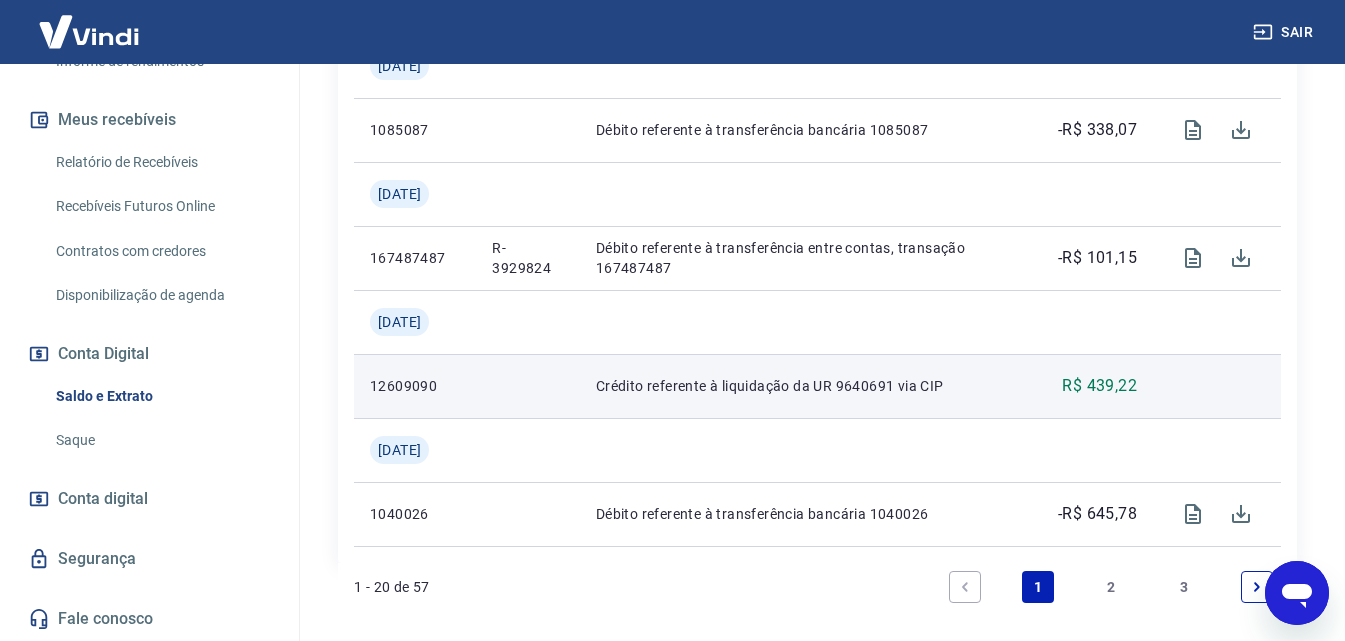 scroll, scrollTop: 2693, scrollLeft: 0, axis: vertical 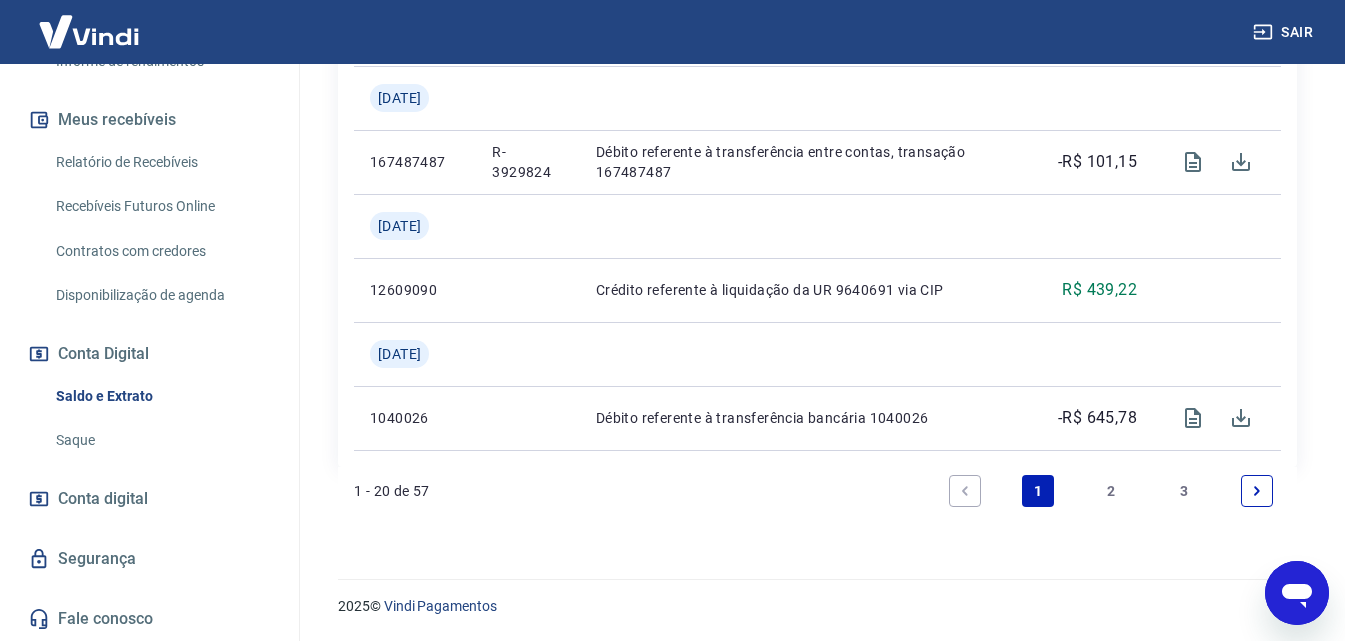 click on "2" at bounding box center [1111, 491] 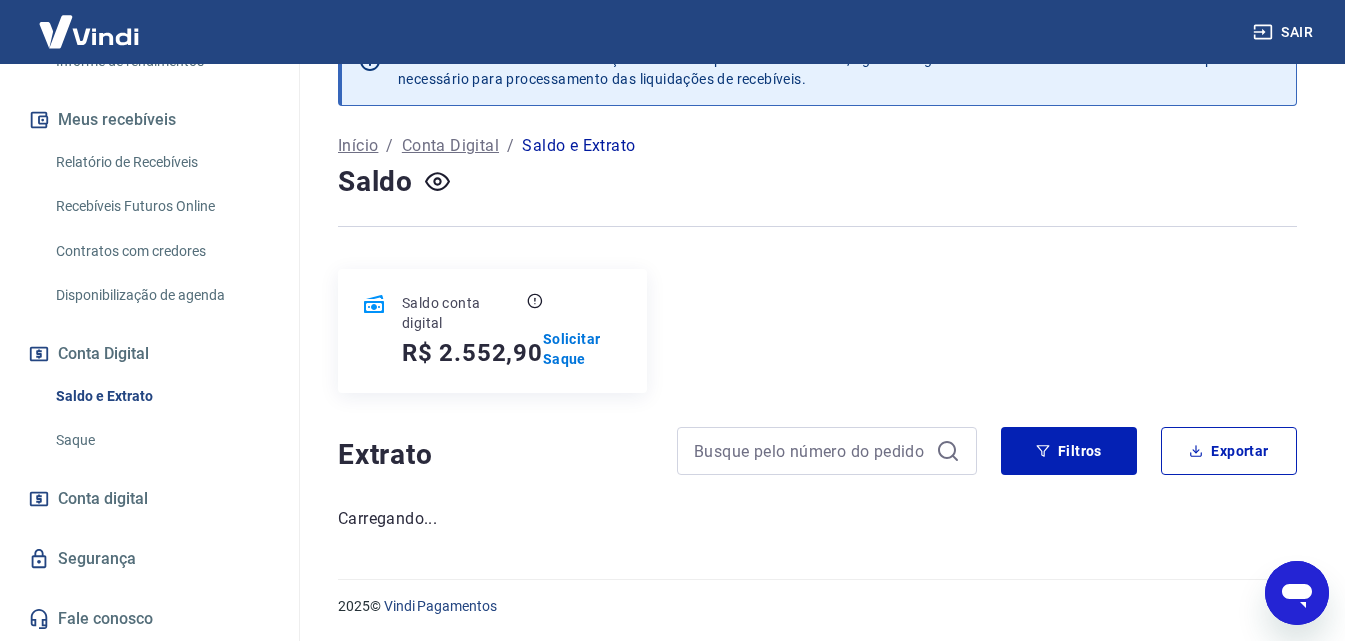 scroll, scrollTop: 60, scrollLeft: 0, axis: vertical 